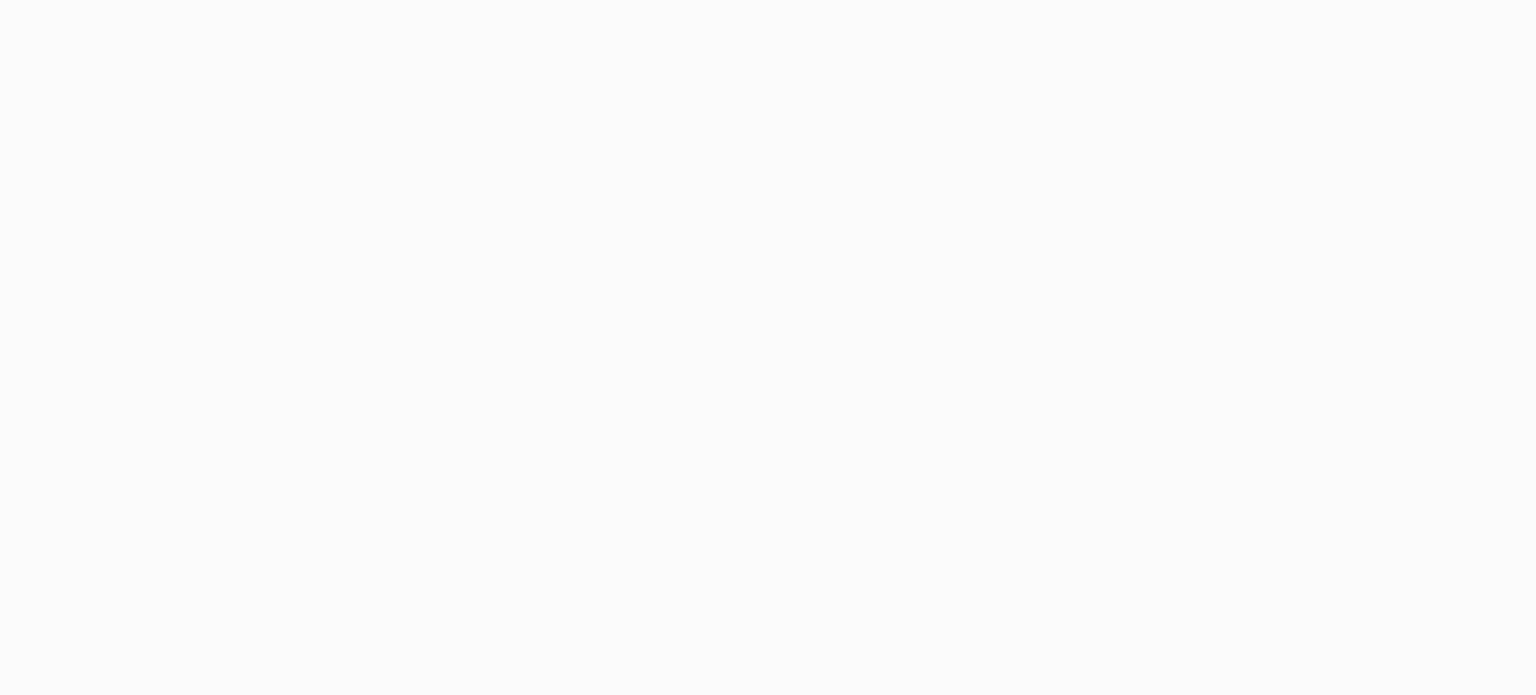 scroll, scrollTop: 0, scrollLeft: 0, axis: both 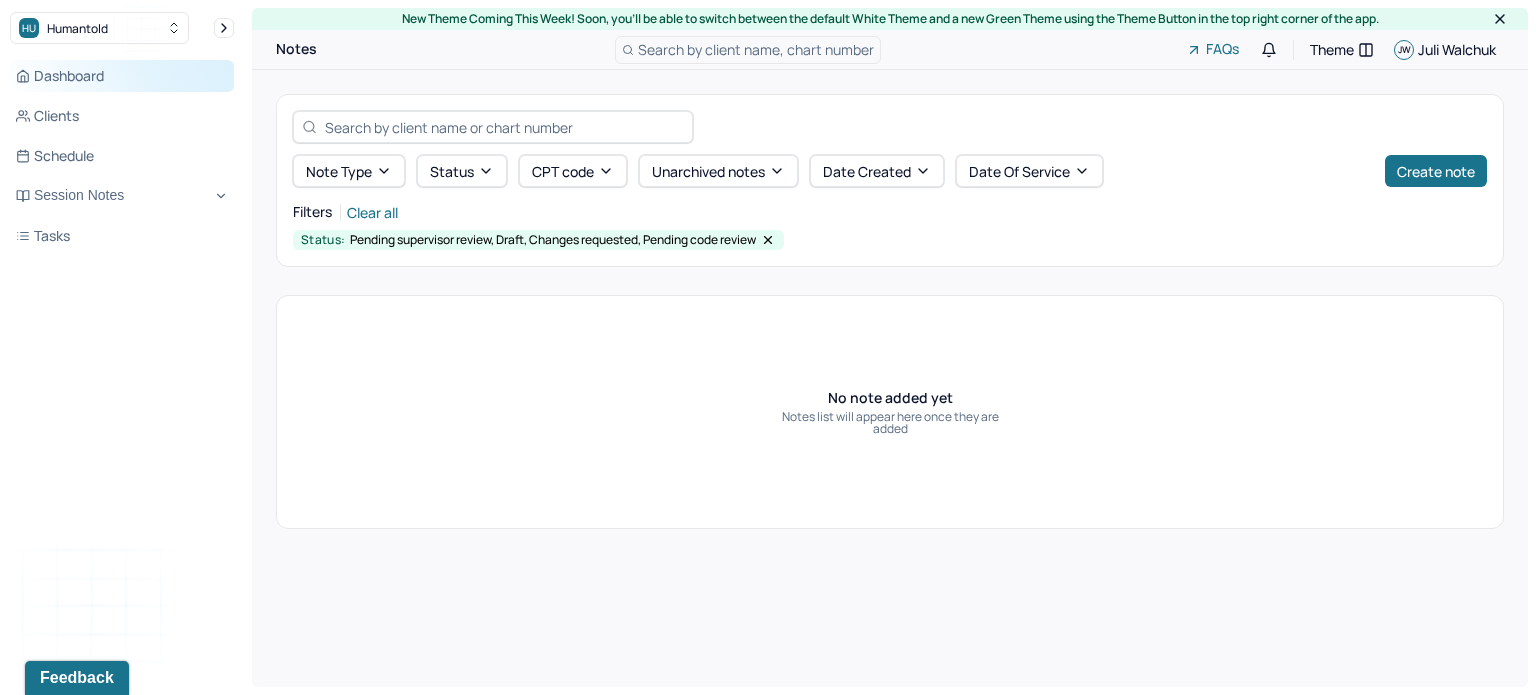 click on "Dashboard" at bounding box center [122, 76] 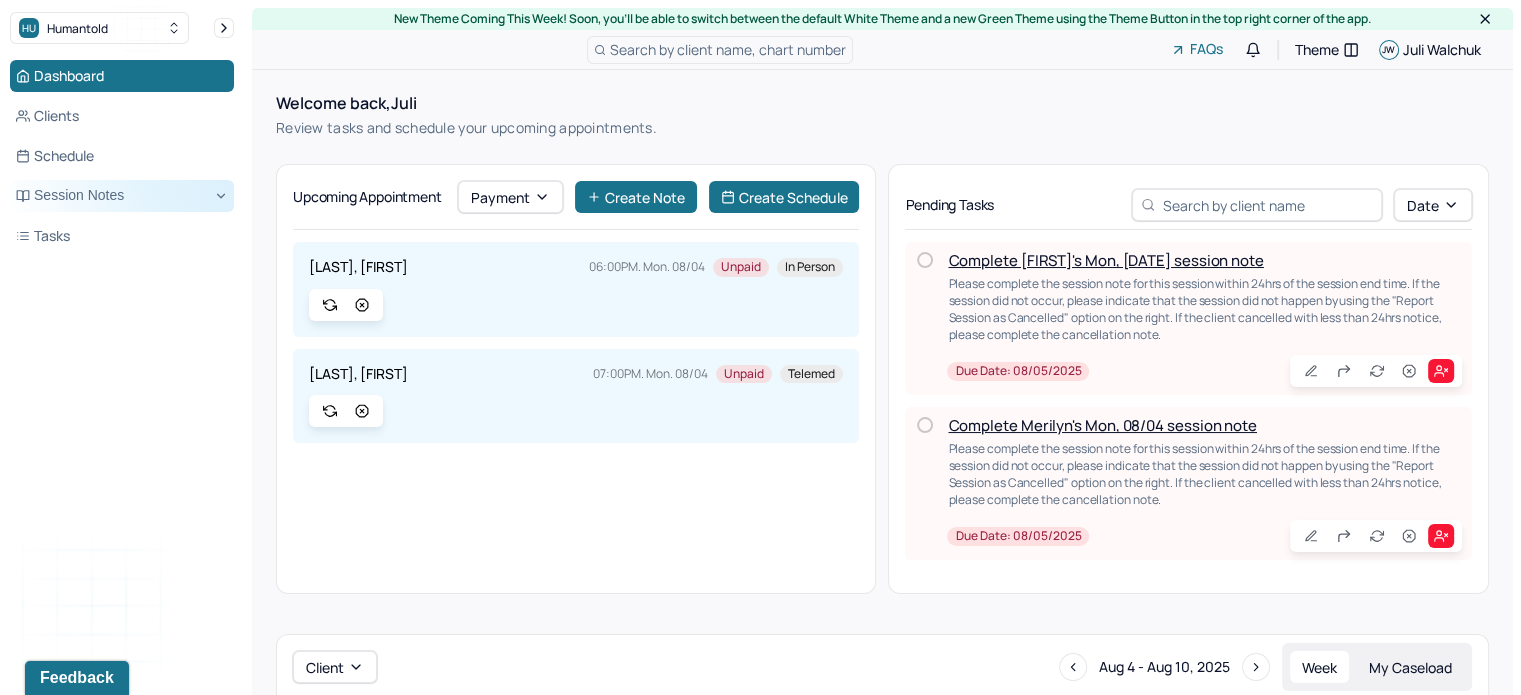 click on "Session Notes" at bounding box center [122, 196] 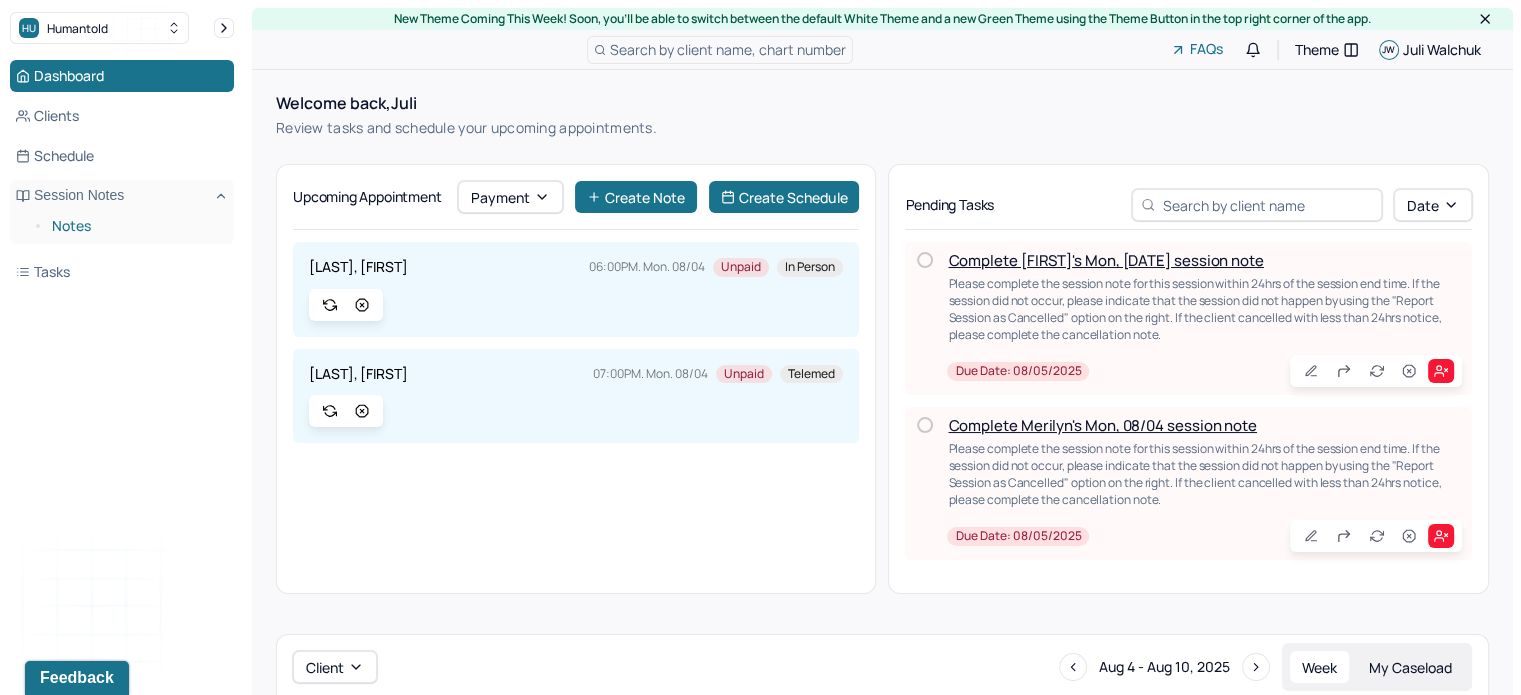 click on "Notes" at bounding box center (135, 226) 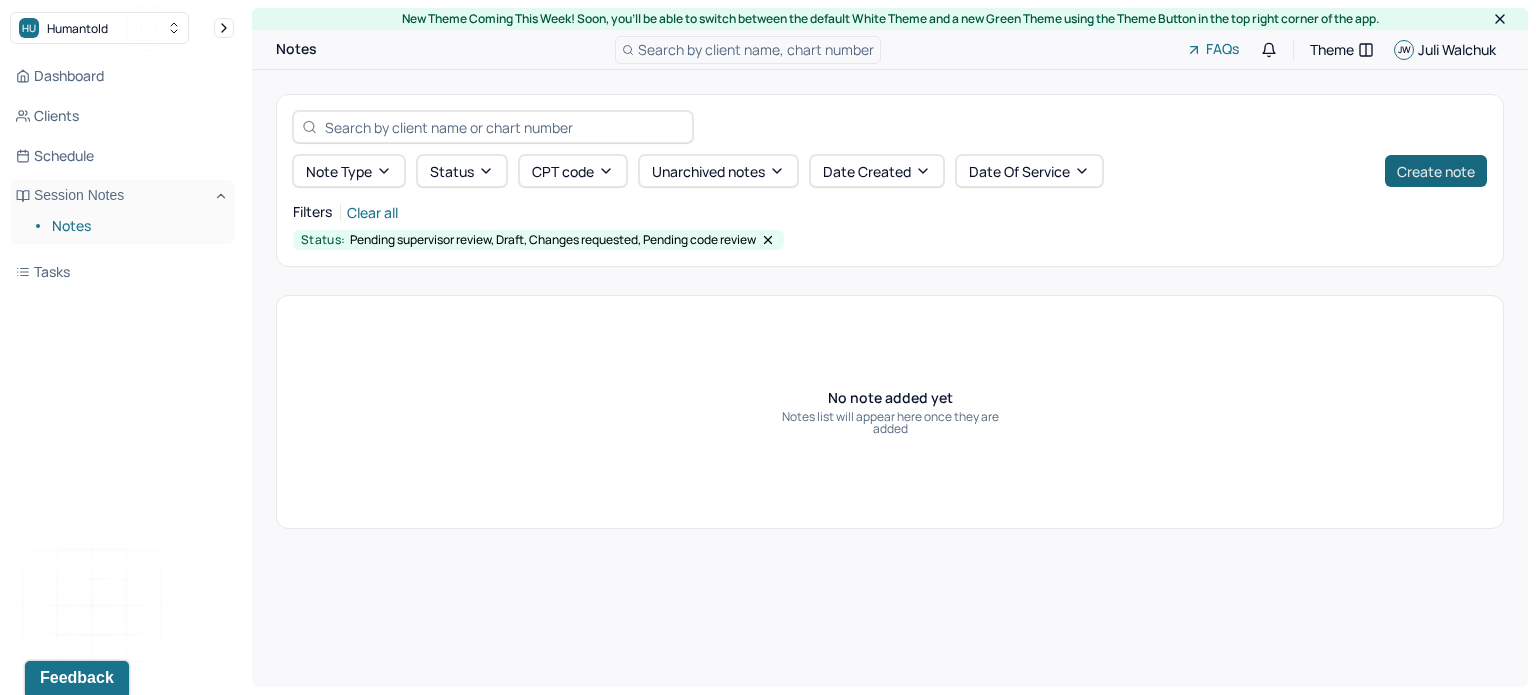 click on "Create note" at bounding box center (1436, 171) 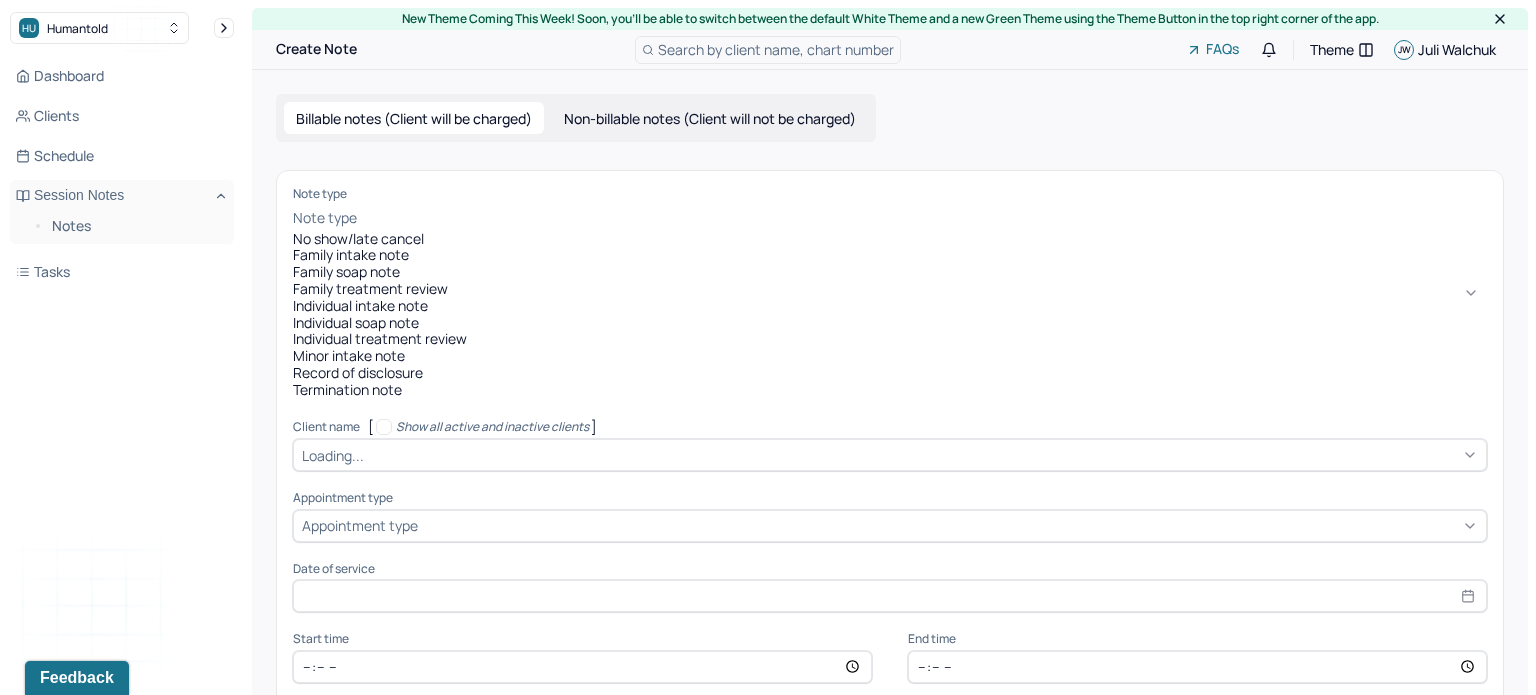click on "Note type" at bounding box center (325, 218) 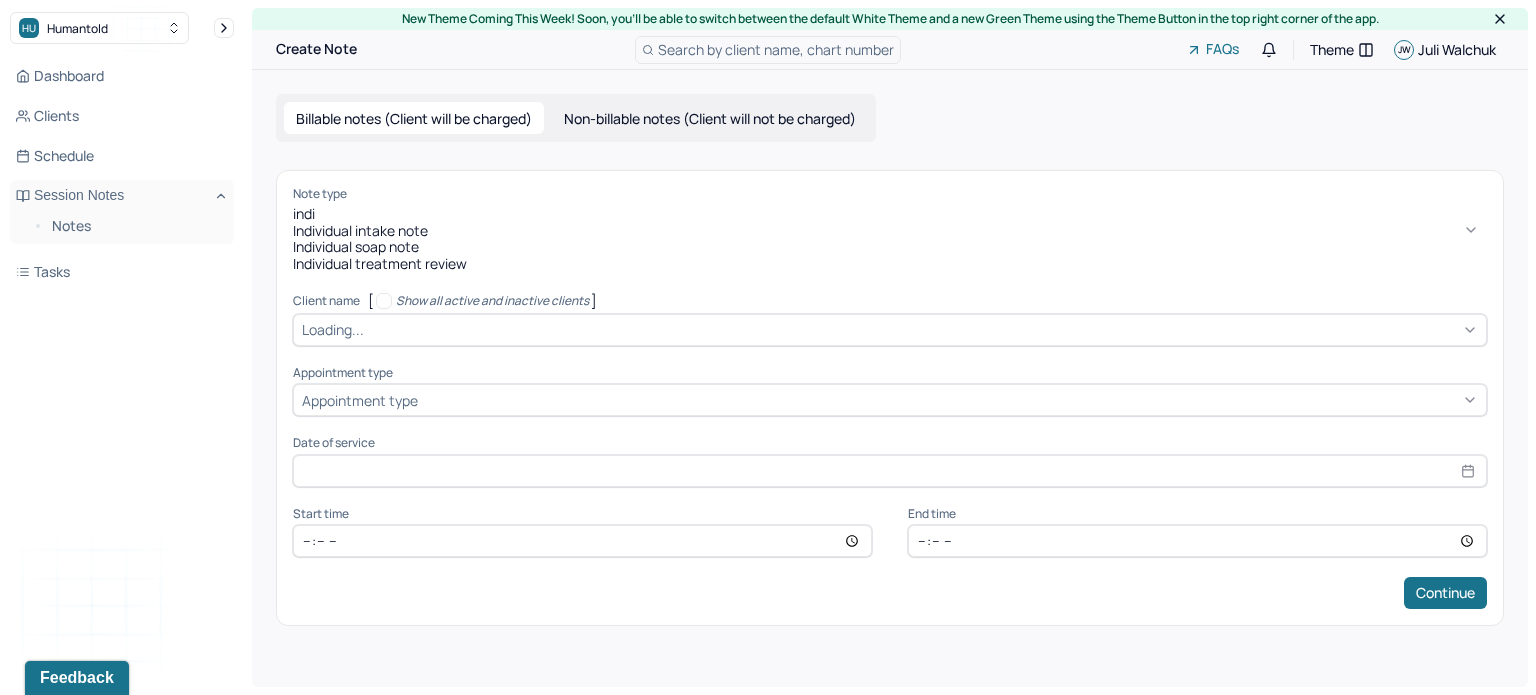 type on "indiv" 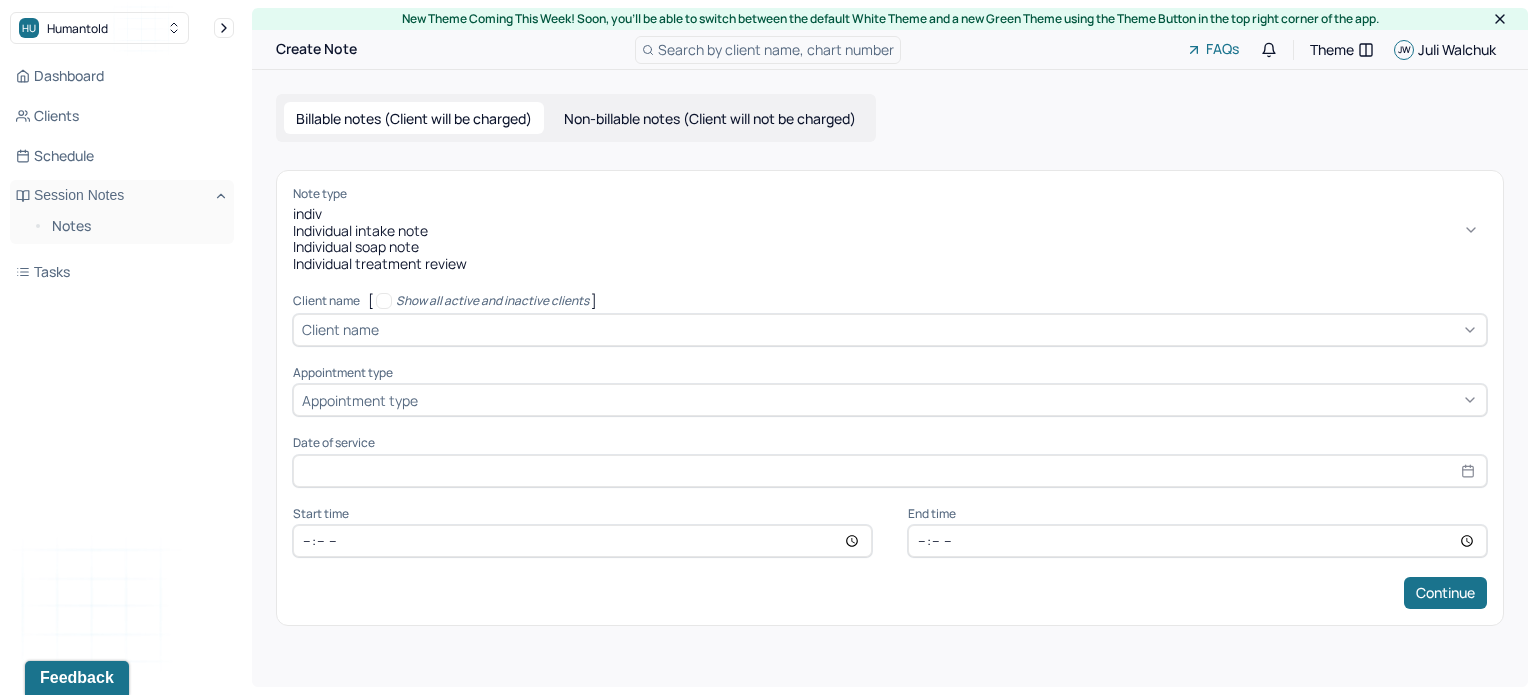 click on "Individual treatment review" at bounding box center [890, 264] 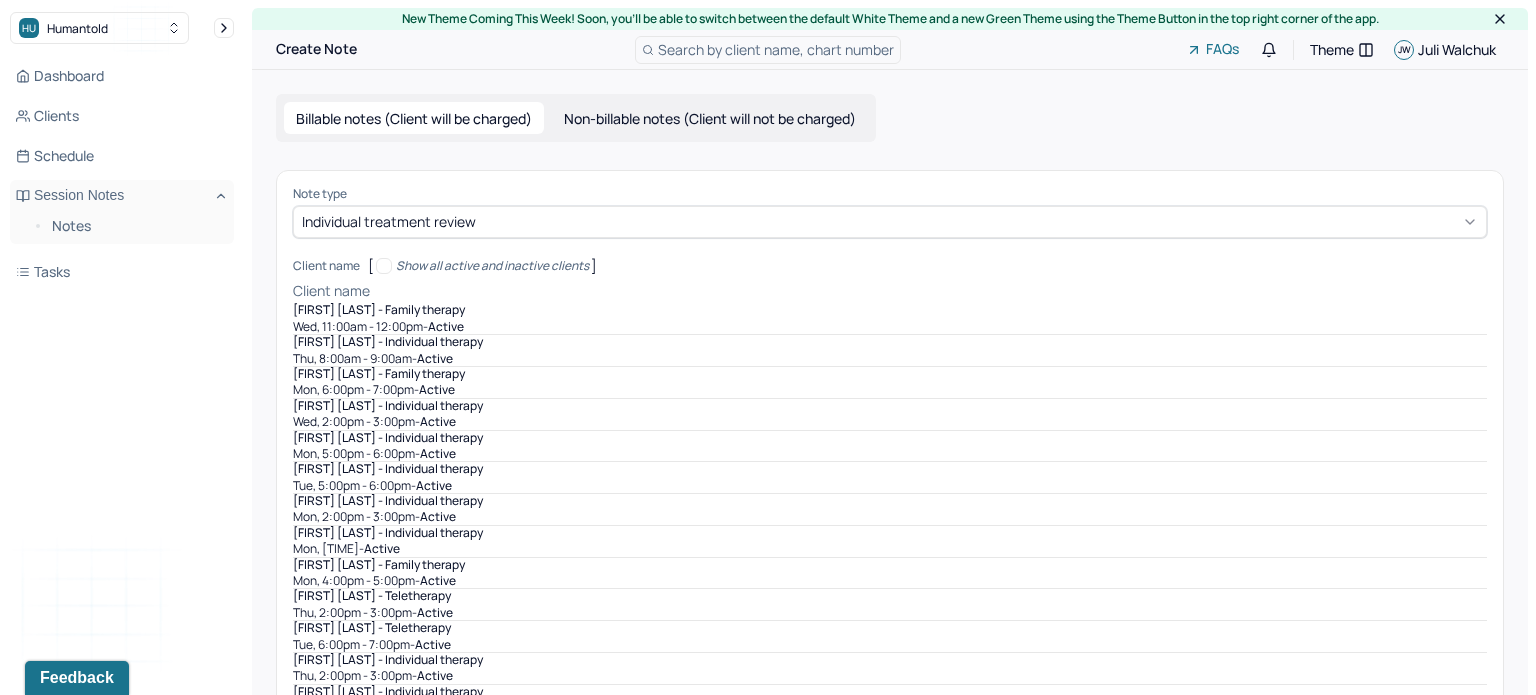 click on "Client name" at bounding box center [331, 291] 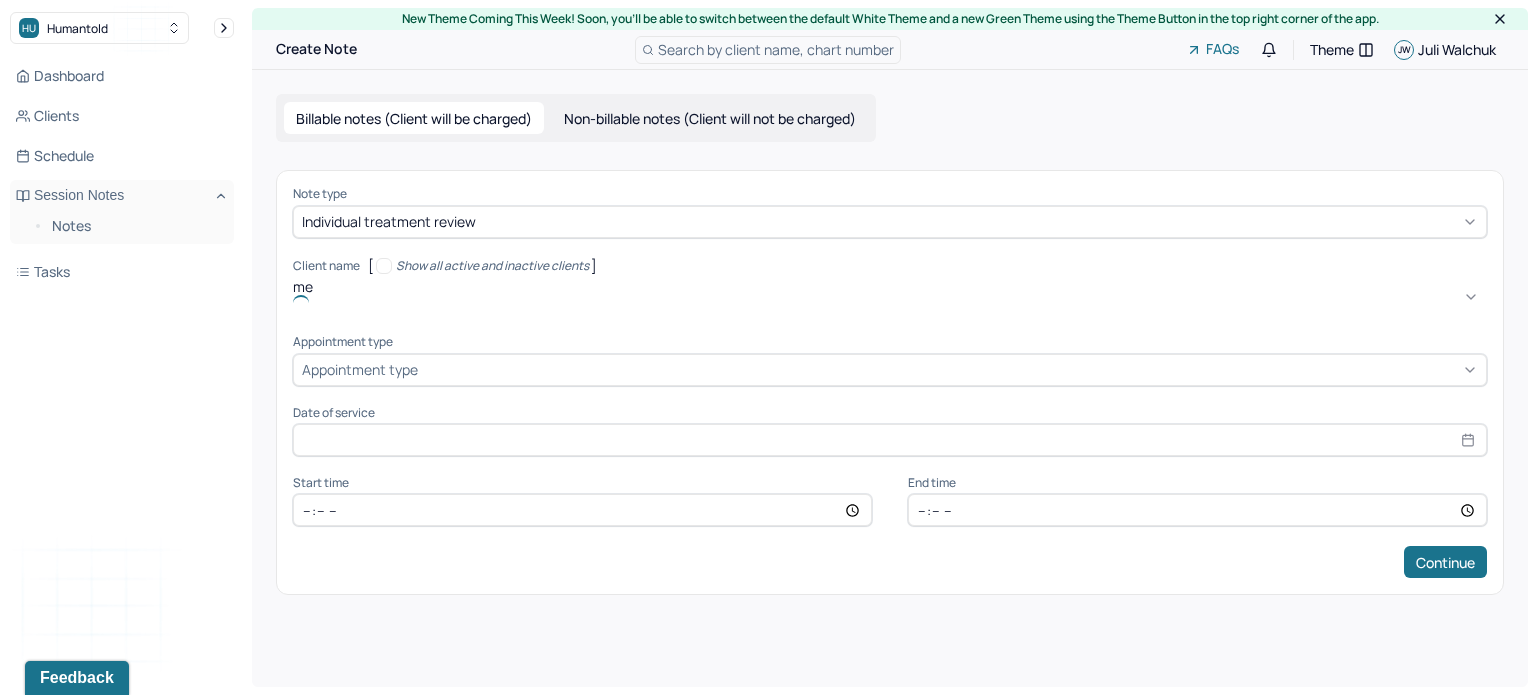 type on "mer" 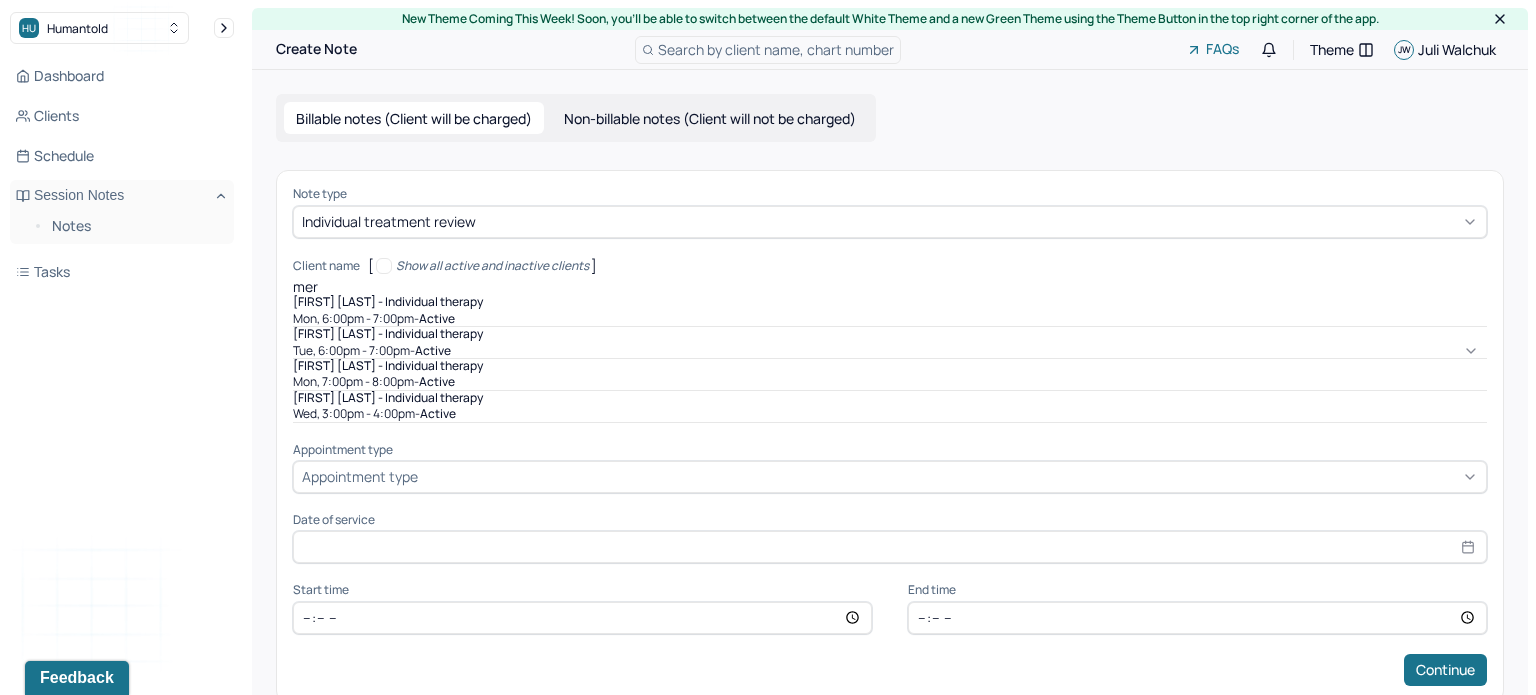 click on "[FIRST] [LAST] - Individual therapy" at bounding box center [388, 366] 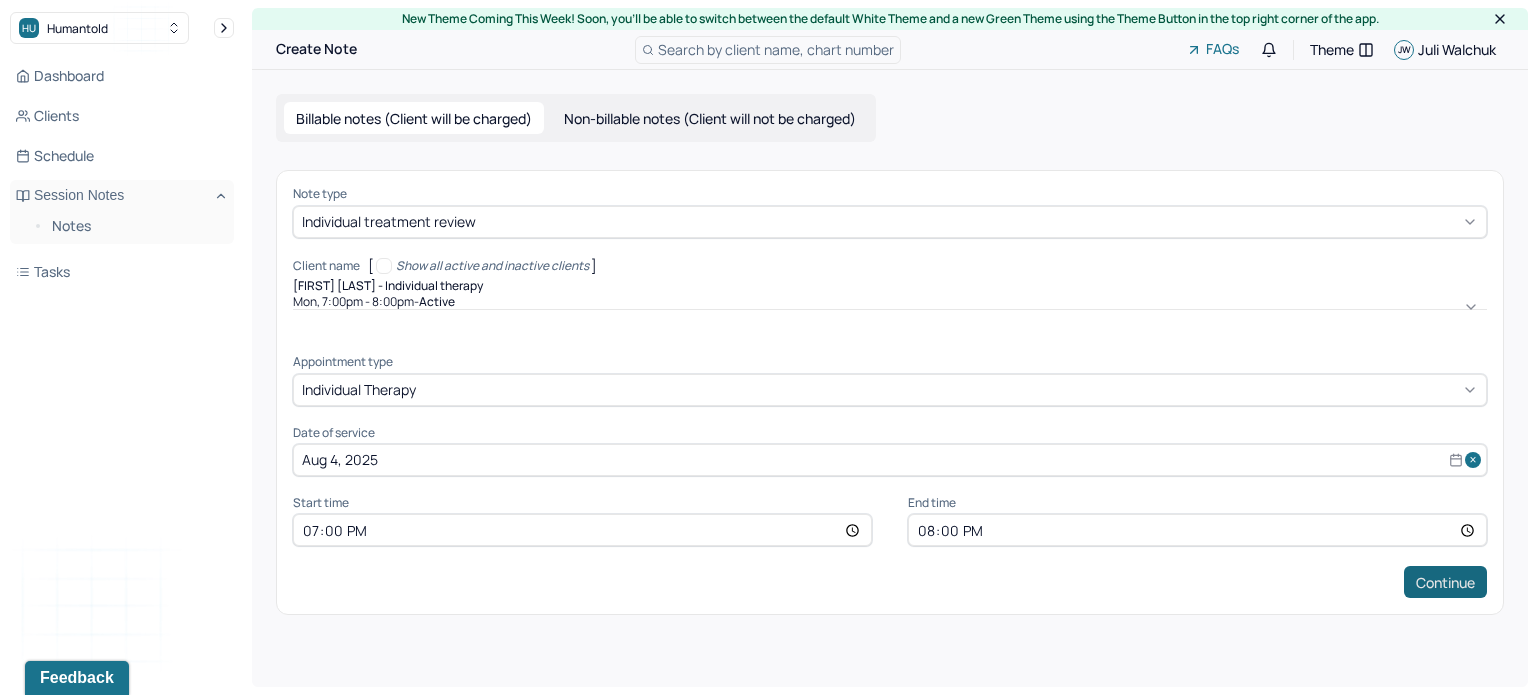 click on "Continue" at bounding box center (1445, 582) 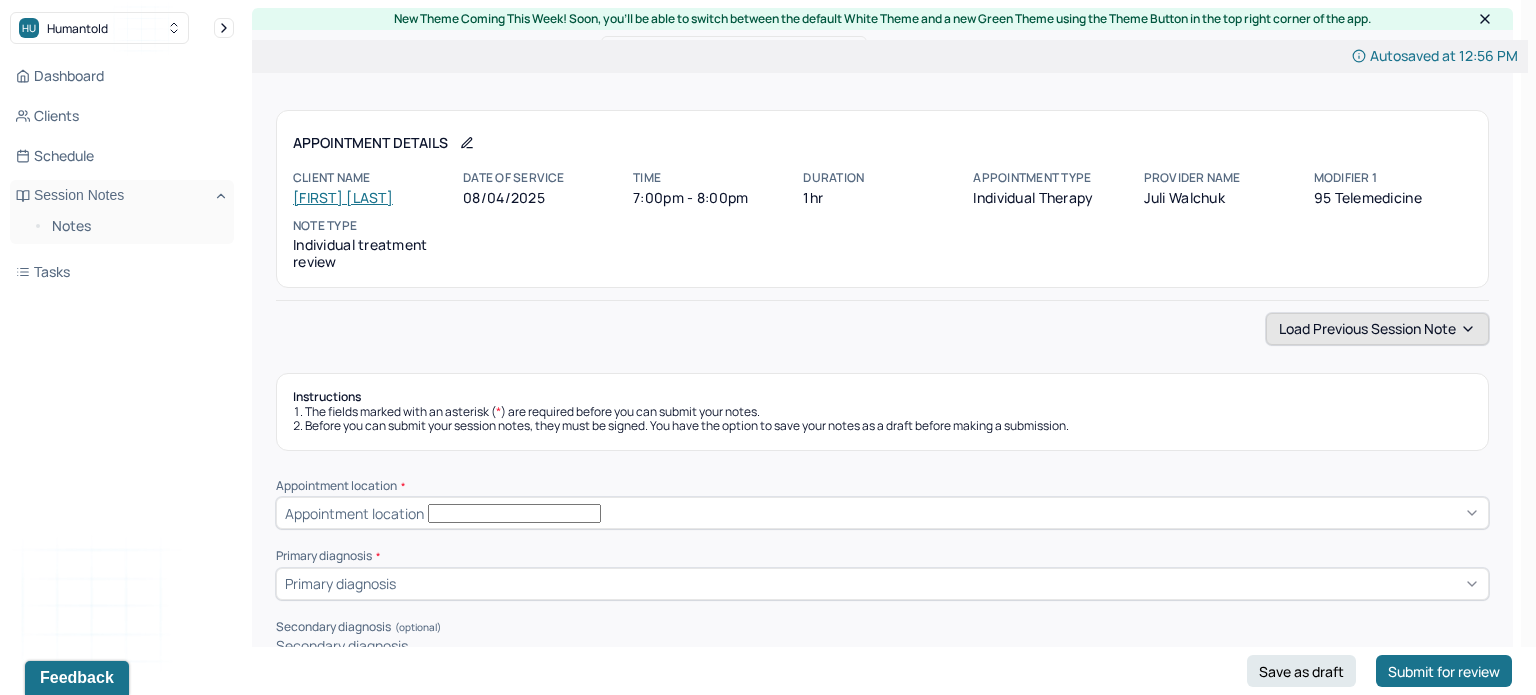 click on "Load previous session note" at bounding box center (1377, 329) 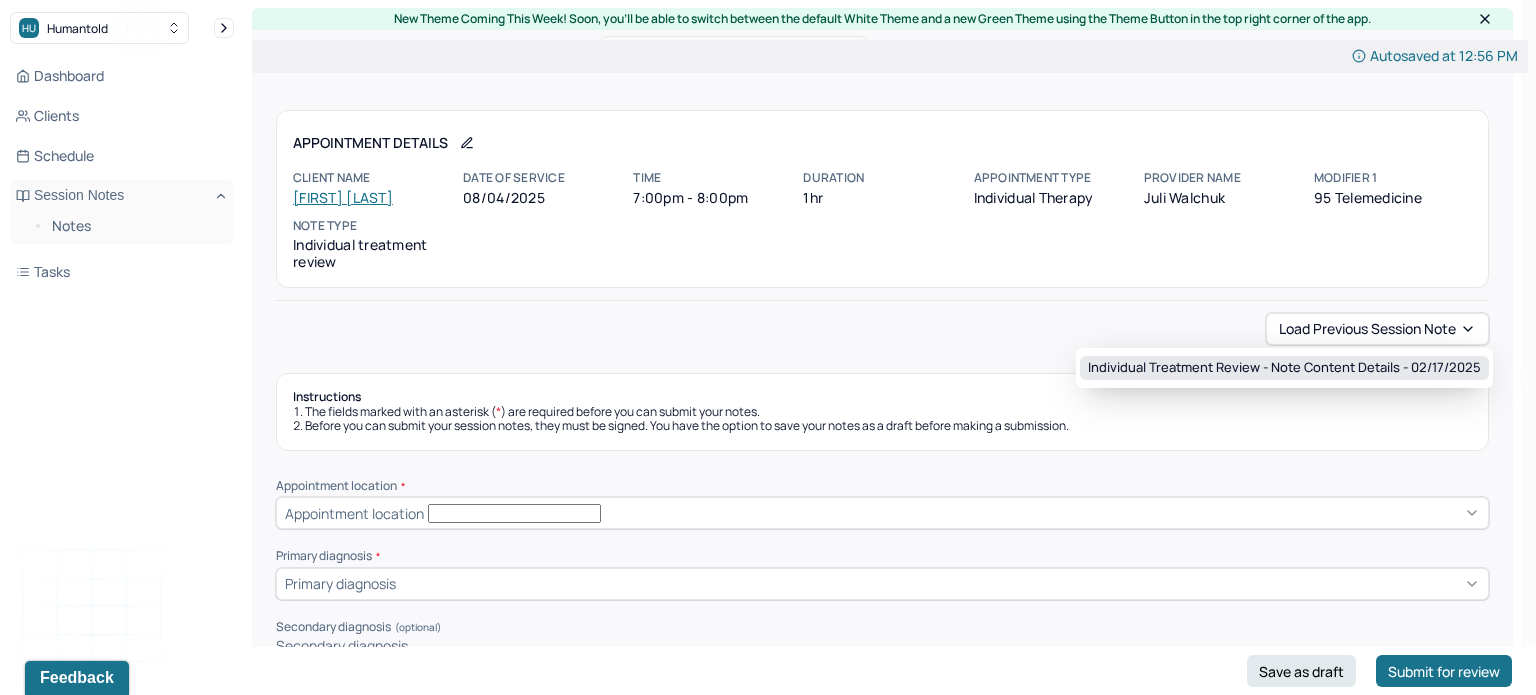click on "Individual treatment review   - Note content Details -   [DATE]" at bounding box center (1284, 368) 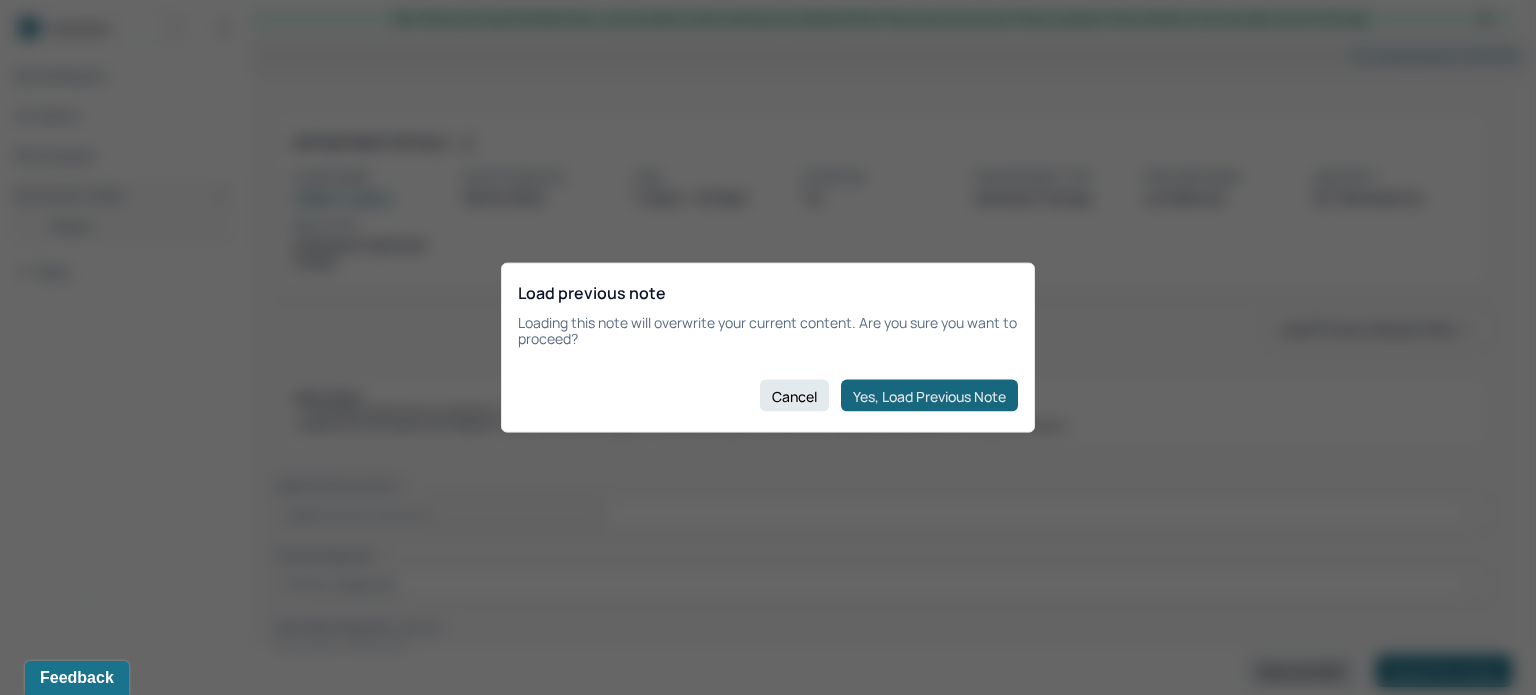 click on "Yes, Load Previous Note" at bounding box center [929, 396] 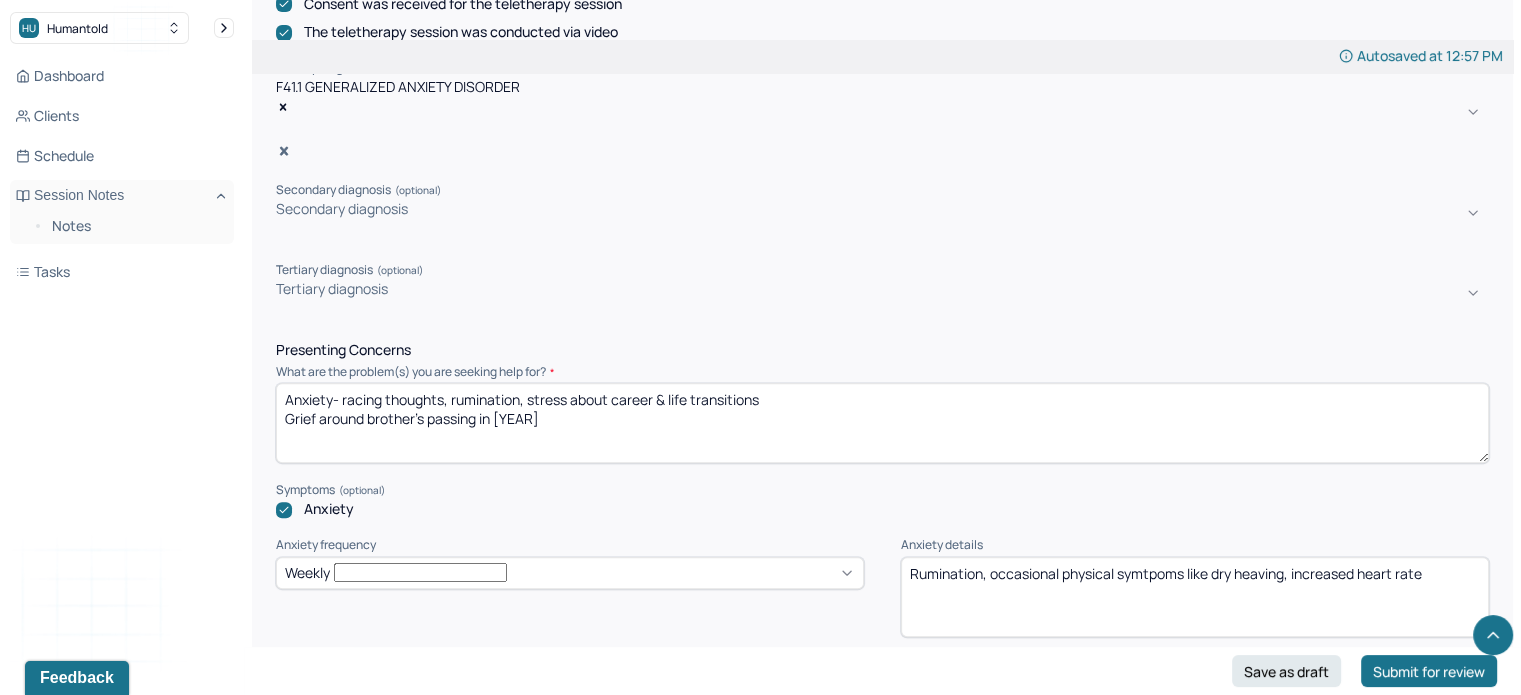 scroll, scrollTop: 700, scrollLeft: 0, axis: vertical 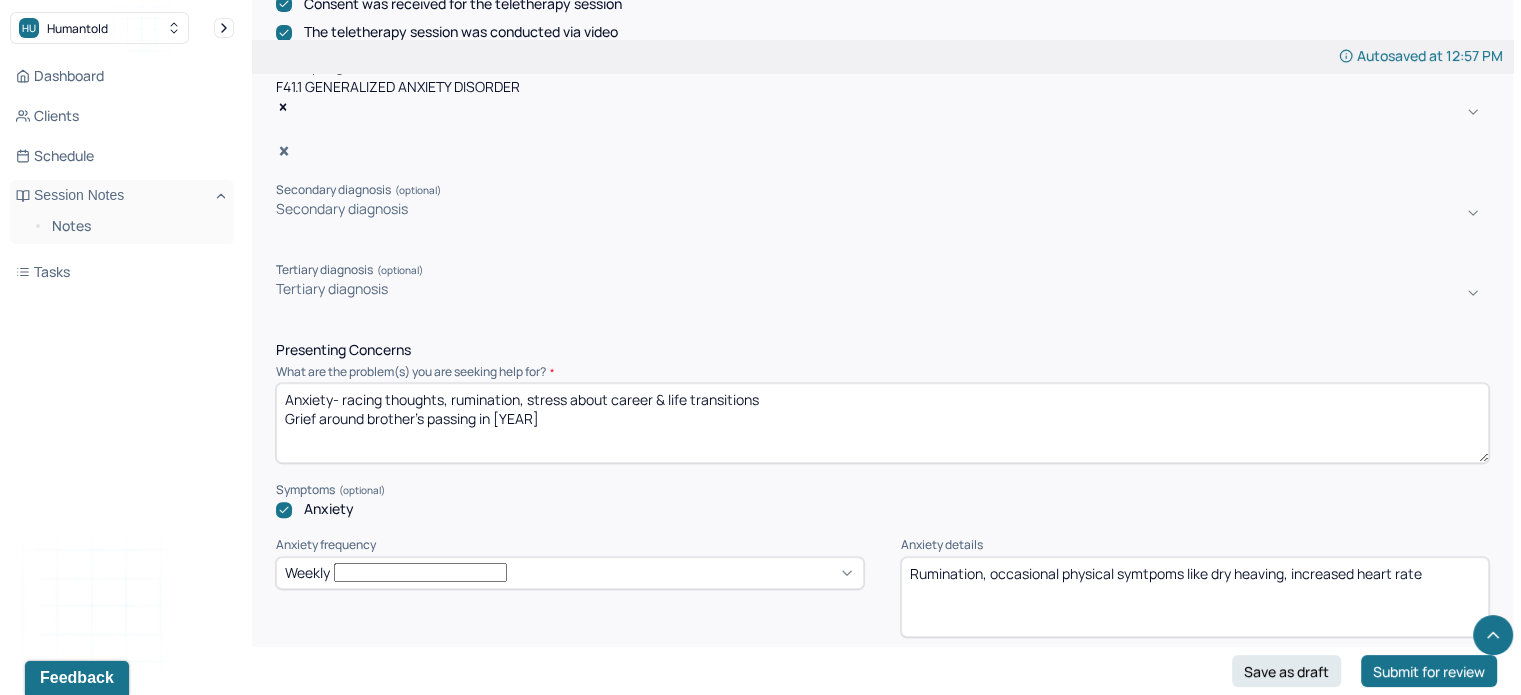 click on "Anxiety- racing thoughts, rumination, stress about career & life transitions
Grief around brother's passing in [YEAR]" at bounding box center [882, 423] 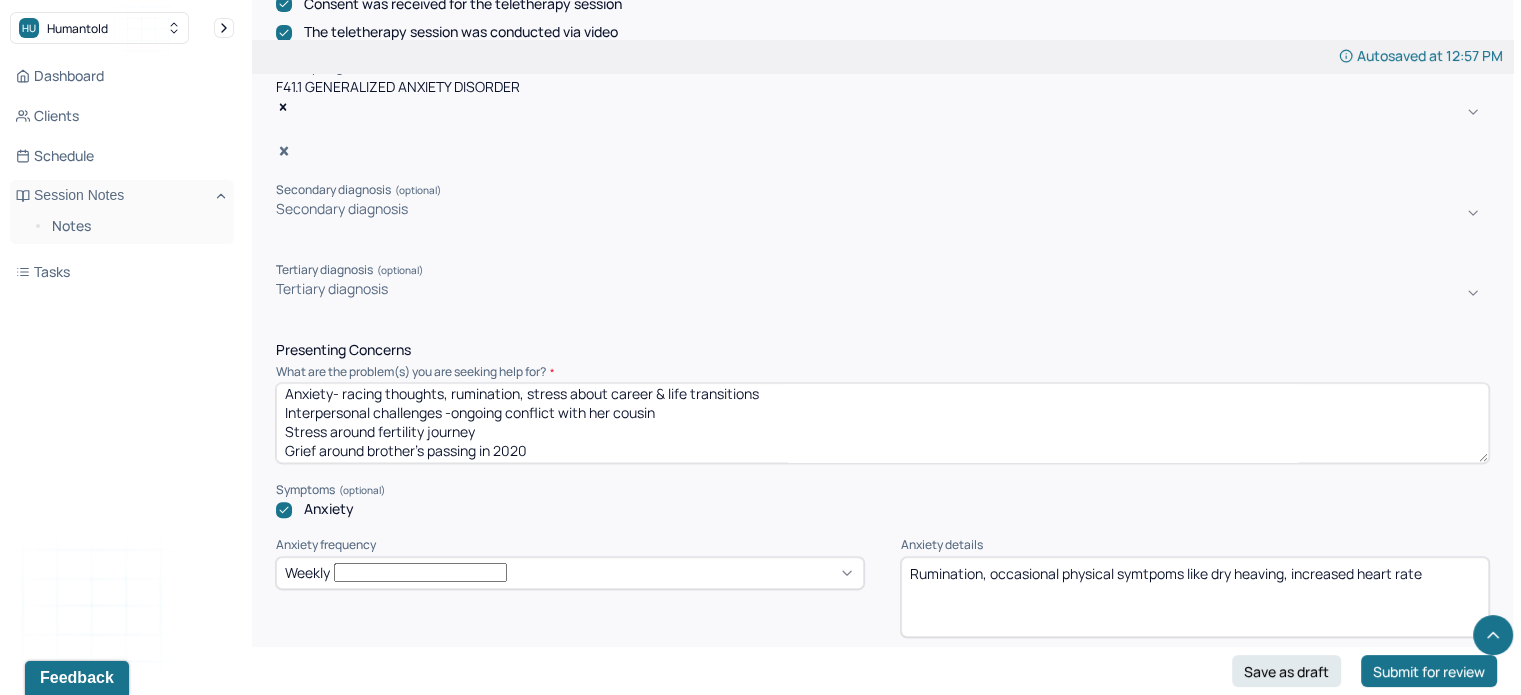 scroll, scrollTop: 29, scrollLeft: 0, axis: vertical 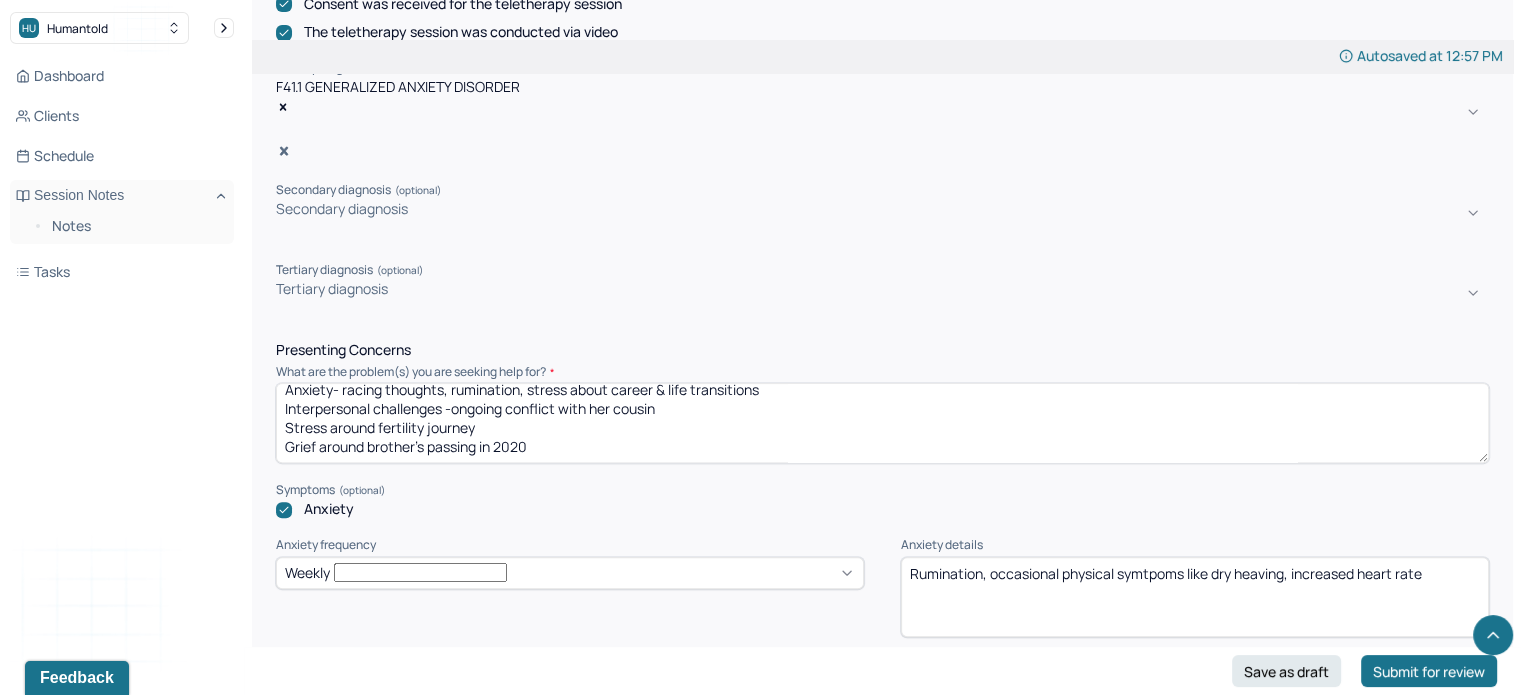 click on "Anxiety- racing thoughts, rumination, stress about career & life transitions
Interpersonal challenges -ongoing conflict with her cousin
Stress around fertility journey
Grief around brother's passing in 2020" at bounding box center [882, 423] 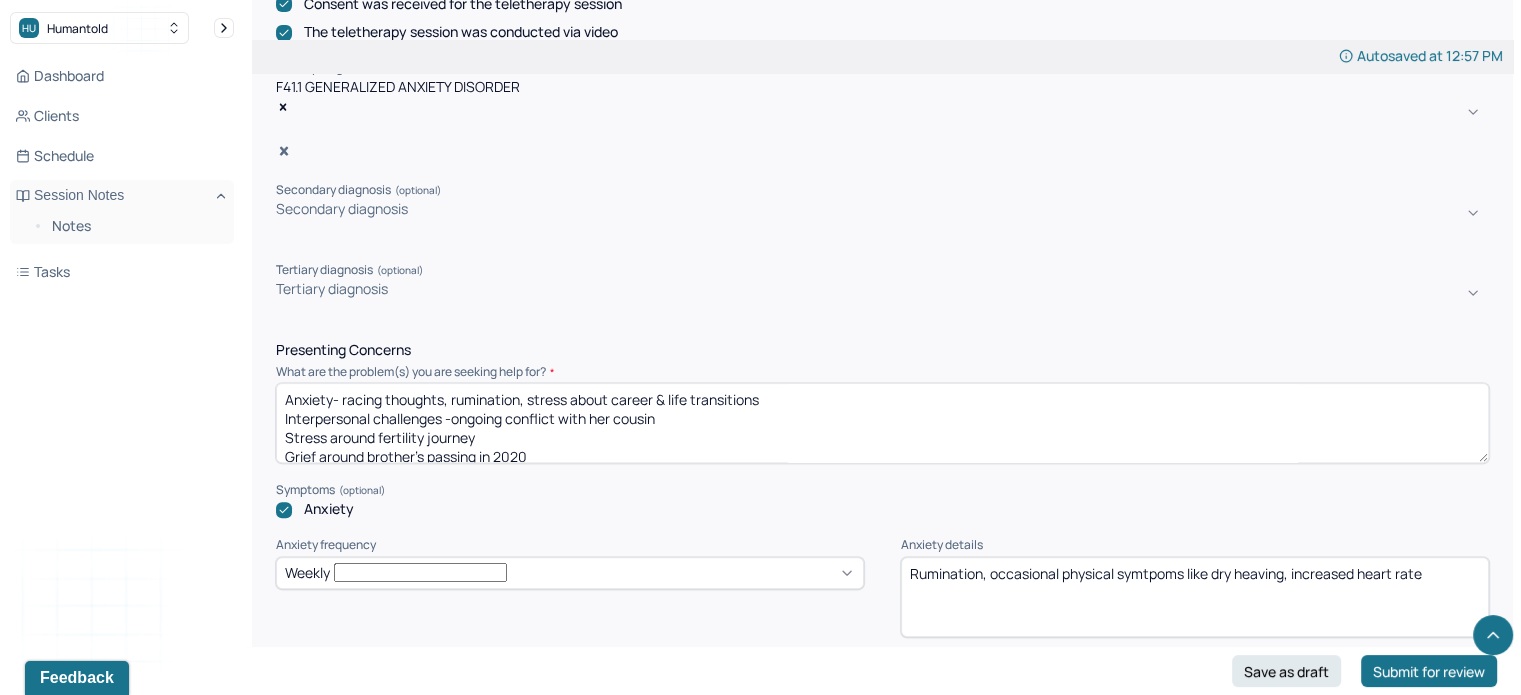 type on "Anxiety- racing thoughts, rumination, stress about career & life transitions
Interpersonal challenges -ongoing conflict with her cousin
Stress around fertility journey
Grief around brother's passing in 2020" 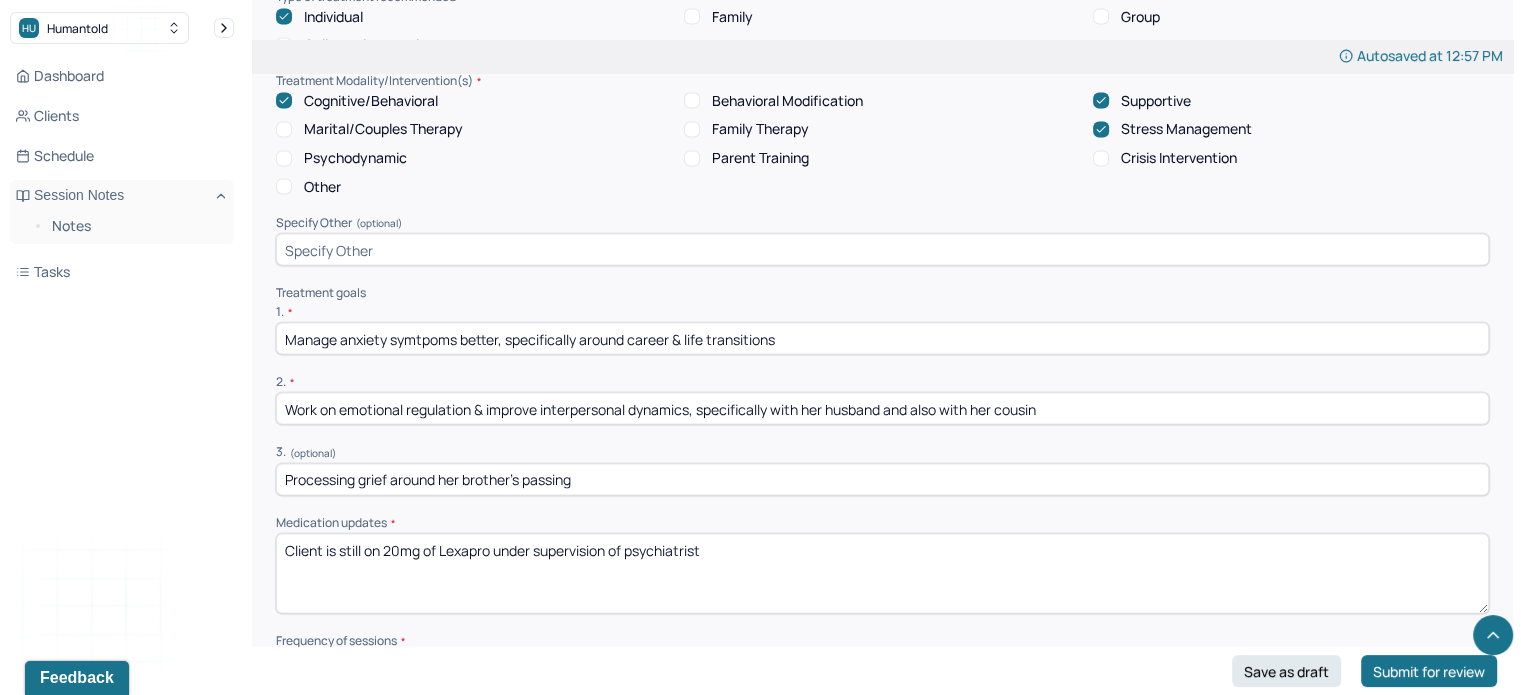 scroll, scrollTop: 3938, scrollLeft: 0, axis: vertical 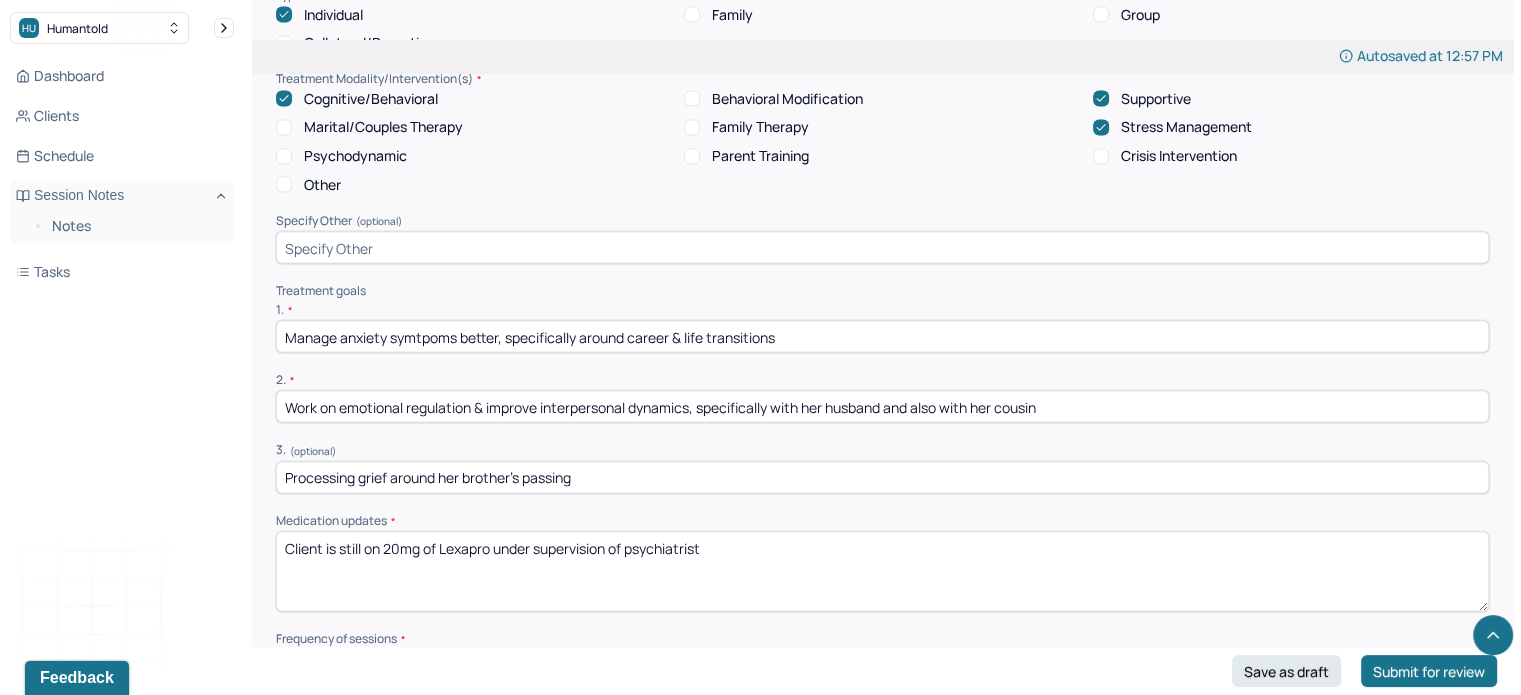 click on "Client is still on 20mg of Lexapro under supervision of psychiatrist" at bounding box center (882, 572) 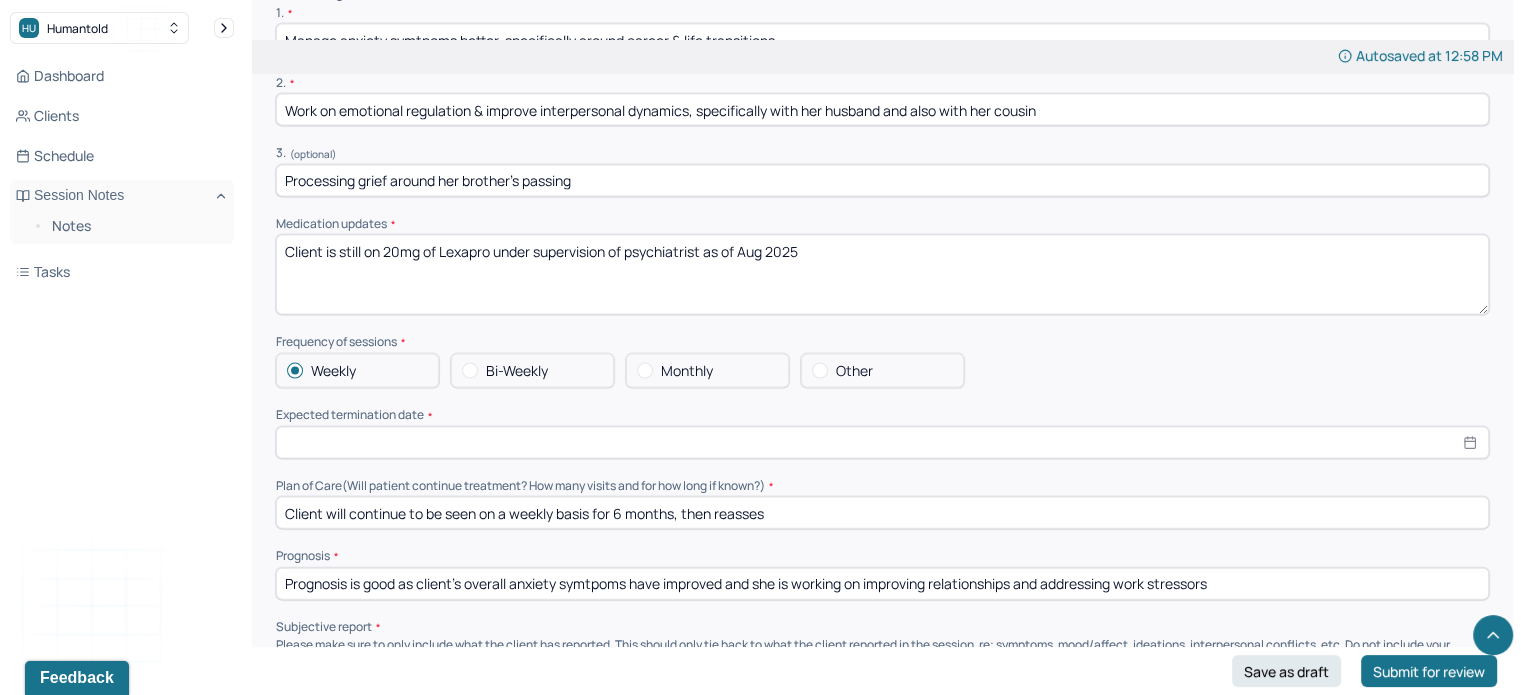 scroll, scrollTop: 4323, scrollLeft: 0, axis: vertical 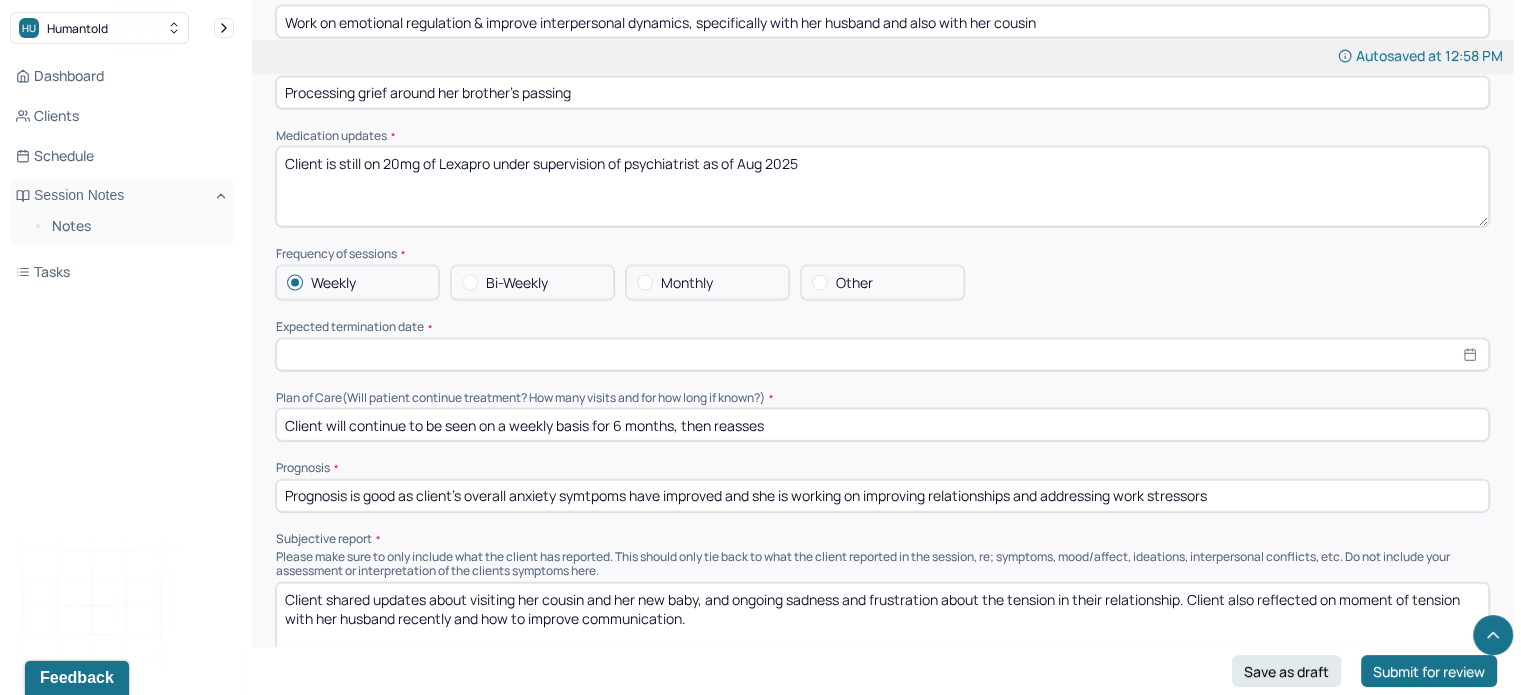 type on "Client is still on 20mg of Lexapro under supervision of psychiatrist as of Aug 2025" 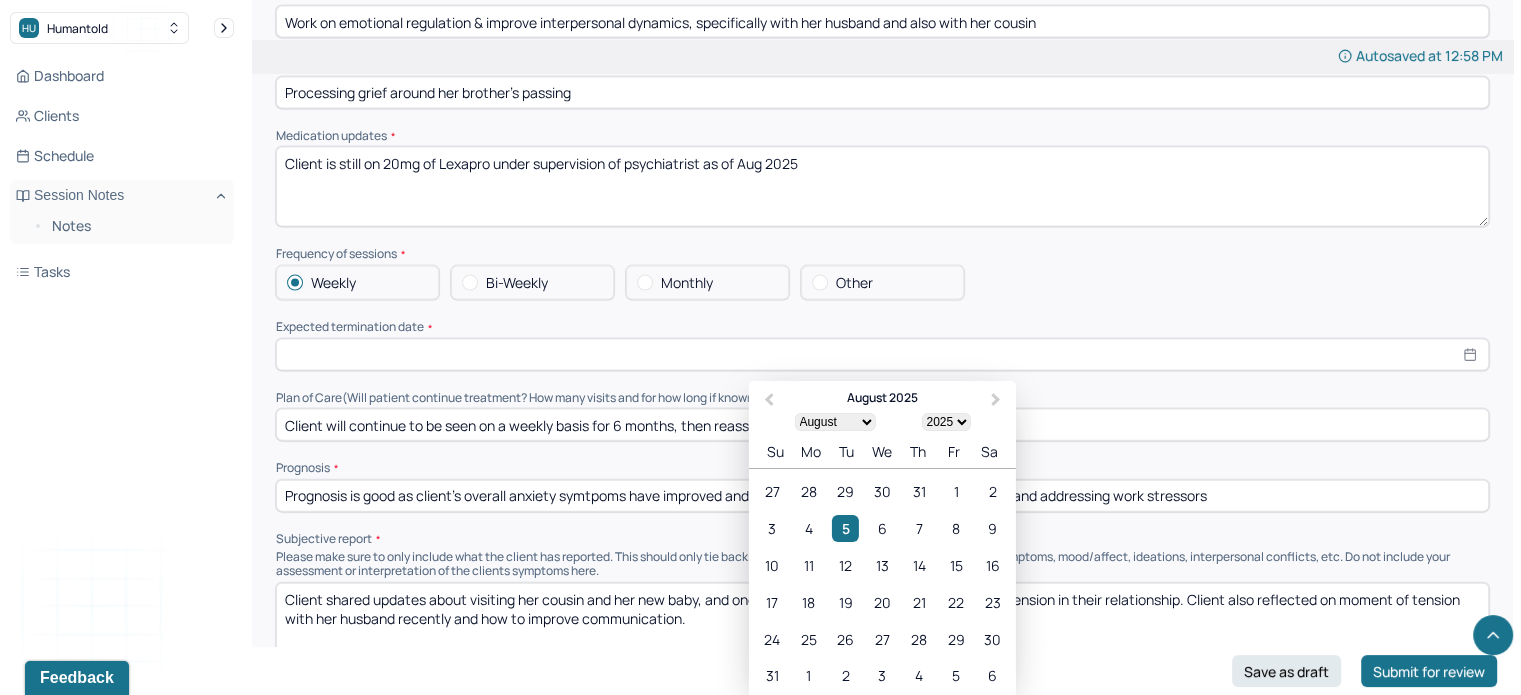 click at bounding box center [882, 355] 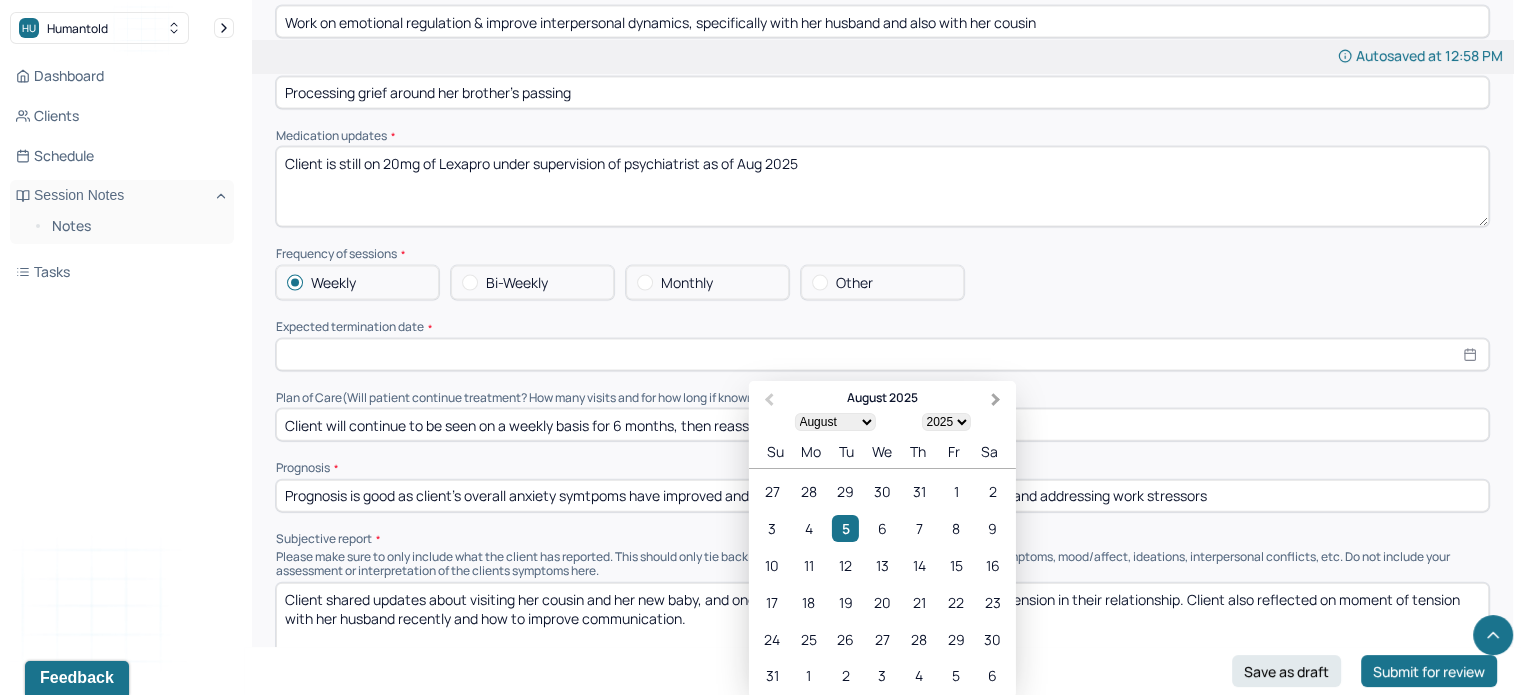 click on "Next Month" at bounding box center [998, 402] 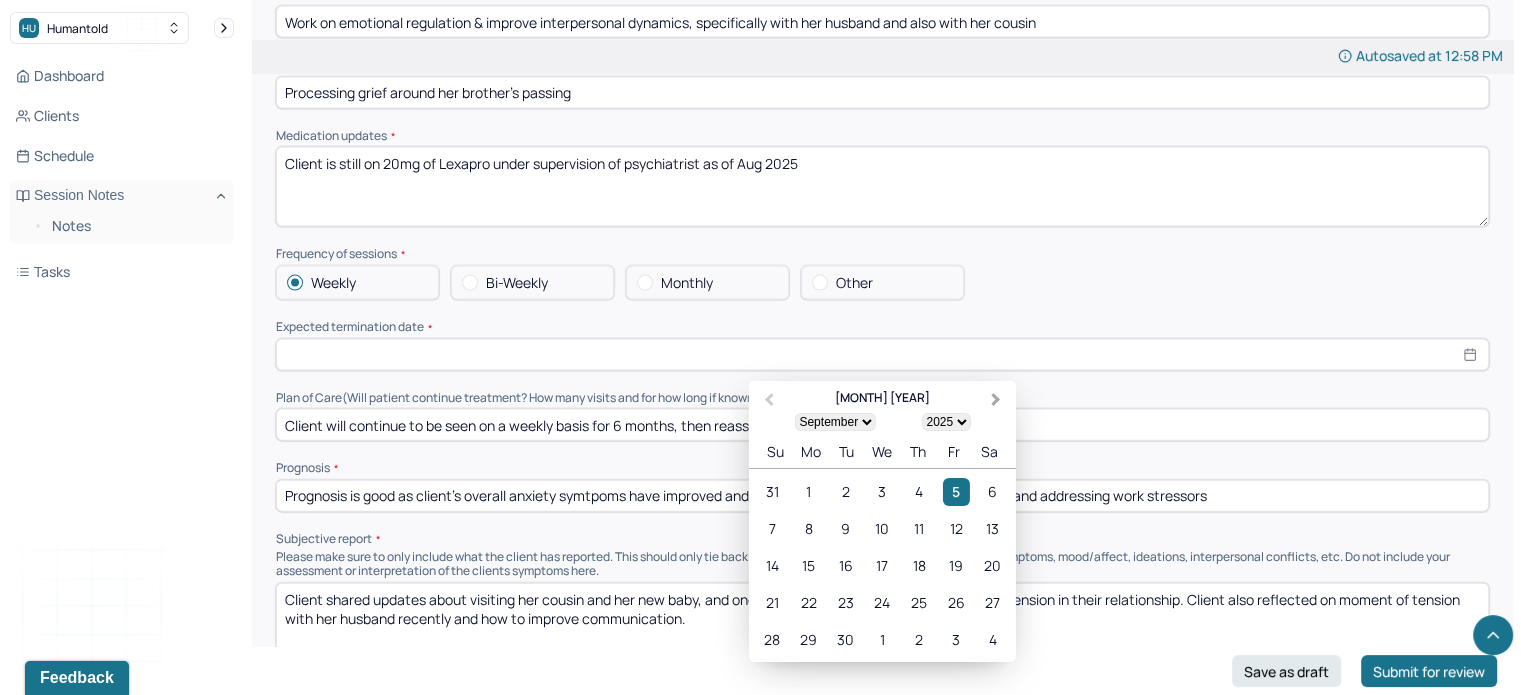 click on "Next Month" at bounding box center (998, 402) 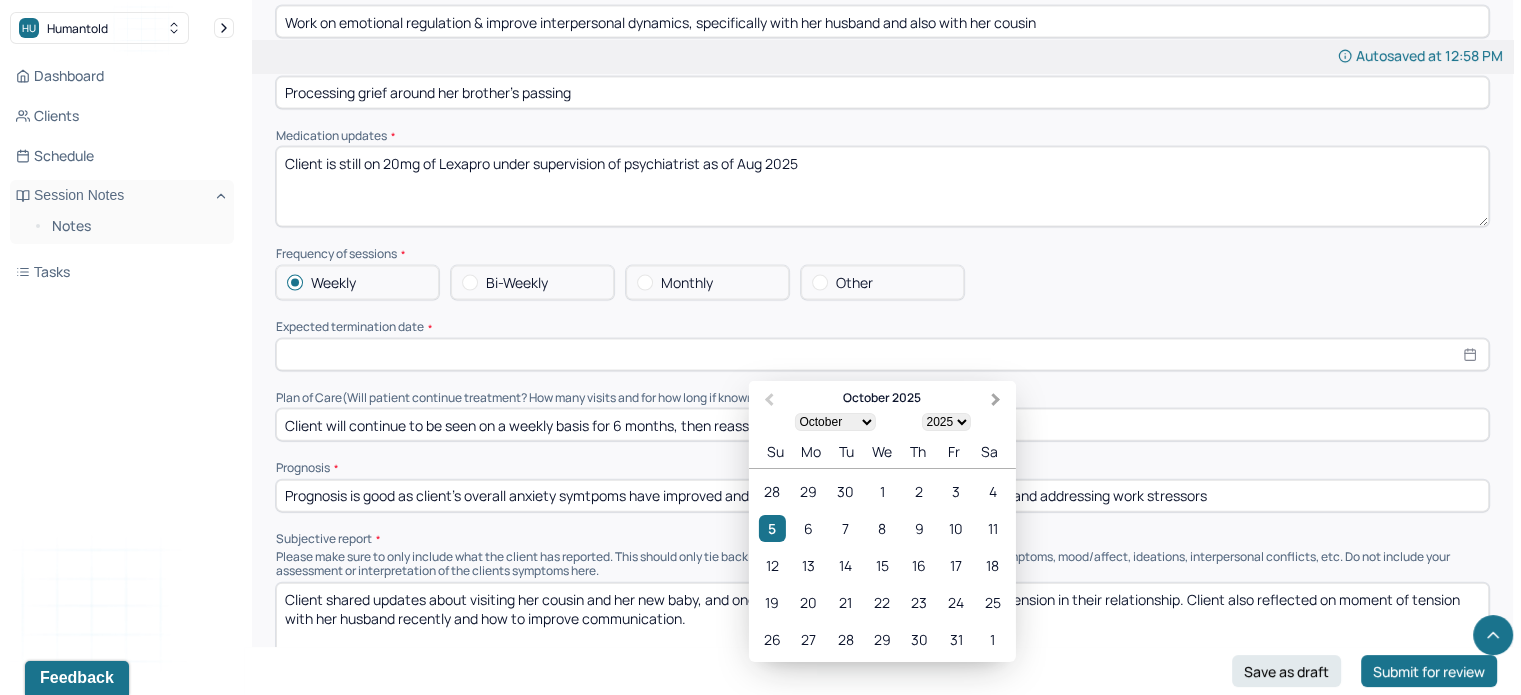 click on "Next Month" at bounding box center (998, 402) 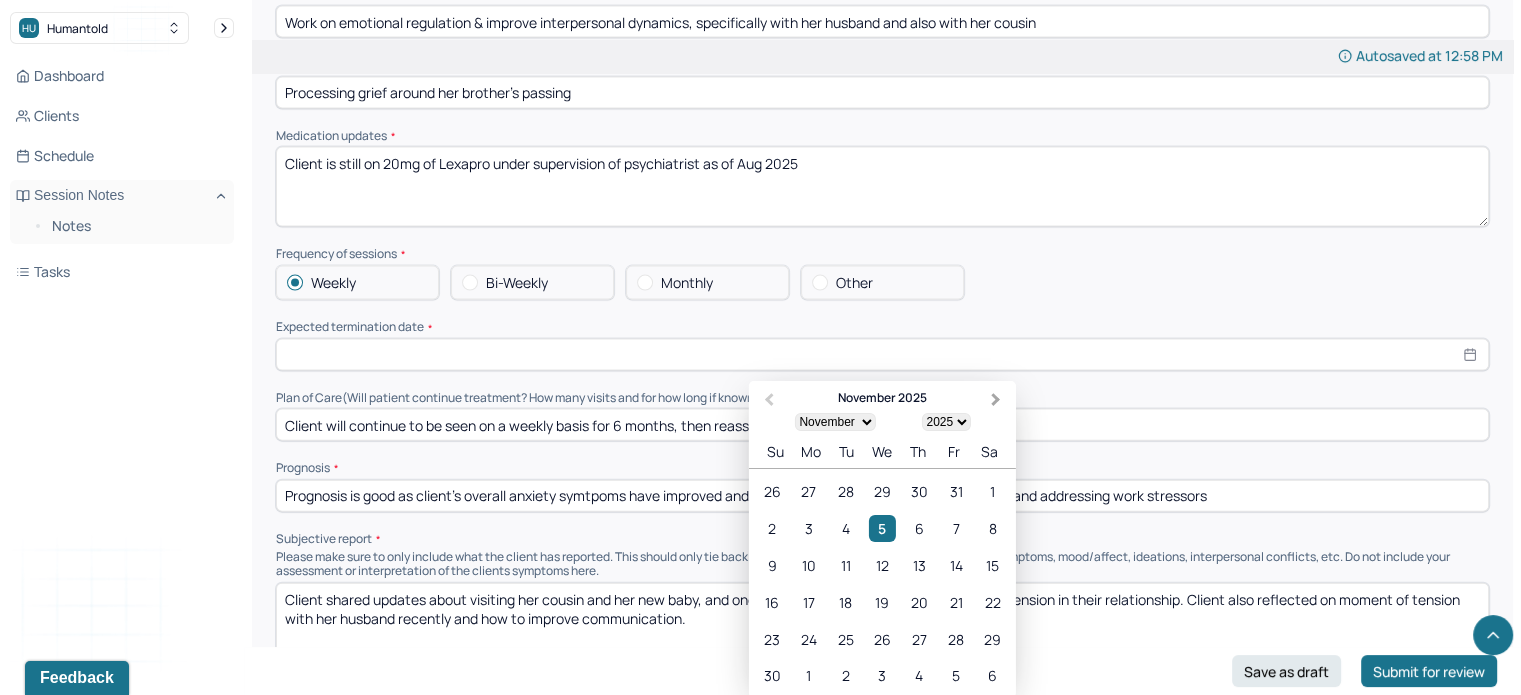 click on "Next Month" at bounding box center [998, 402] 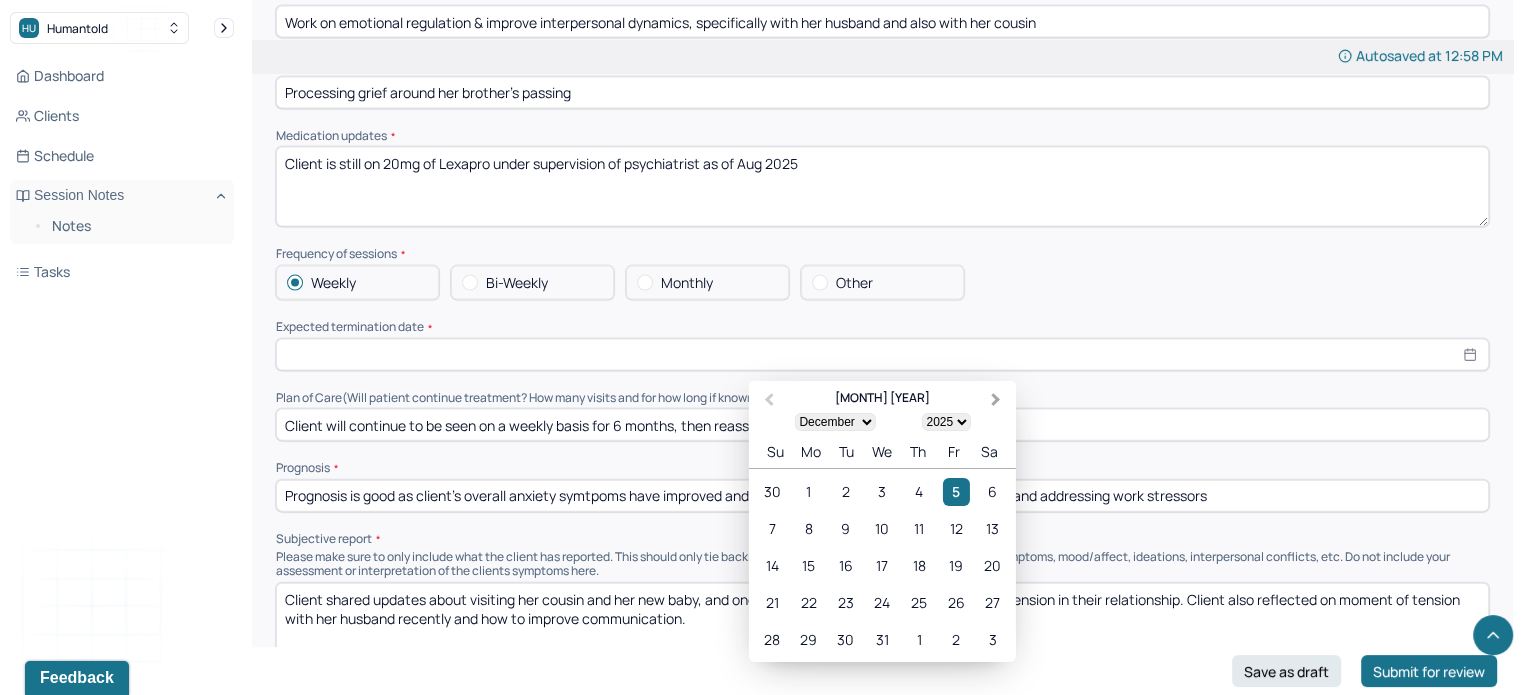 click on "Next Month" at bounding box center (998, 402) 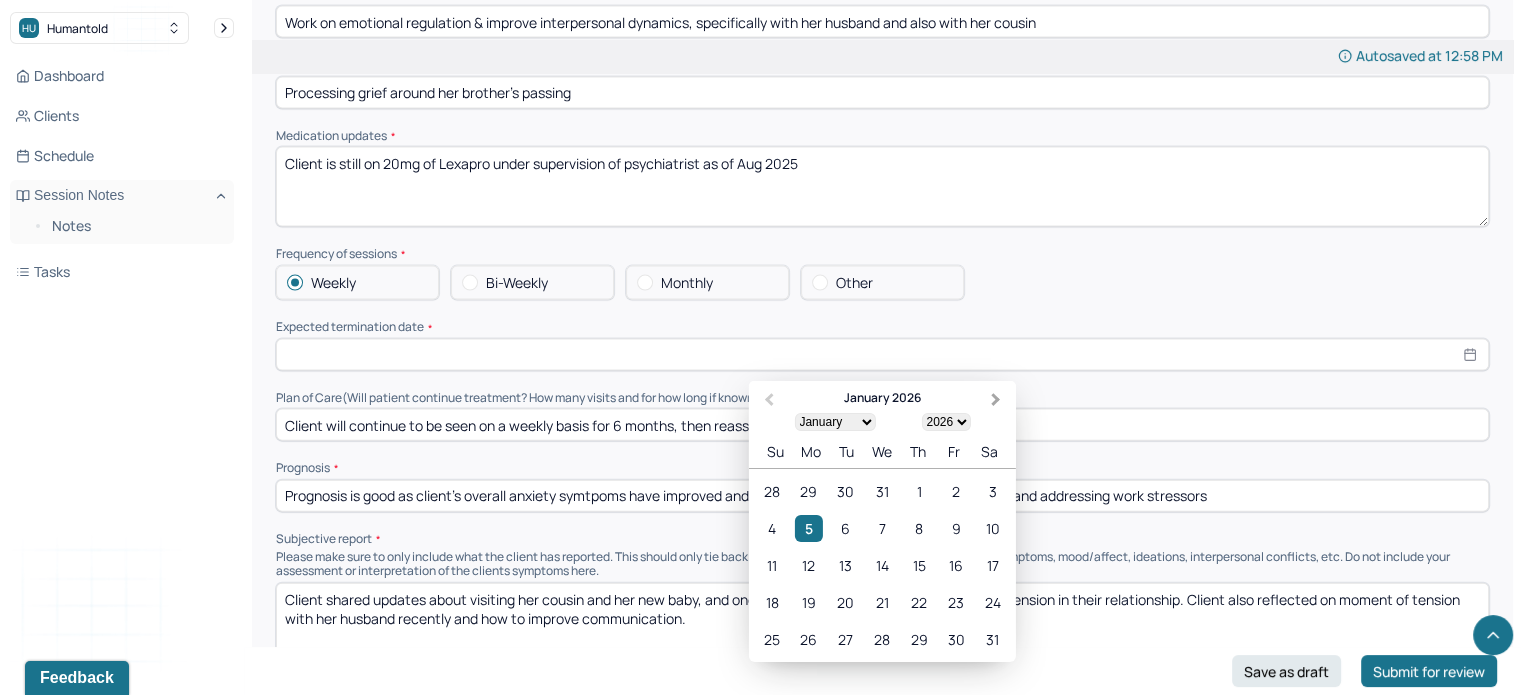 click on "Next Month" at bounding box center [998, 402] 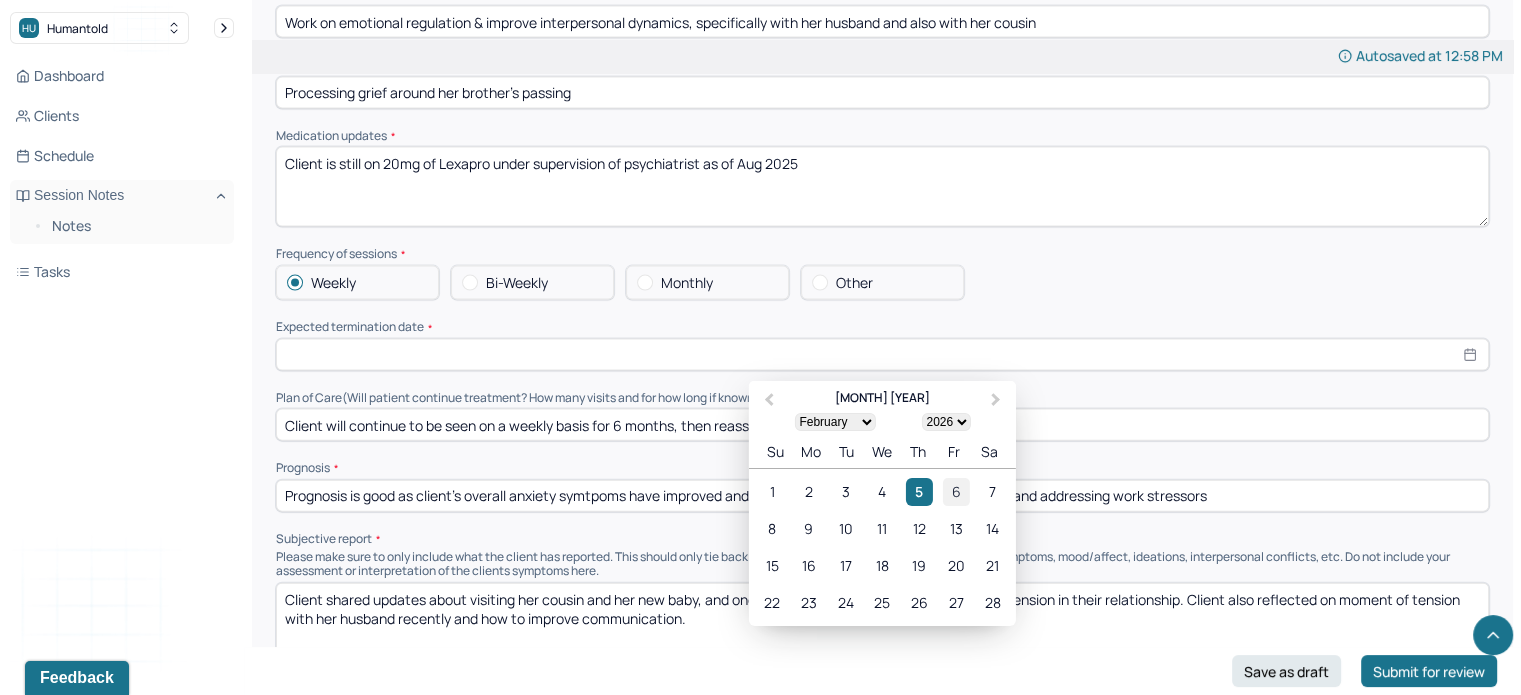 click on "6" at bounding box center (955, 492) 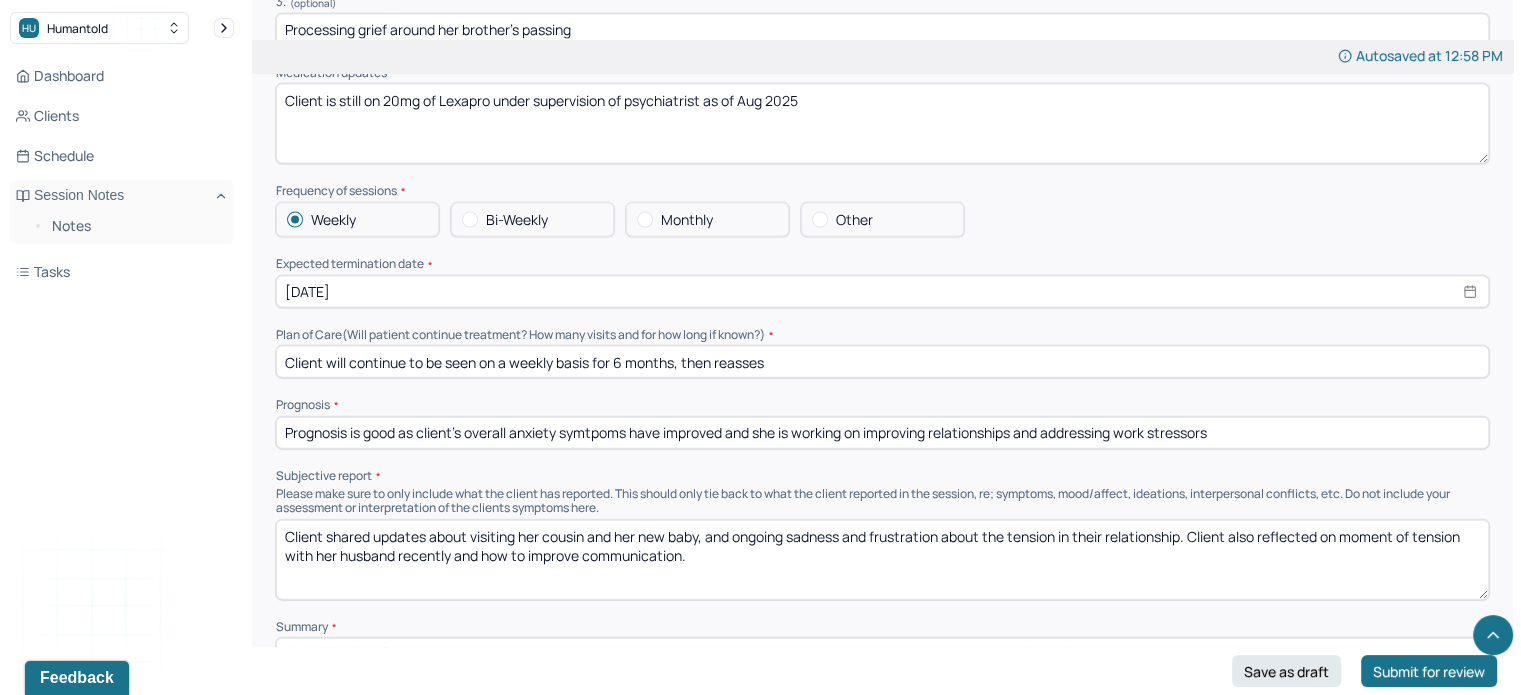 scroll, scrollTop: 4394, scrollLeft: 0, axis: vertical 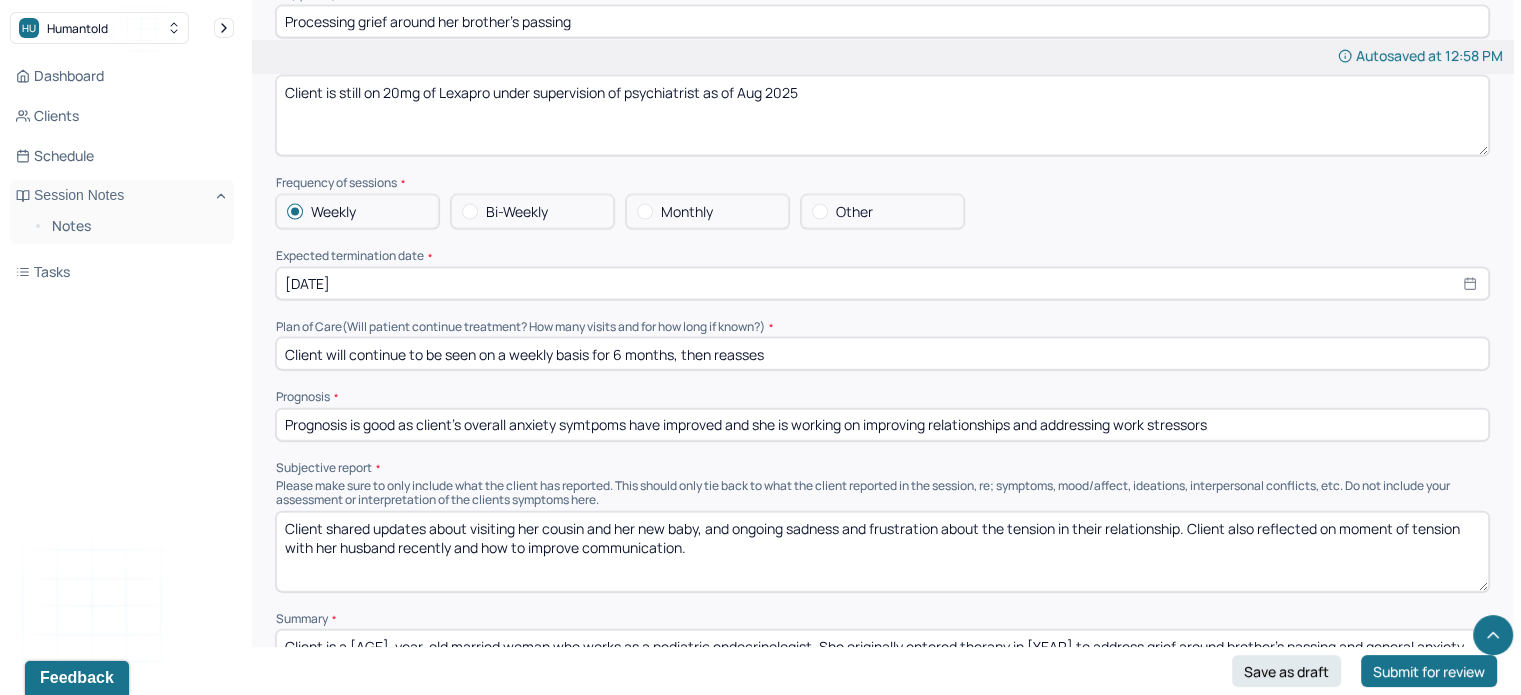 drag, startPoint x: 1264, startPoint y: 359, endPoint x: 760, endPoint y: 361, distance: 504.00397 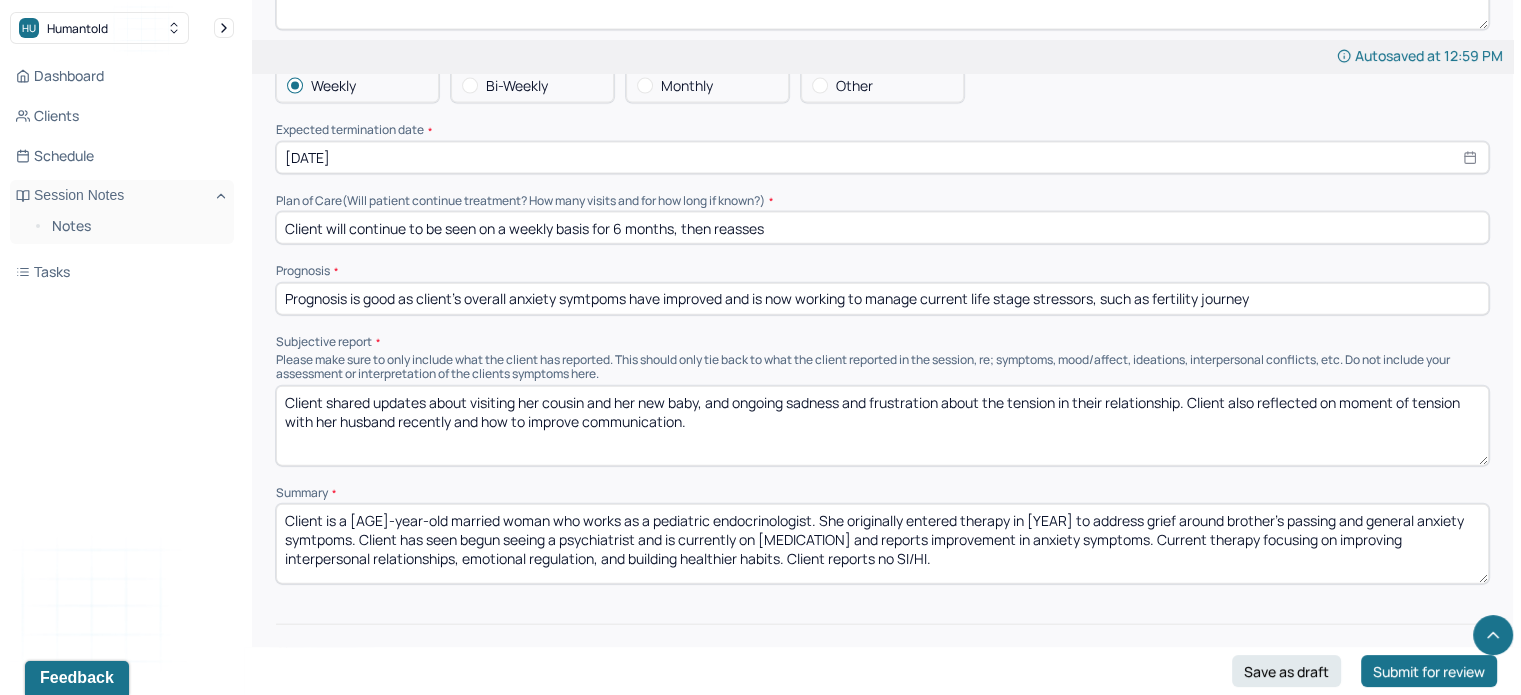 scroll, scrollTop: 4520, scrollLeft: 0, axis: vertical 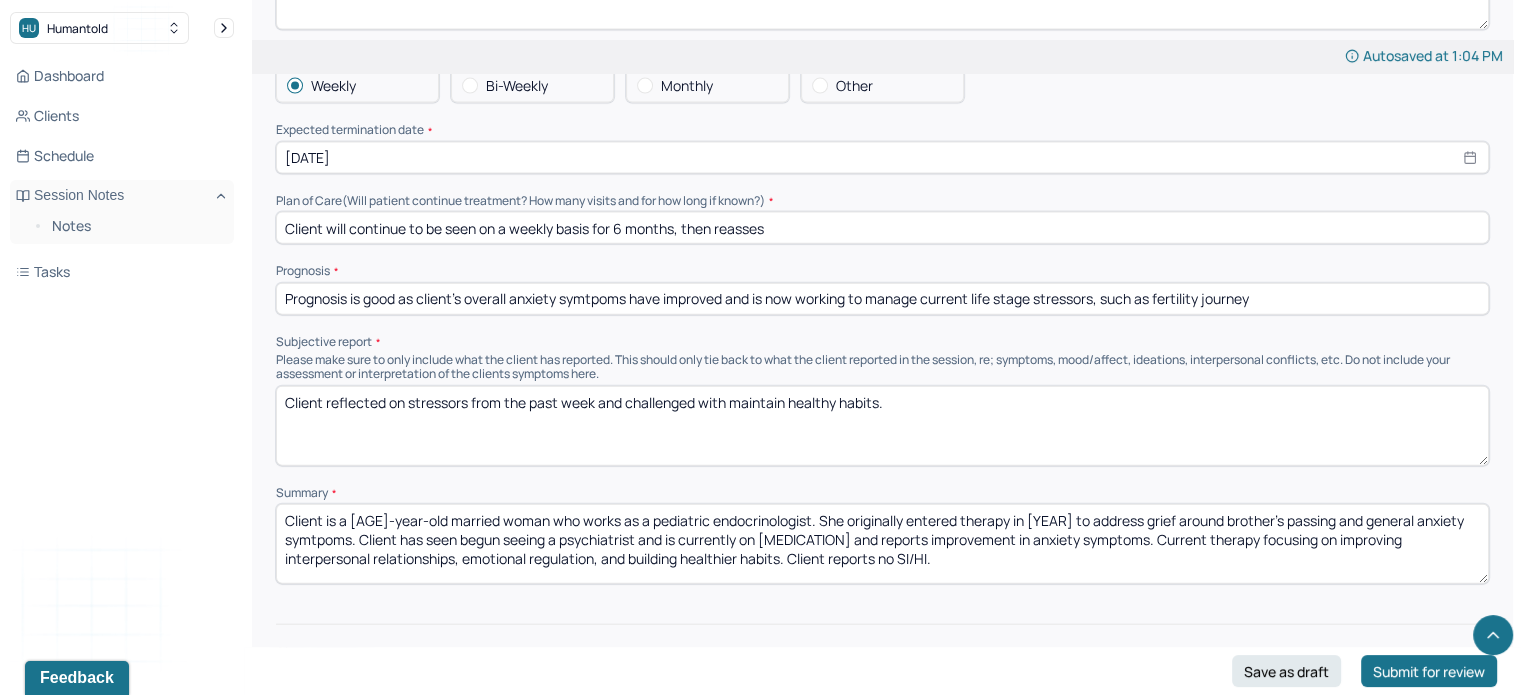 type on "Client reflected on stressors from the past week and challenged with maintain healthy habits." 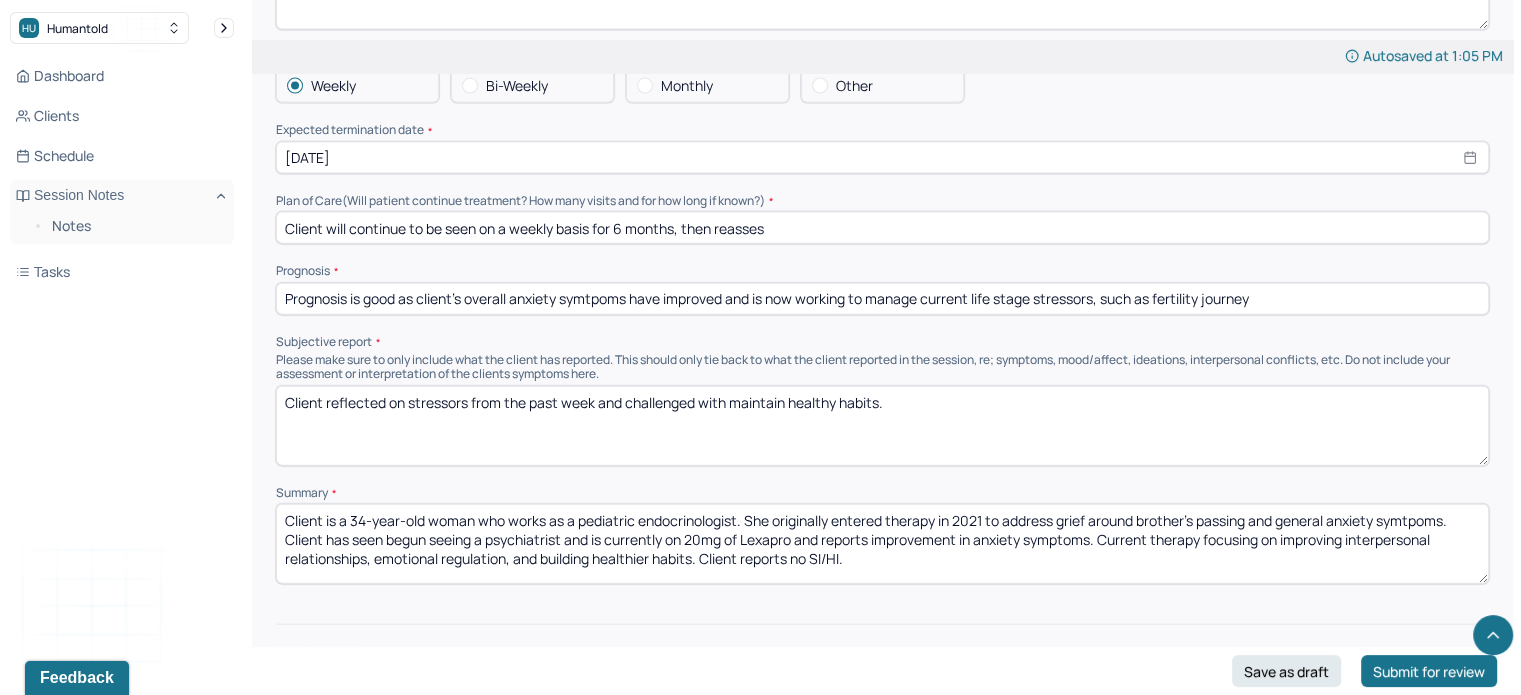 drag, startPoint x: 486, startPoint y: 475, endPoint x: 330, endPoint y: 478, distance: 156.02884 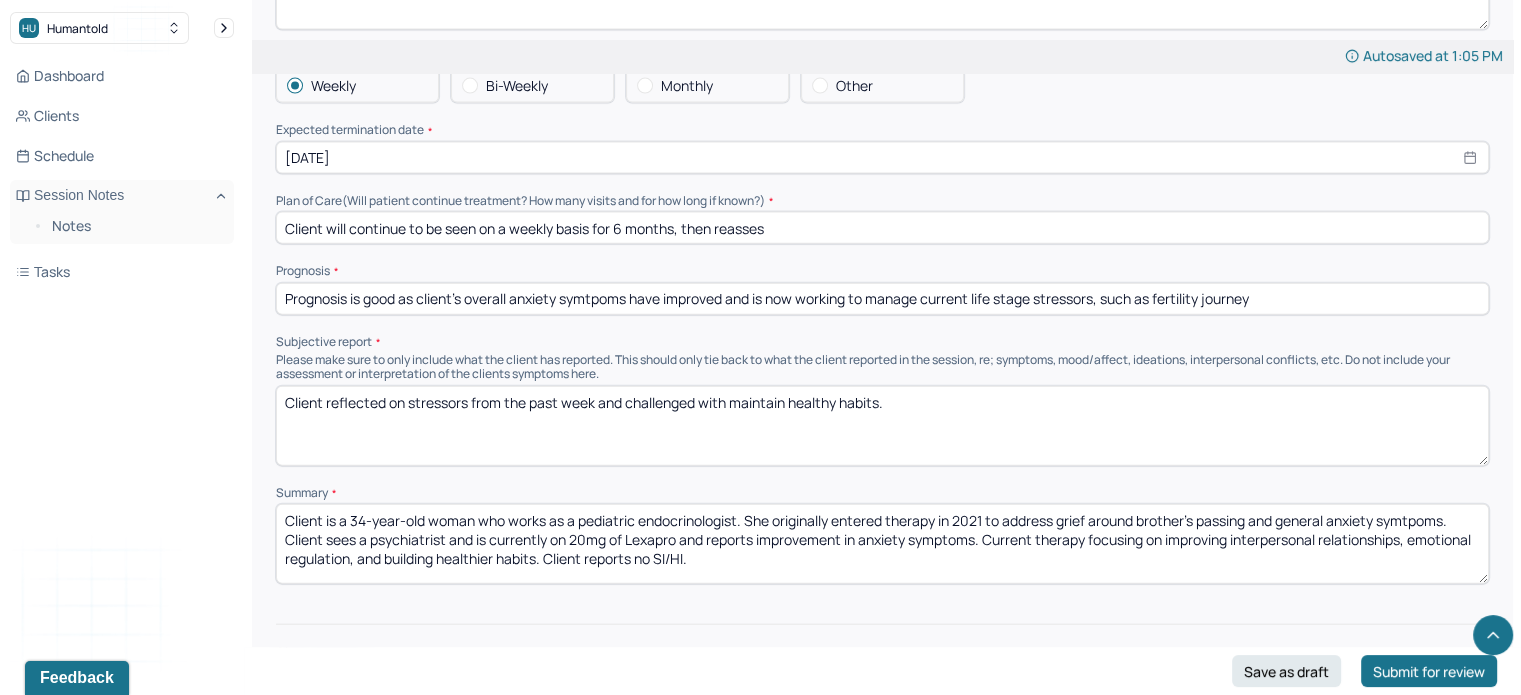 click on "Client is a 34-year-old woman who works as a pediatric endocrinologist. She originally entered therapy in 2021 to address grief around brother's passing and general anxiety symtpoms. Client sees a psychiatrist and is currently on 20mg of Lexapro and reports improvement in anxiety symptoms. Current therapy focusing on improving interpersonal relationships, emotional regulation, and building healthier habits. Client reports no SI/HI." at bounding box center (882, 544) 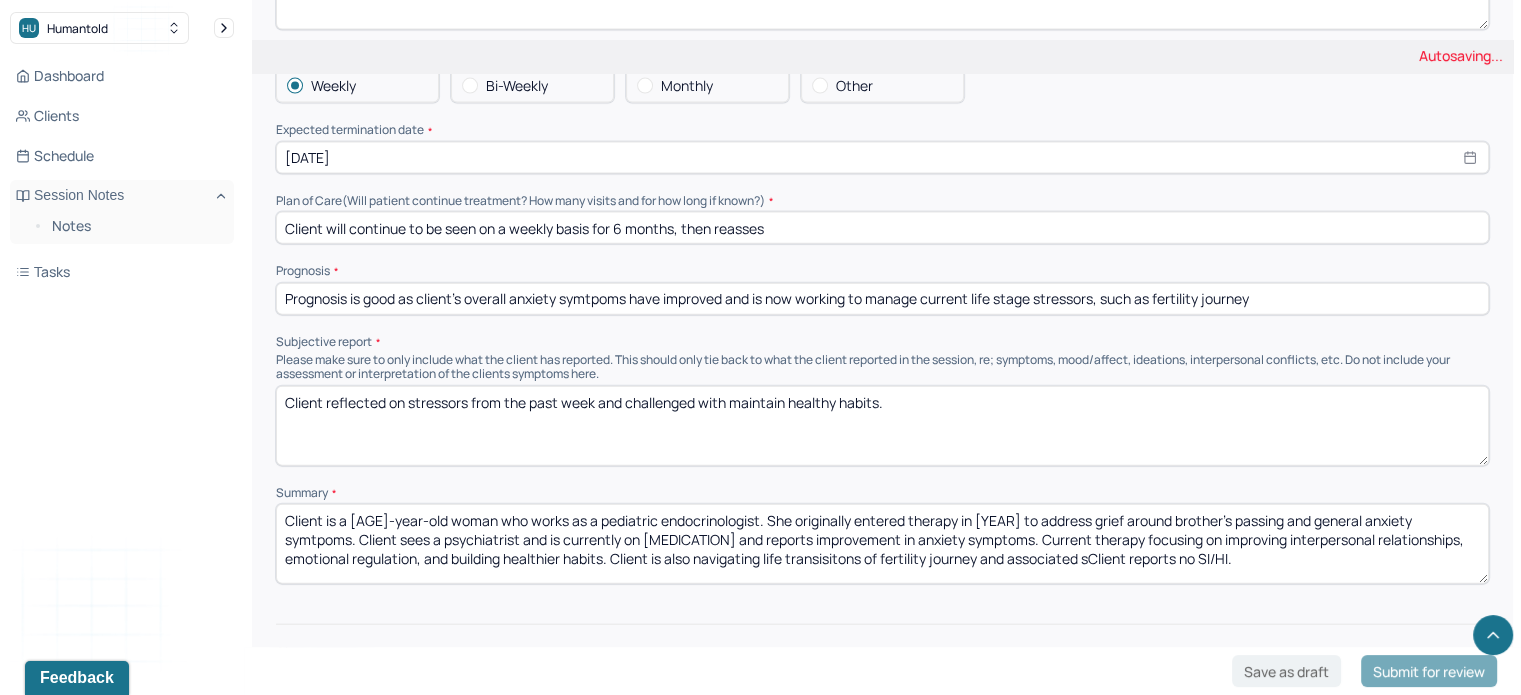 click on "Client is a [AGE]-year-old woman who works as a pediatric endocrinologist. She originally entered therapy in [YEAR] to address grief around brother's passing and general anxiety symtpoms. Client sees a psychiatrist and is currently on 20mg of Lexapro and reports improvement in anxiety symptoms. Current therapy focusing on improving interpersonal relationships, emotional regulation, and building healthier habits. Client is also navigating life transisitons of Client reports no SI/HI." at bounding box center (882, 544) 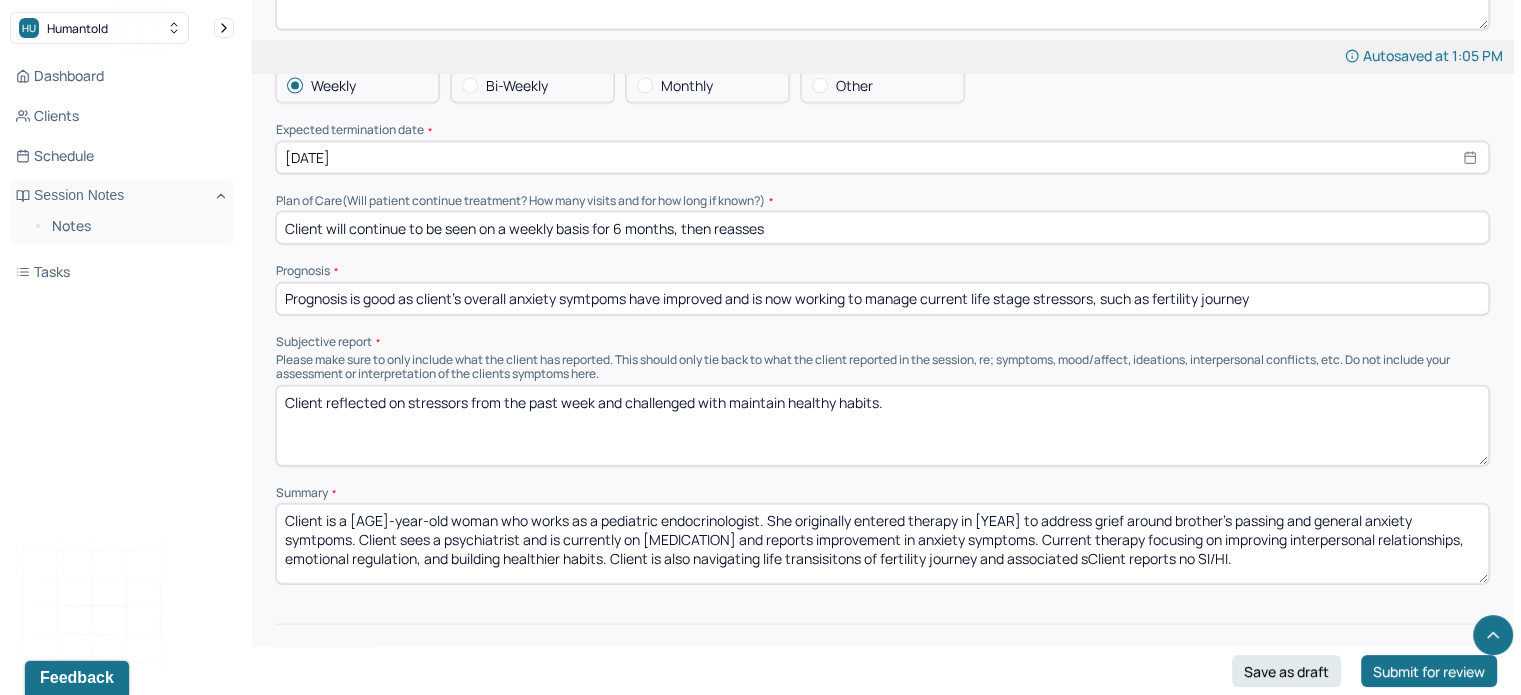 click on "Client is a [AGE]-year-old woman who works as a pediatric endocrinologist. She originally entered therapy in [YEAR] to address grief around brother's passing and general anxiety symtpoms. Client sees a psychiatrist and is currently on [MEDICATION] and reports improvement in anxiety symptoms. Current therapy focusing on improving interpersonal relationships, emotional regulation, and building healthier habits. Client is also navigating life transisitons of fertility journey and associated sClient reports no SI/HI." at bounding box center [882, 544] 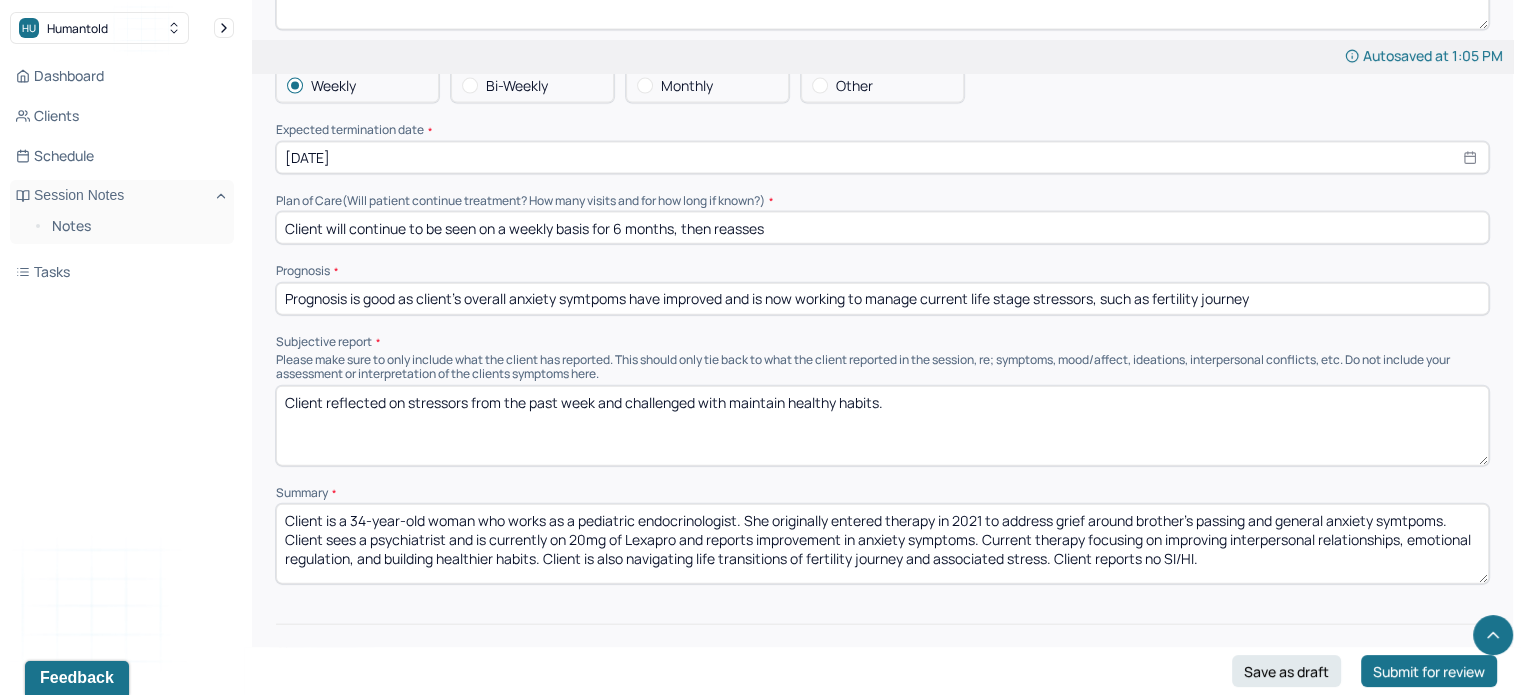 type on "Client is a 34-year-old woman who works as a pediatric endocrinologist. She originally entered therapy in 2021 to address grief around brother's passing and general anxiety symtpoms. Client sees a psychiatrist and is currently on 20mg of Lexapro and reports improvement in anxiety symptoms. Current therapy focusing on improving interpersonal relationships, emotional regulation, and building healthier habits. Client is also navigating life transitions of fertility journey and associated stress. Client reports no SI/HI." 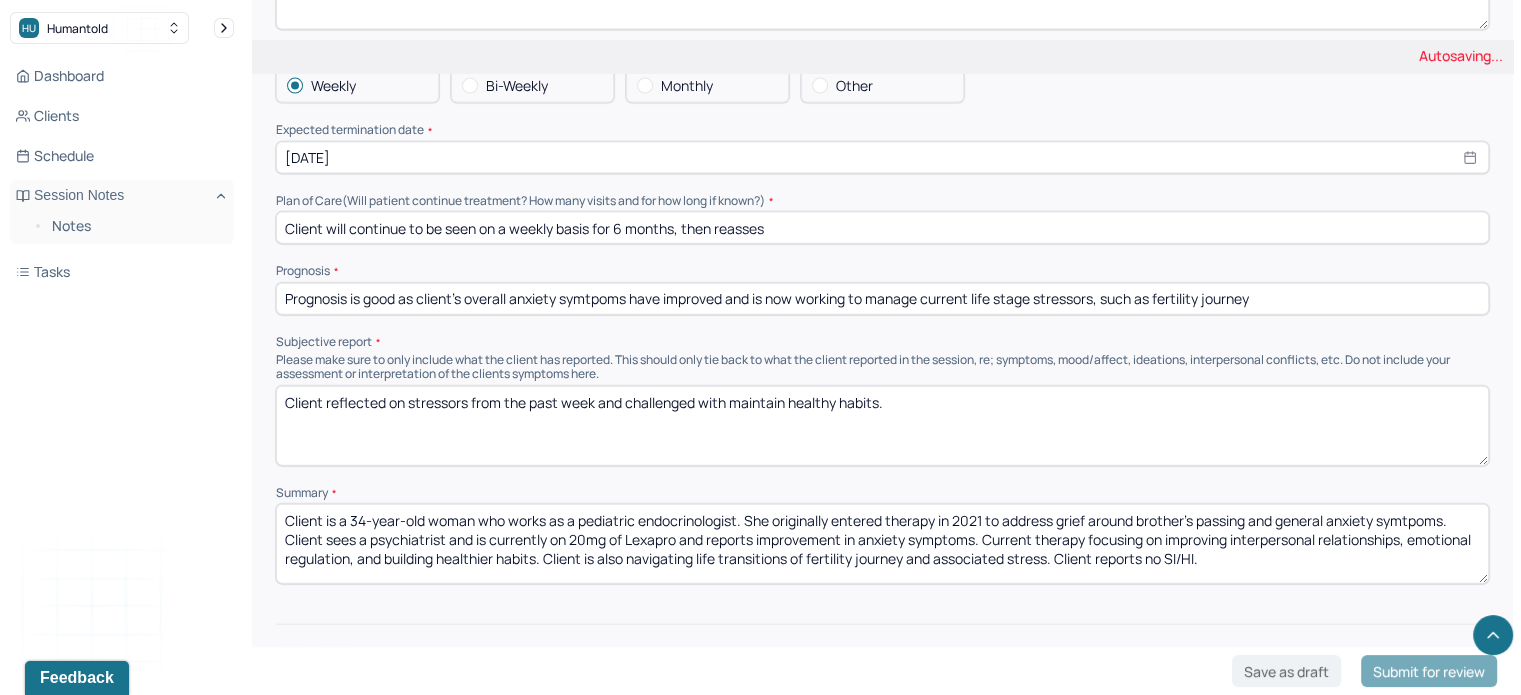 scroll, scrollTop: 4560, scrollLeft: 0, axis: vertical 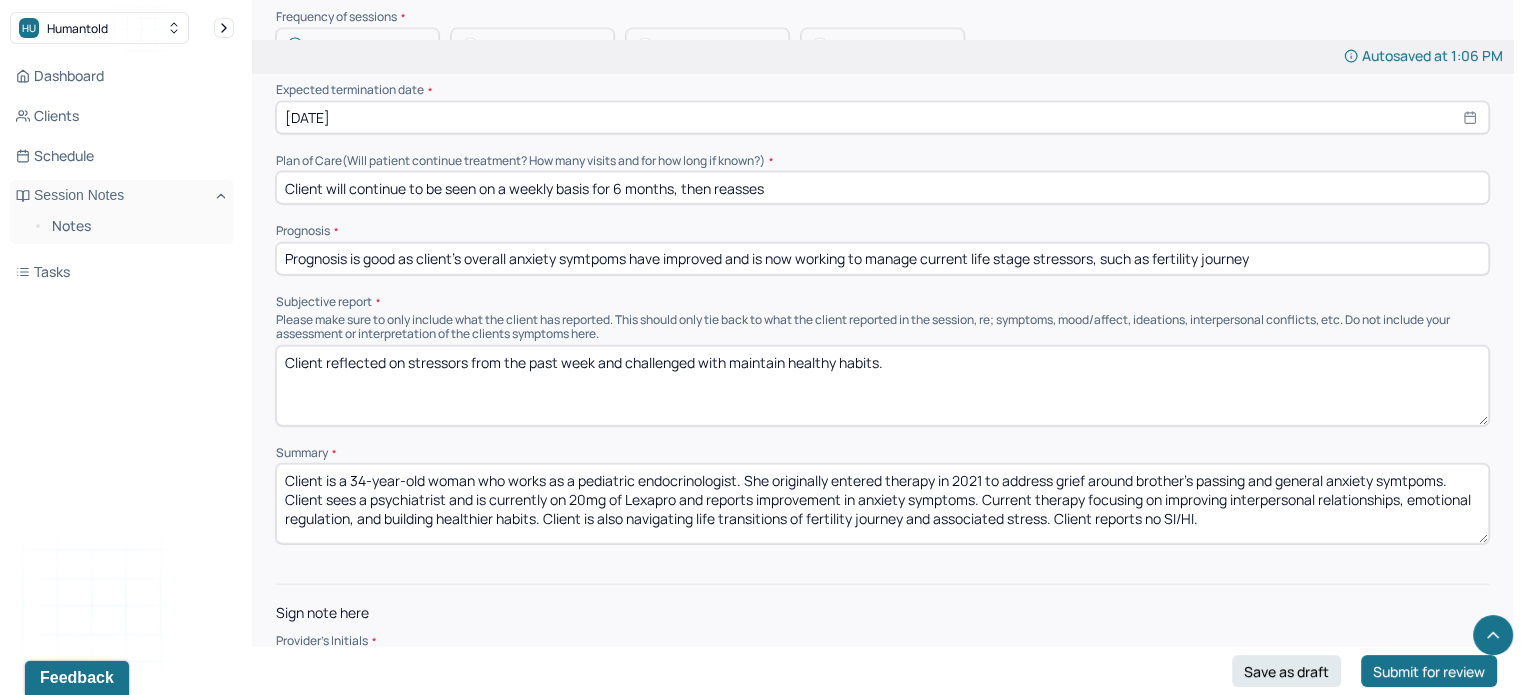 type on "JW" 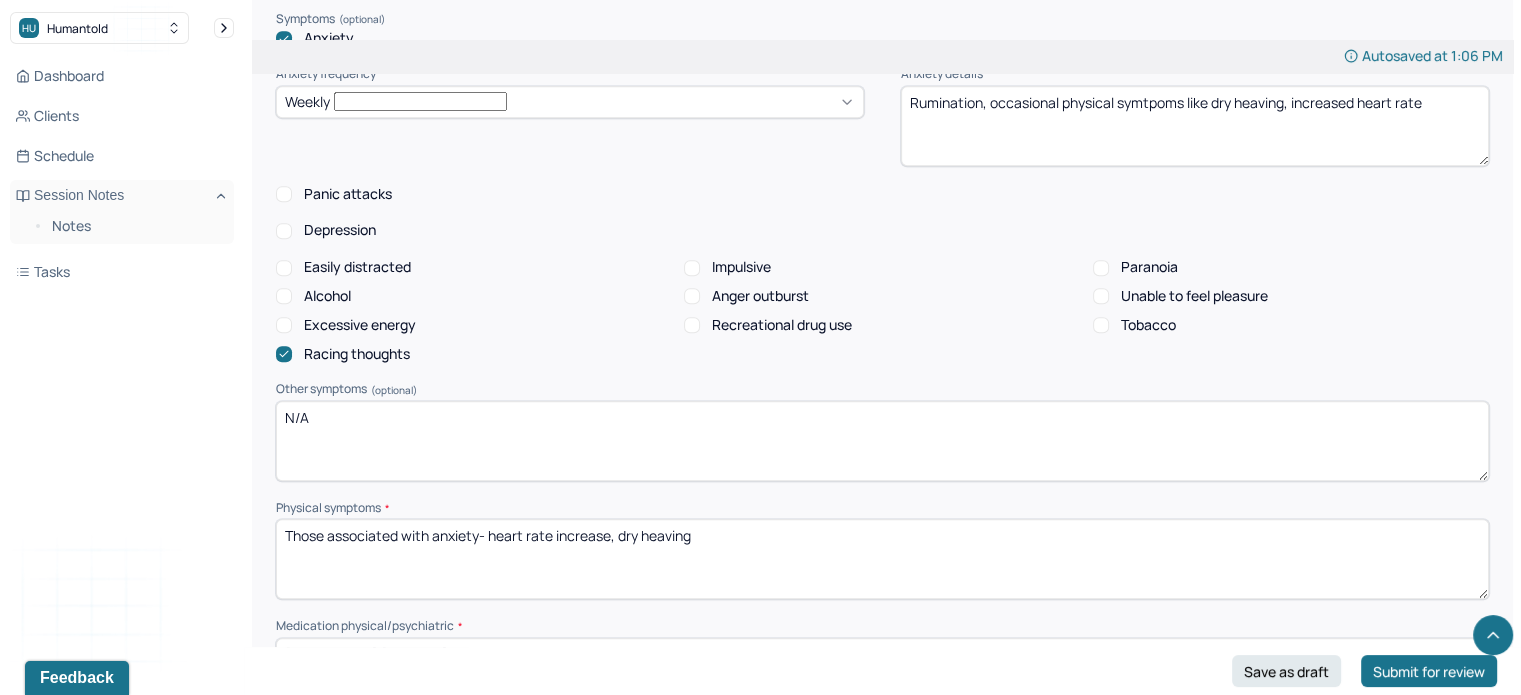 scroll, scrollTop: 1172, scrollLeft: 0, axis: vertical 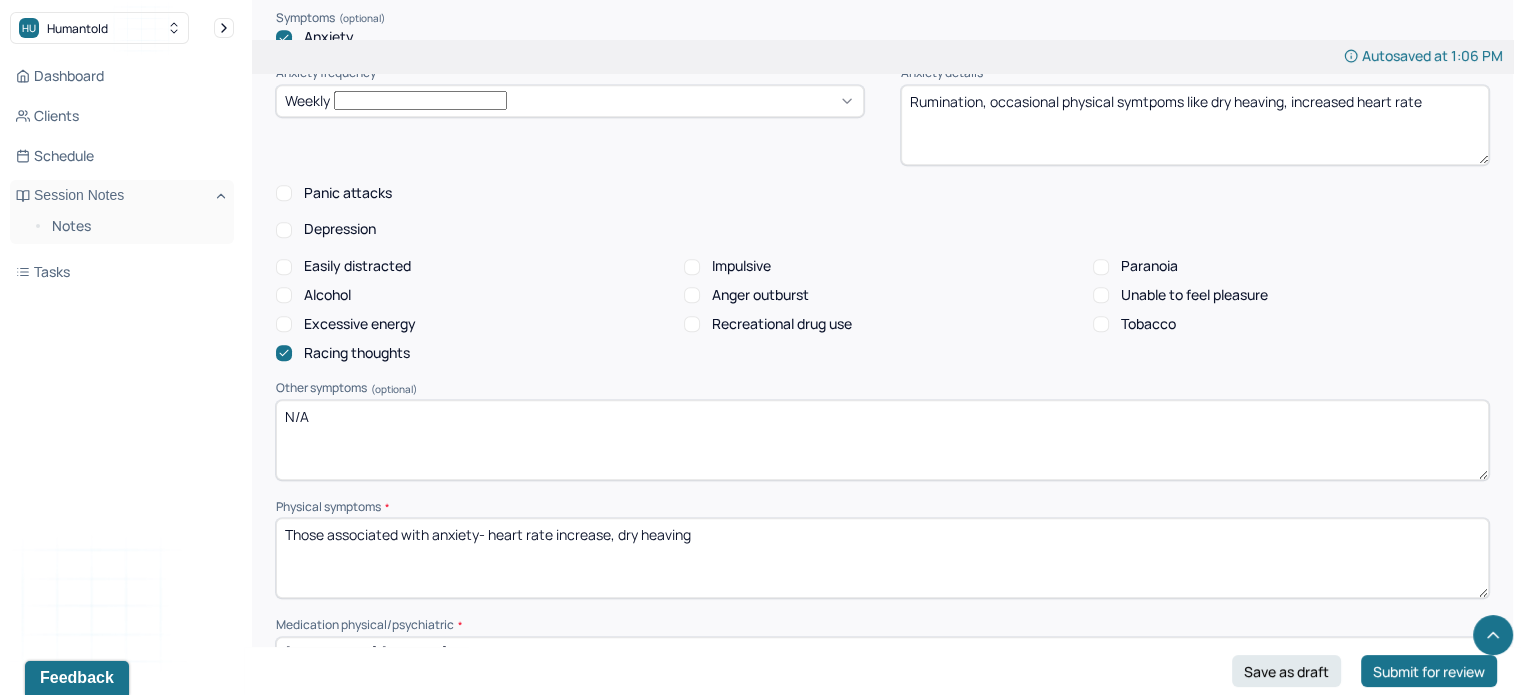 click on "Recreational drug use" at bounding box center (692, 324) 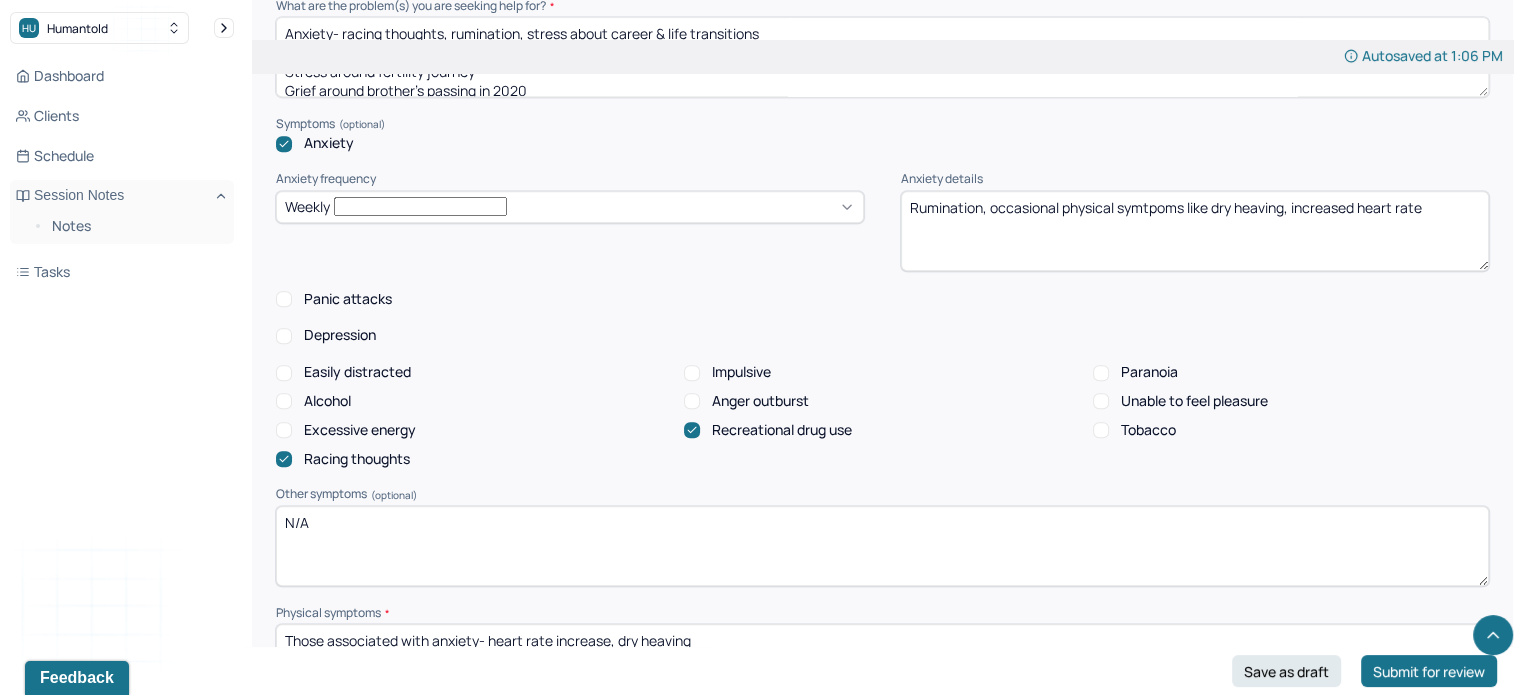 scroll, scrollTop: 1170, scrollLeft: 0, axis: vertical 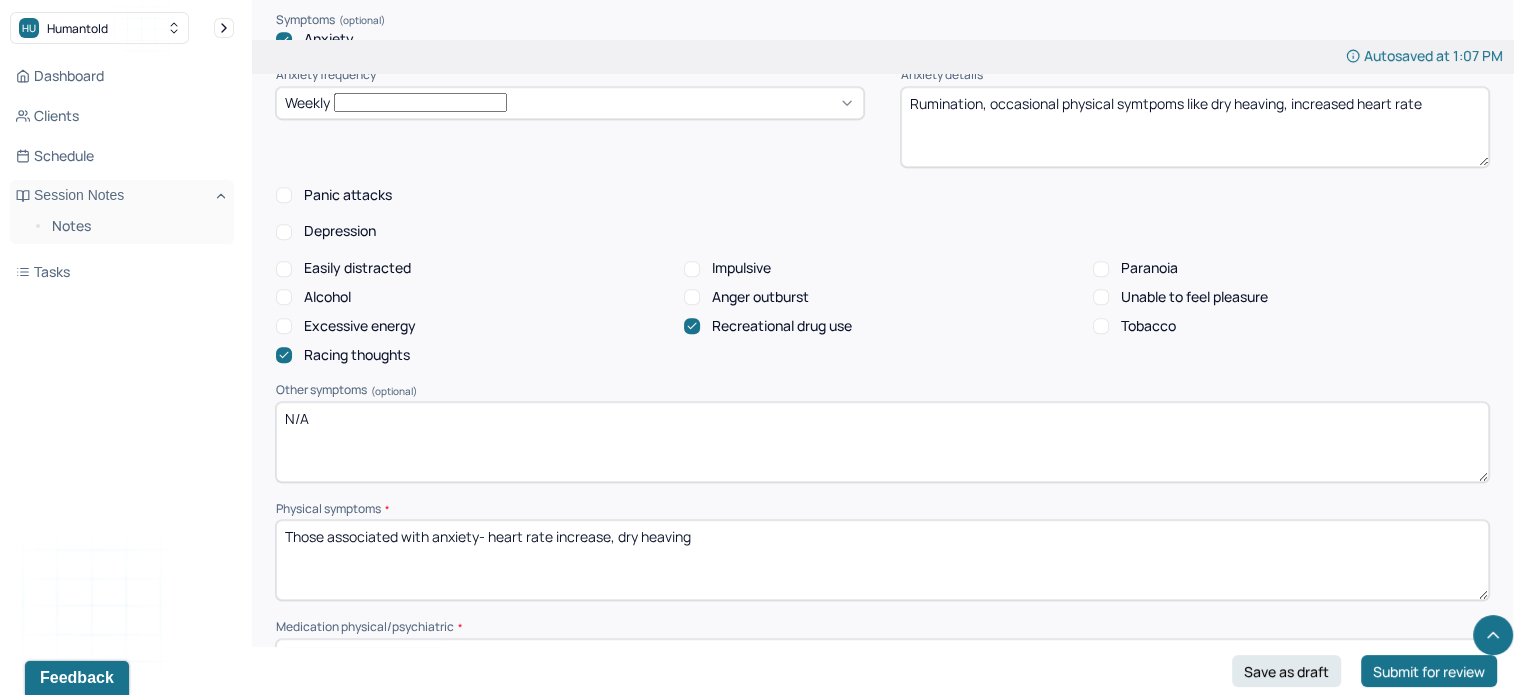 click 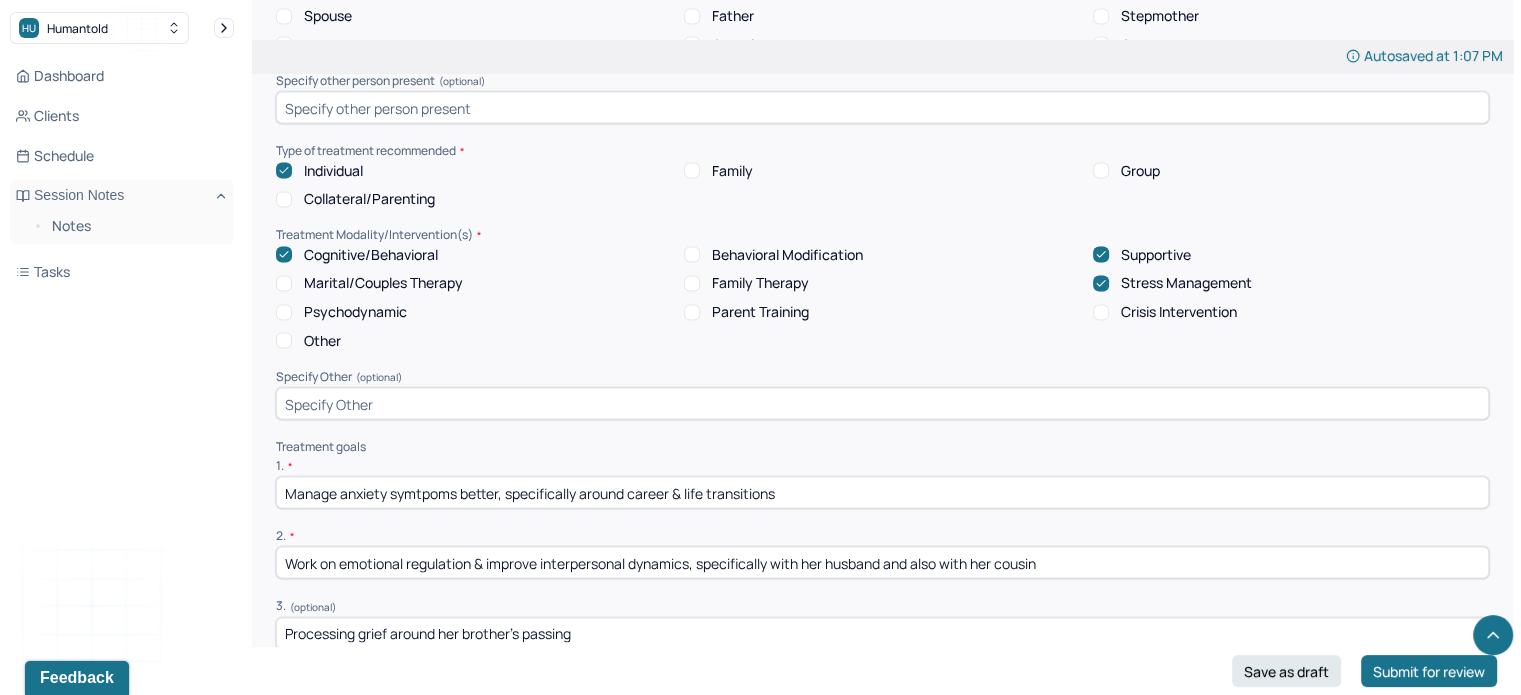 scroll, scrollTop: 3820, scrollLeft: 0, axis: vertical 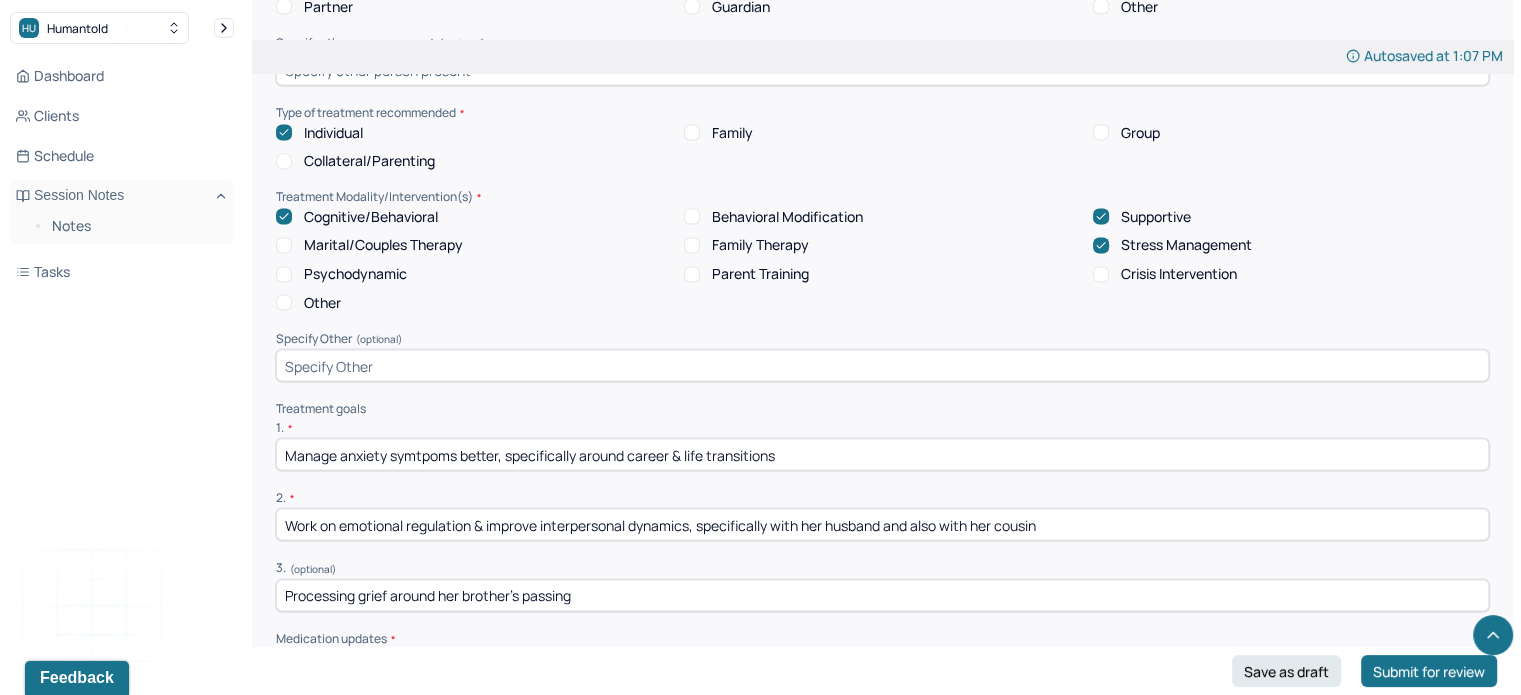 click on "Manage anxiety symtpoms better, specifically around career & life transitions" at bounding box center [882, 455] 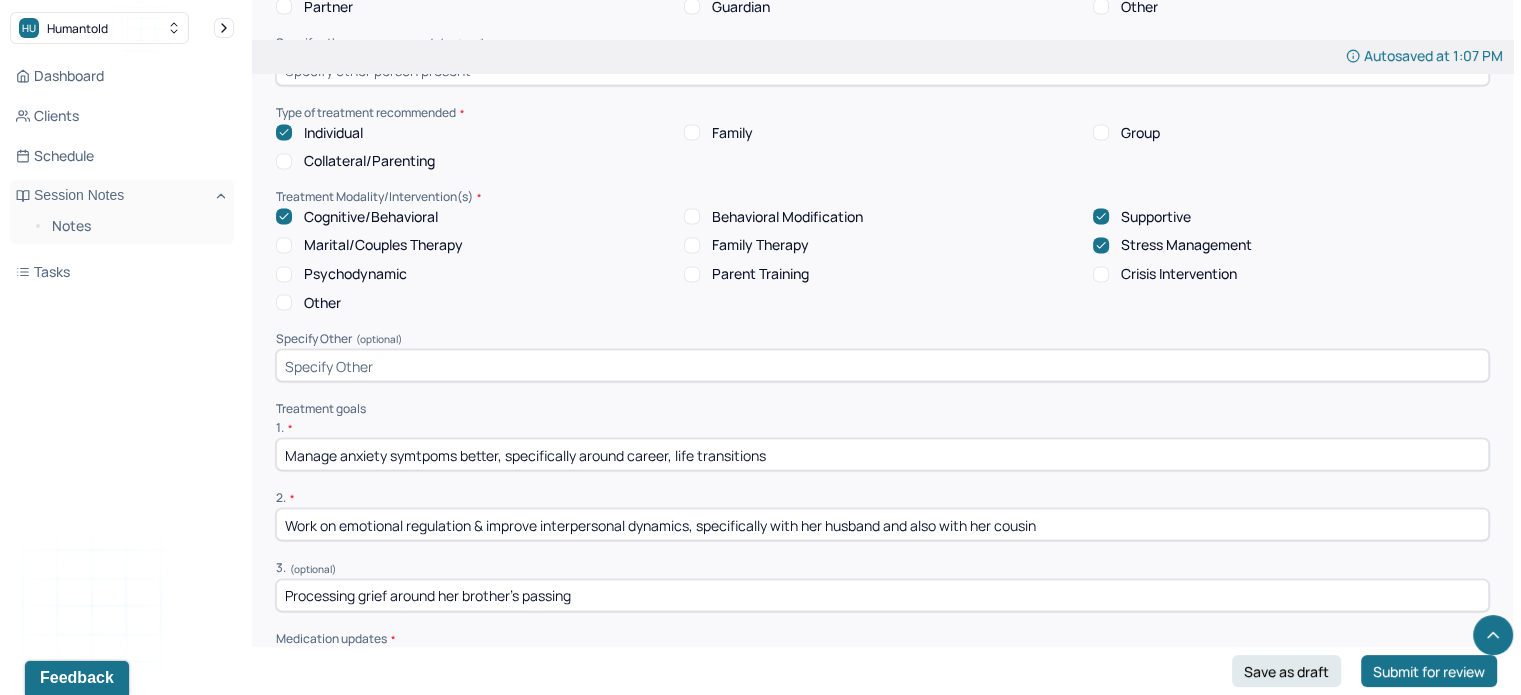 click on "Manage anxiety symtpoms better, specifically around career, life transitions" at bounding box center (882, 455) 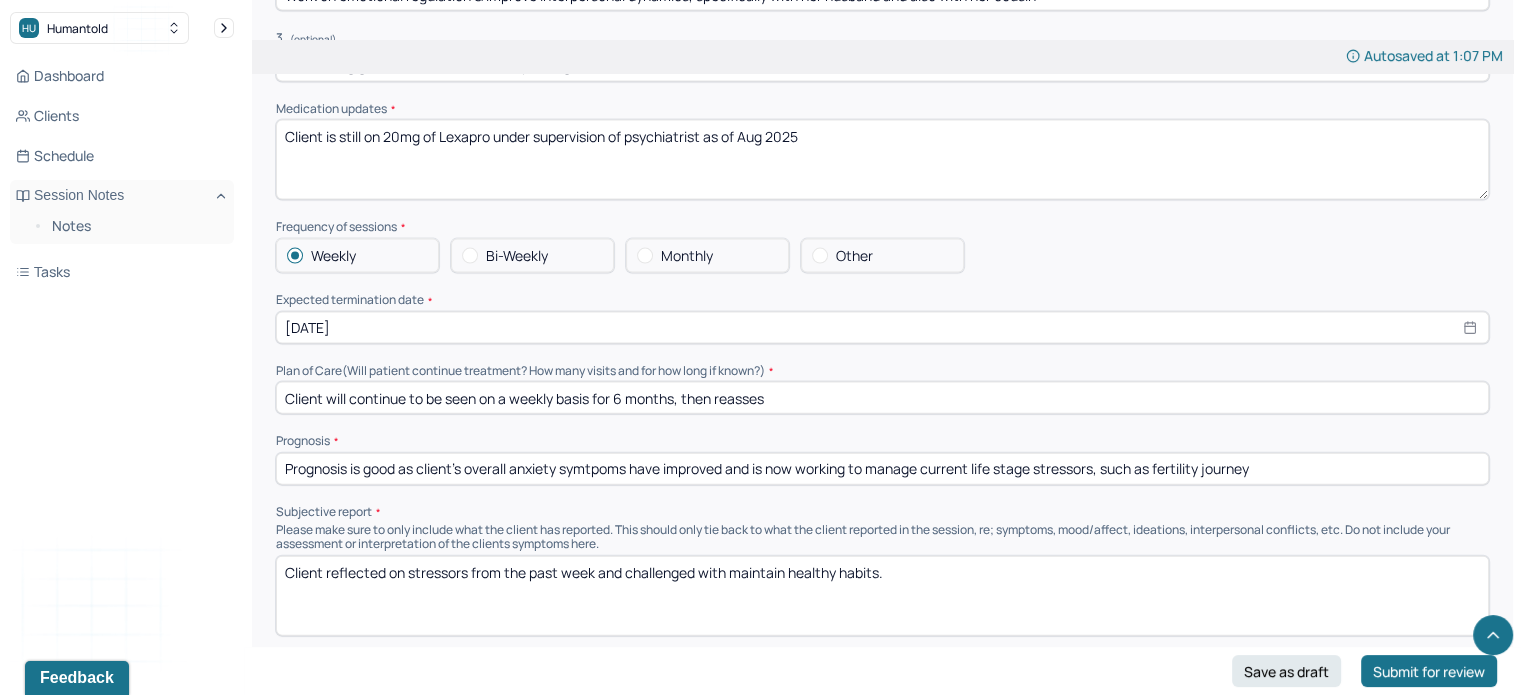 scroll, scrollTop: 4560, scrollLeft: 0, axis: vertical 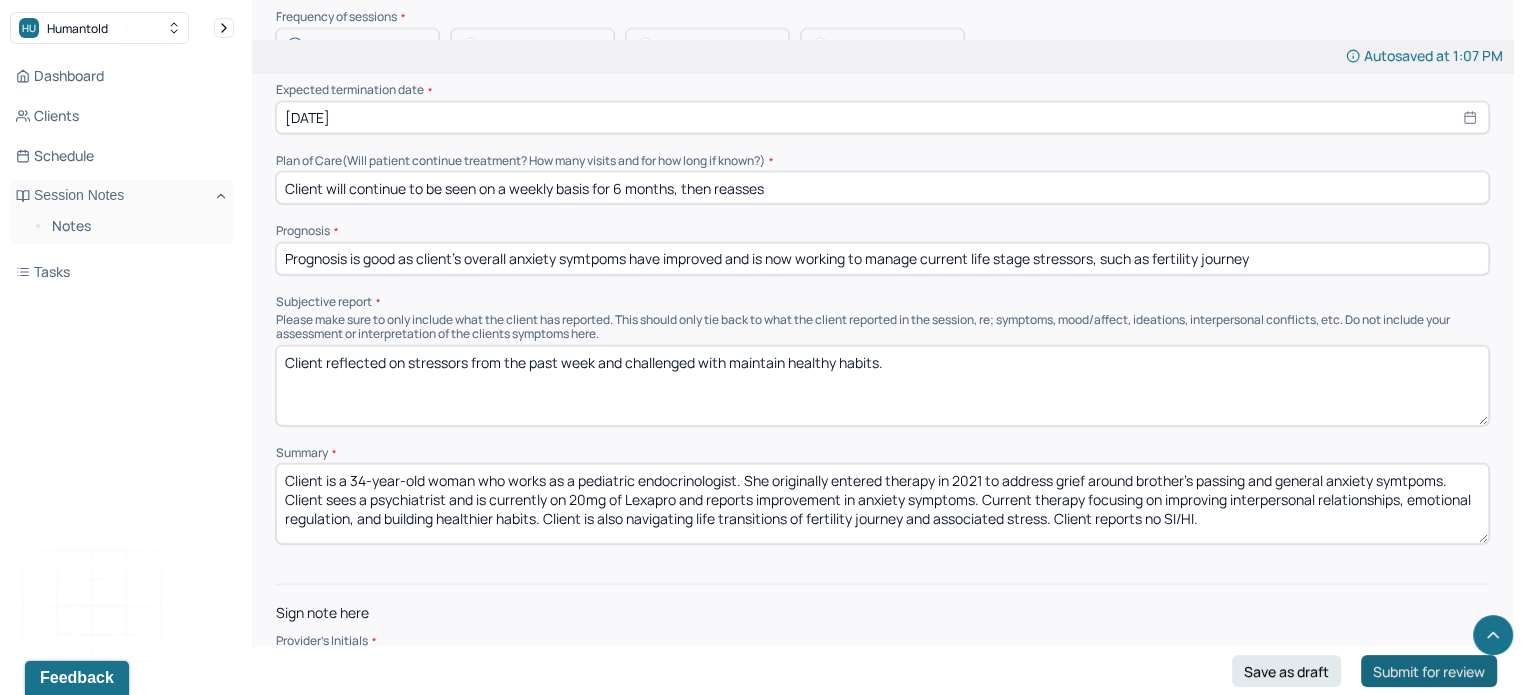 type on "Manage anxiety symtpoms better, specifically around career, life transitions, and fertility journey" 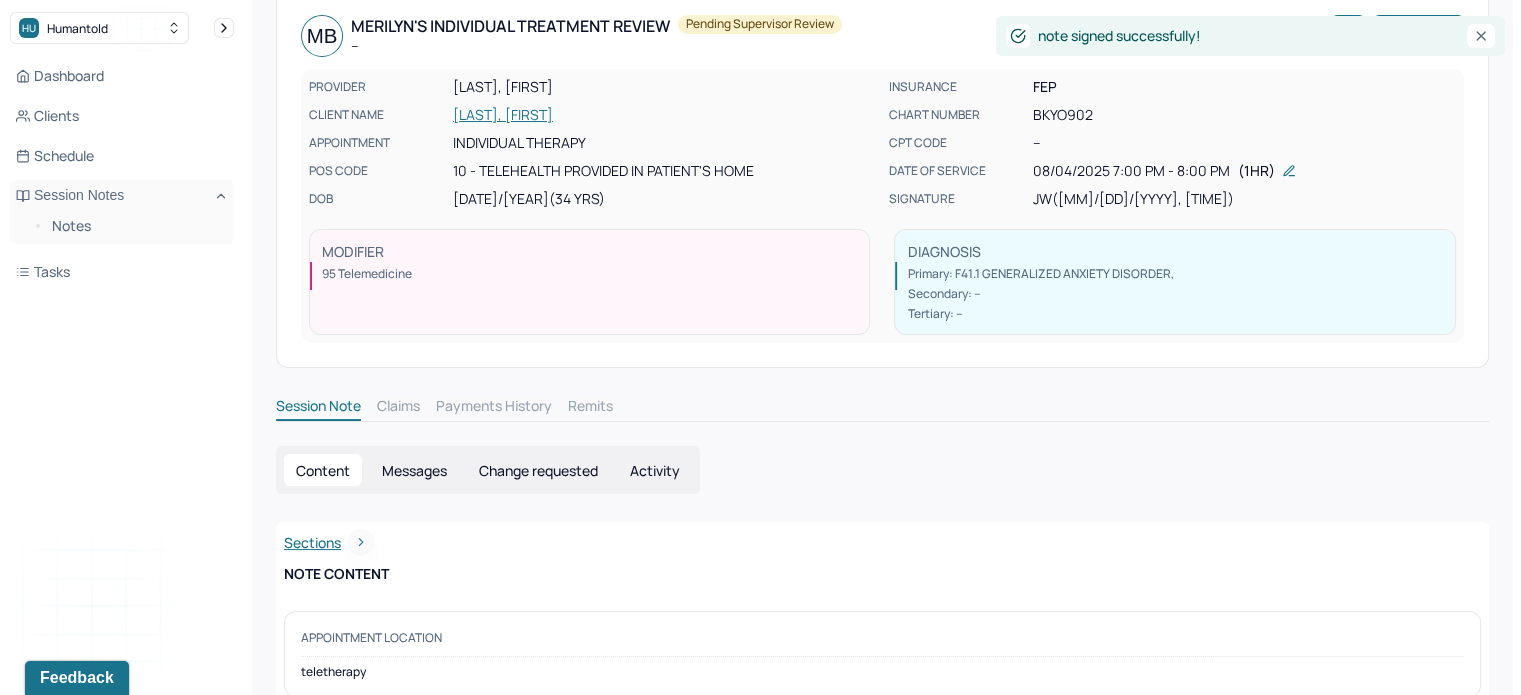 scroll, scrollTop: 0, scrollLeft: 0, axis: both 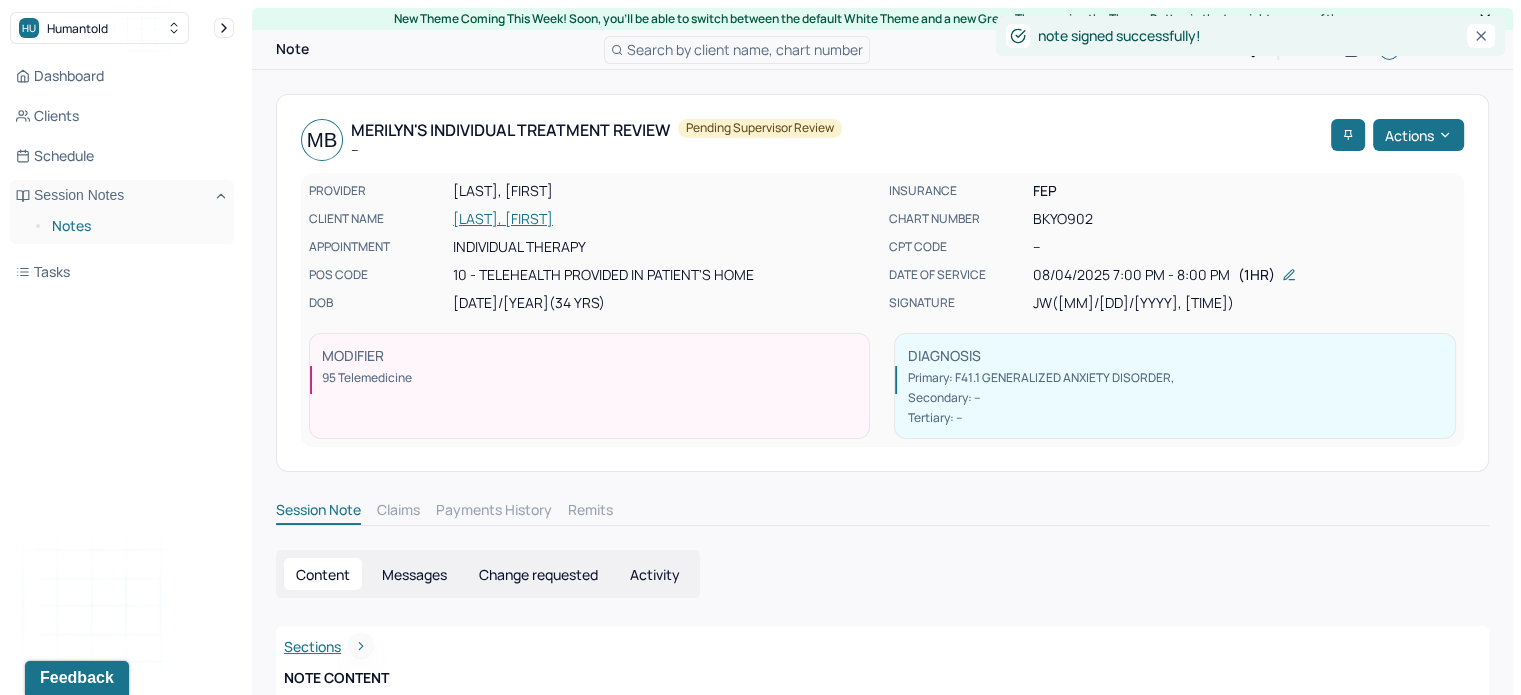 click on "Notes" at bounding box center [135, 226] 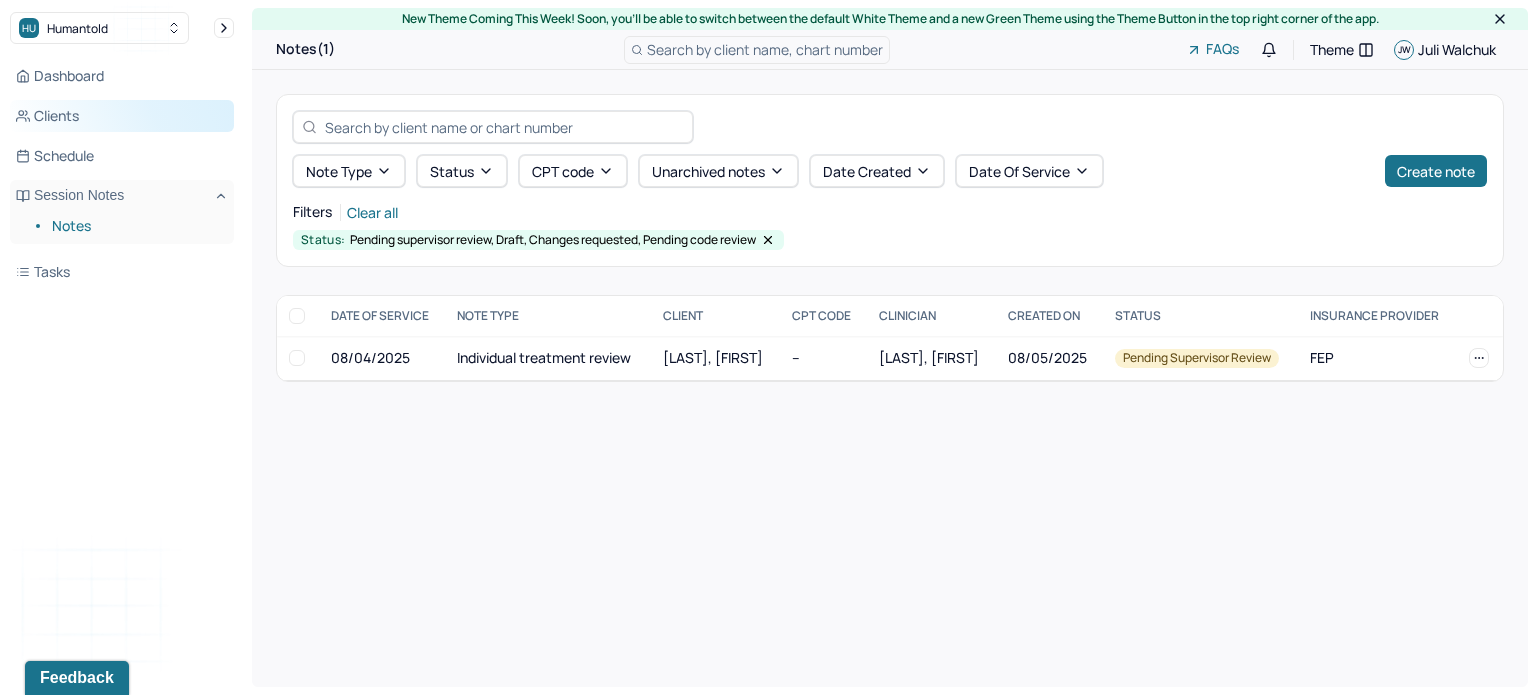 click on "Clients" at bounding box center [122, 116] 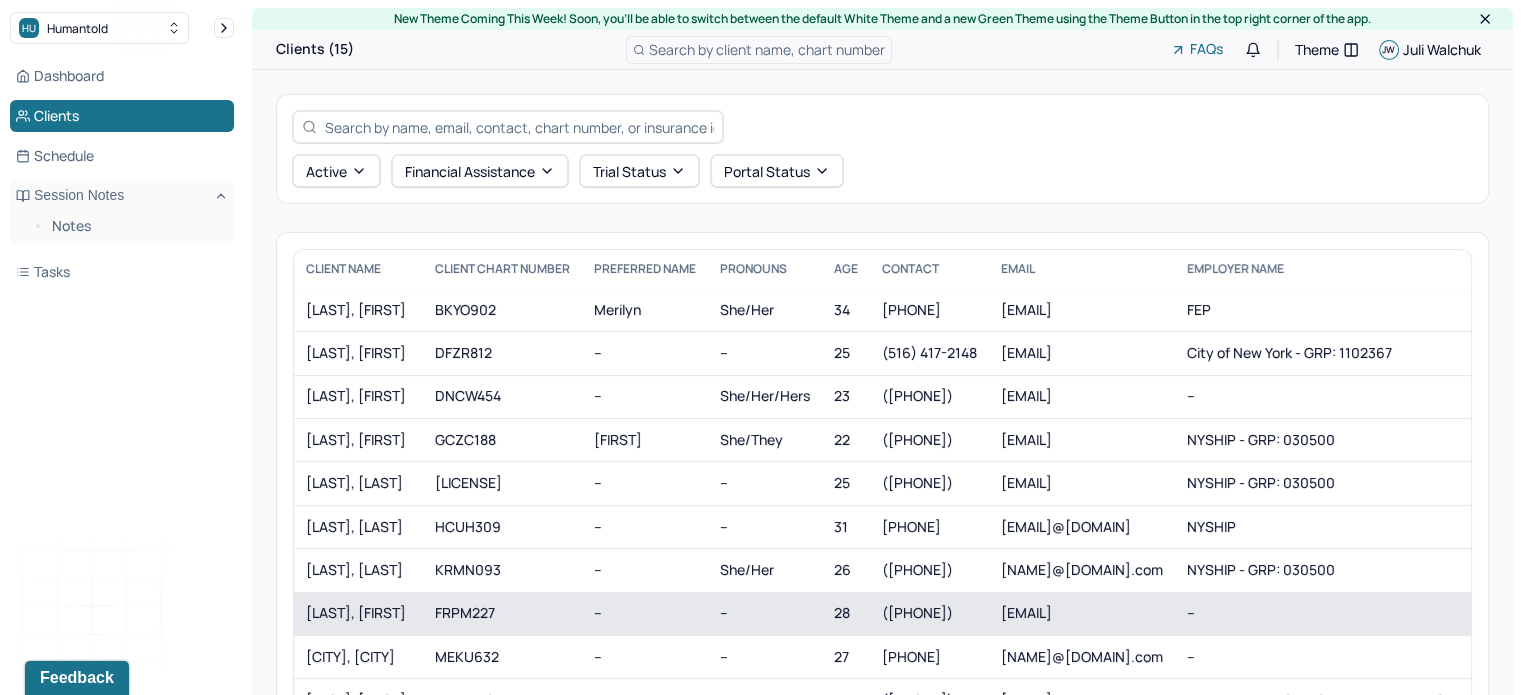 scroll, scrollTop: 153, scrollLeft: 0, axis: vertical 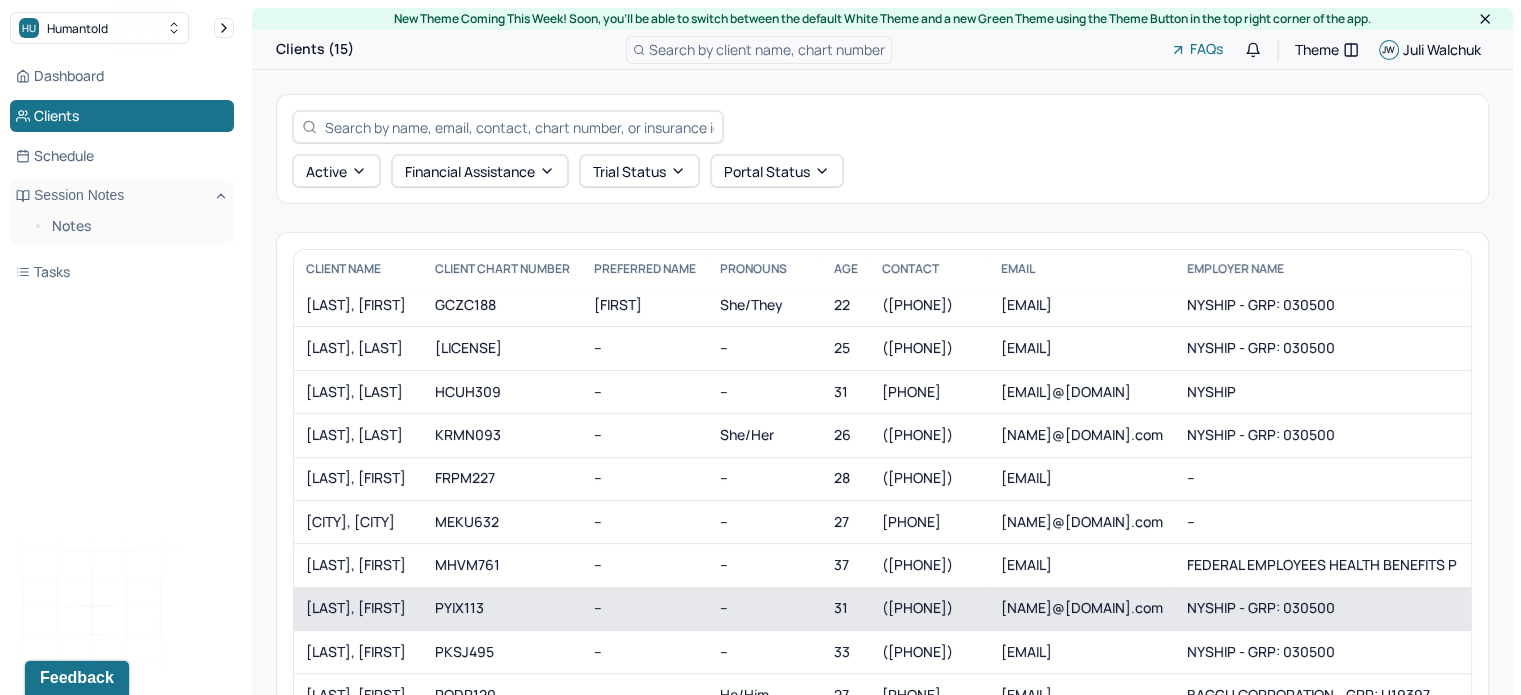 click on "[LAST], [FIRST]" at bounding box center [358, 608] 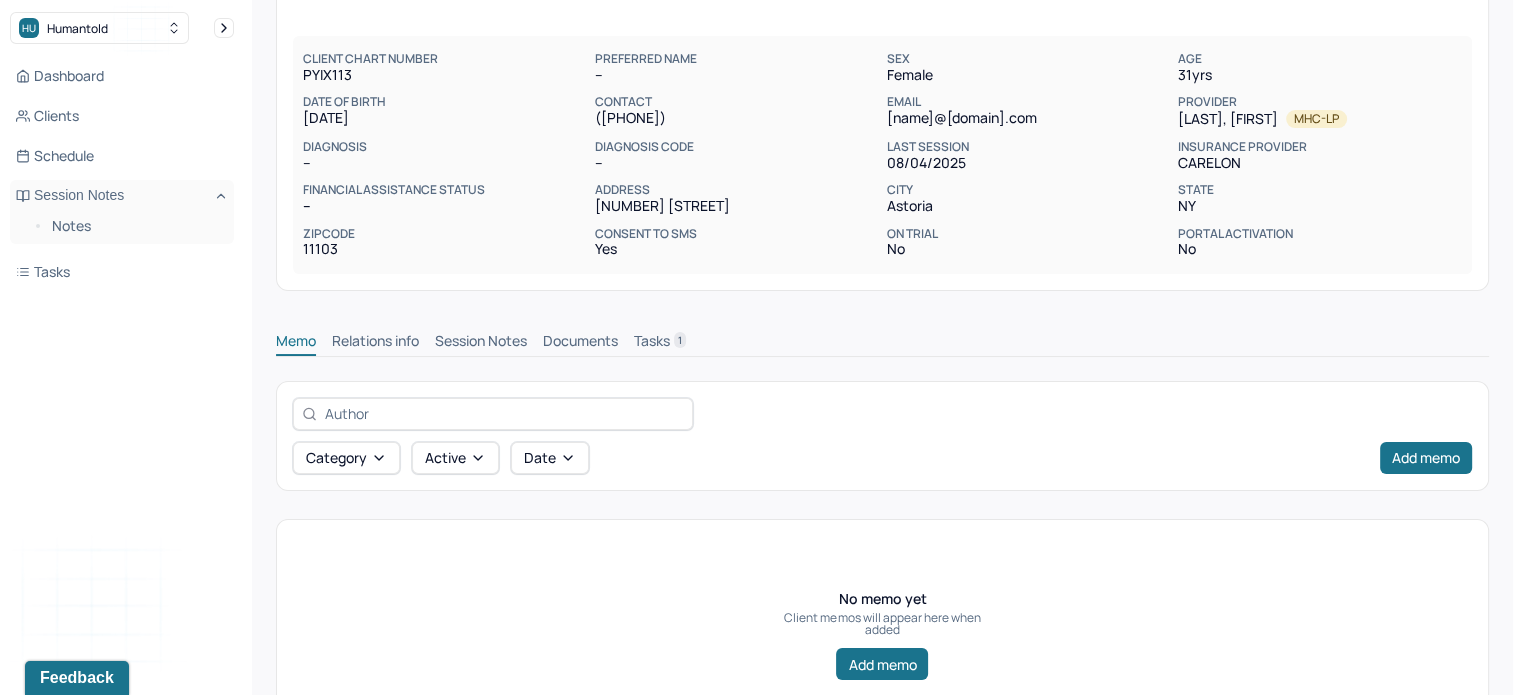 scroll, scrollTop: 172, scrollLeft: 0, axis: vertical 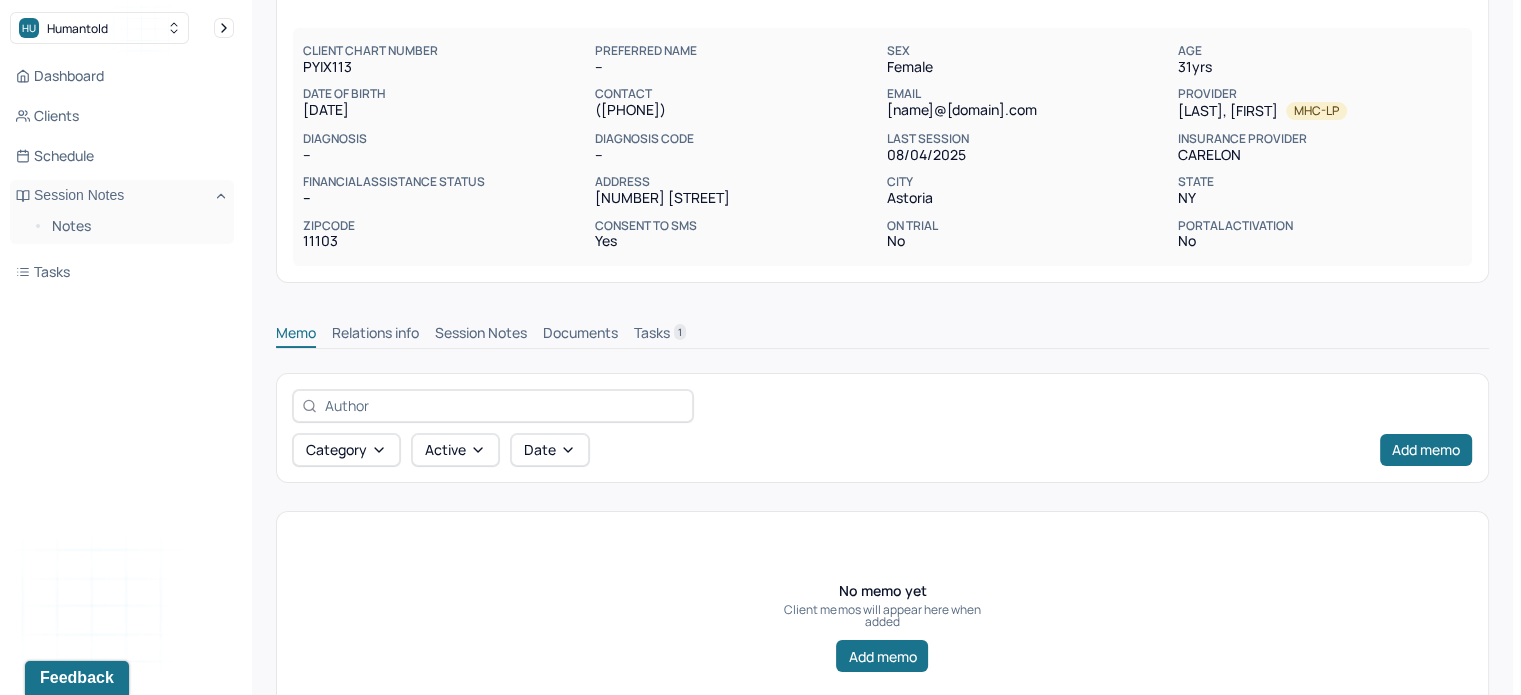 click on "Tasks 1" at bounding box center [660, 335] 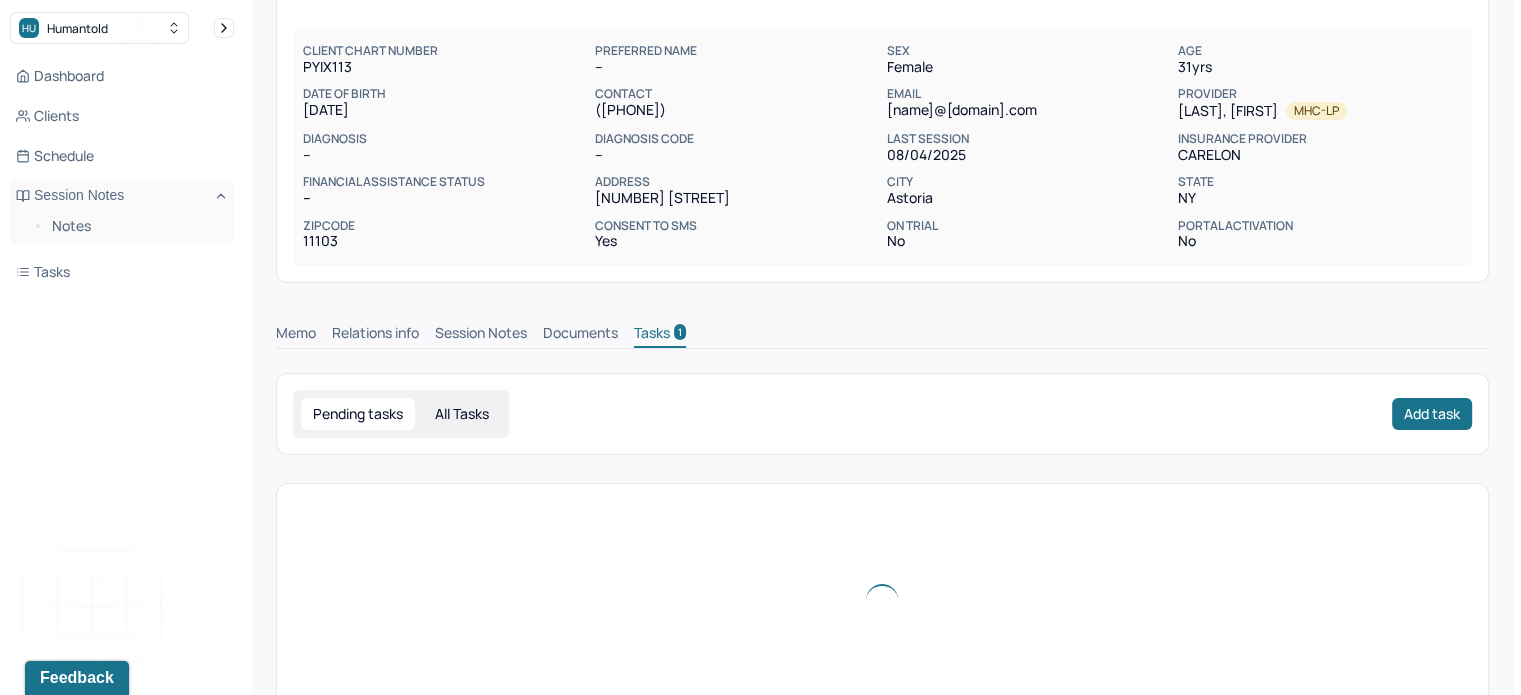 scroll, scrollTop: 143, scrollLeft: 0, axis: vertical 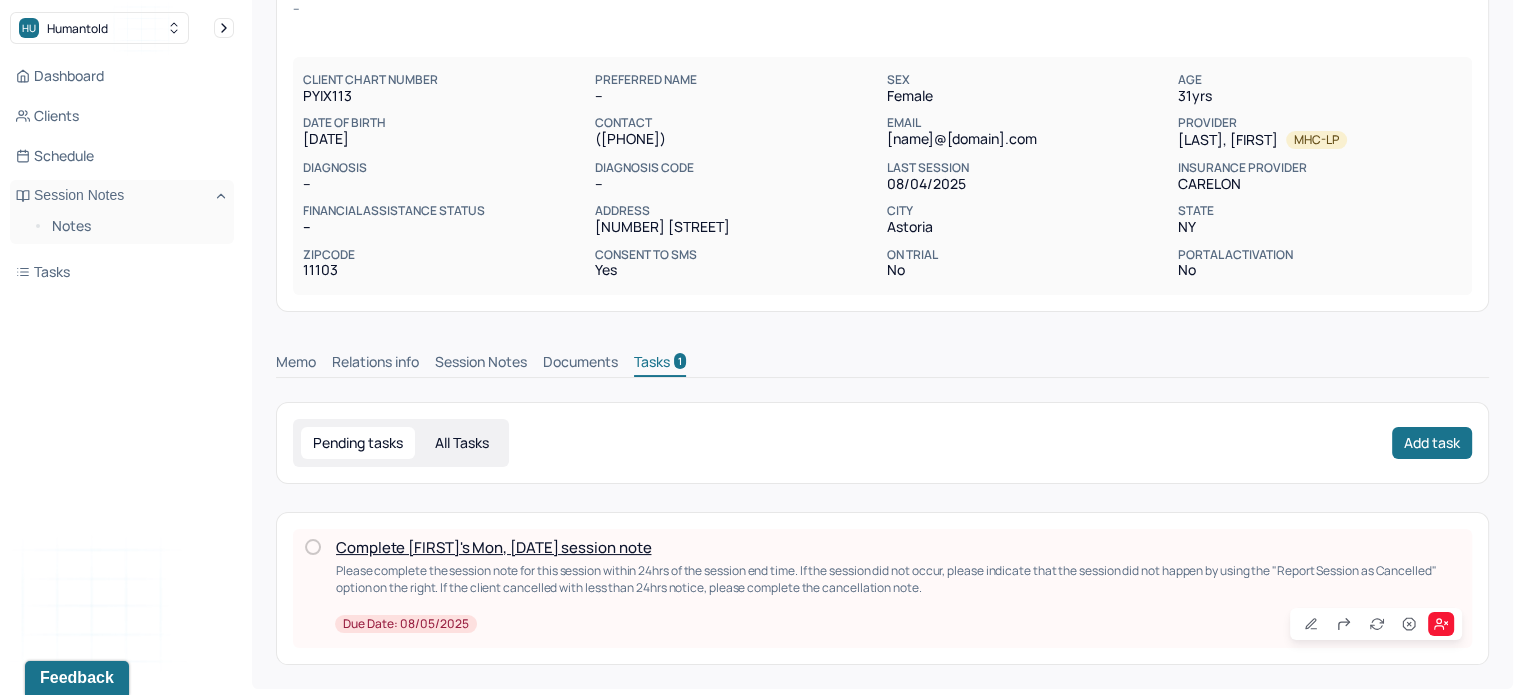 click on "Session Notes" at bounding box center (481, 364) 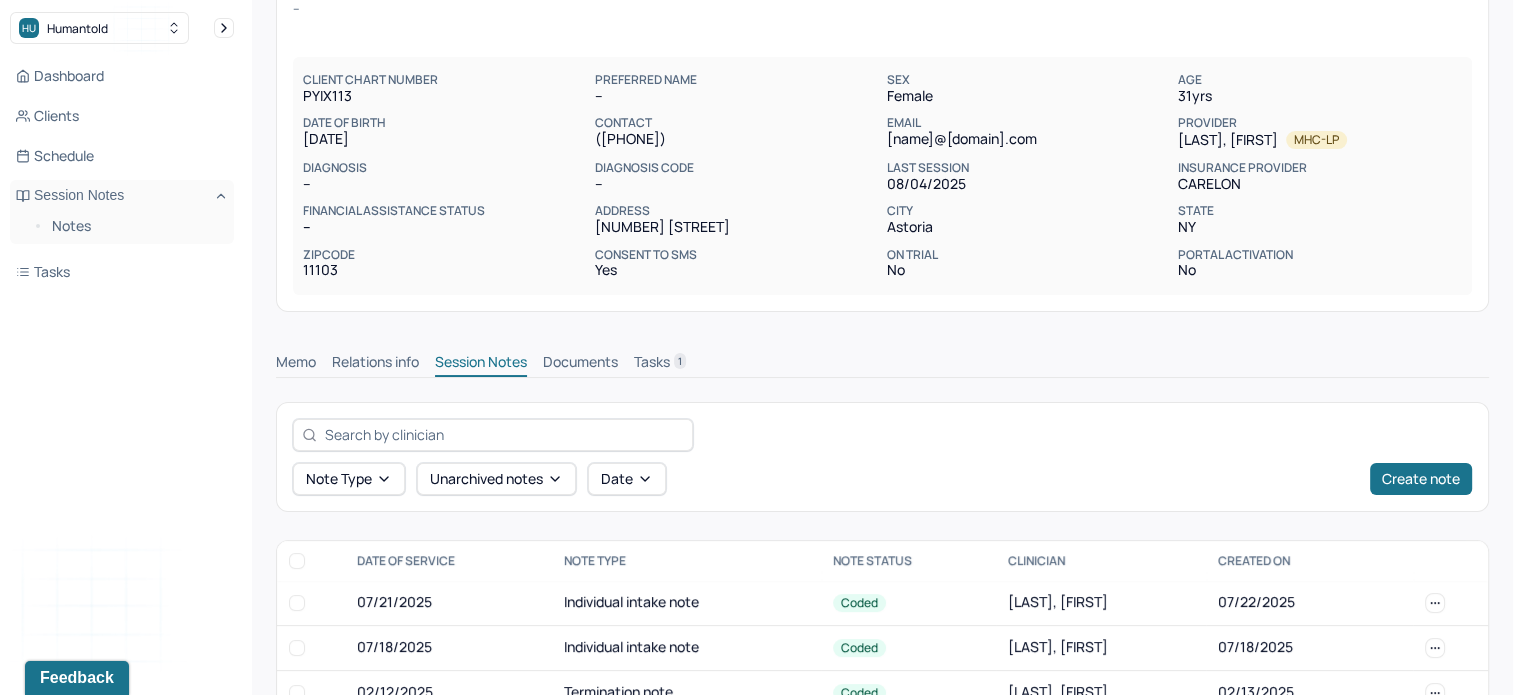 scroll, scrollTop: 374, scrollLeft: 0, axis: vertical 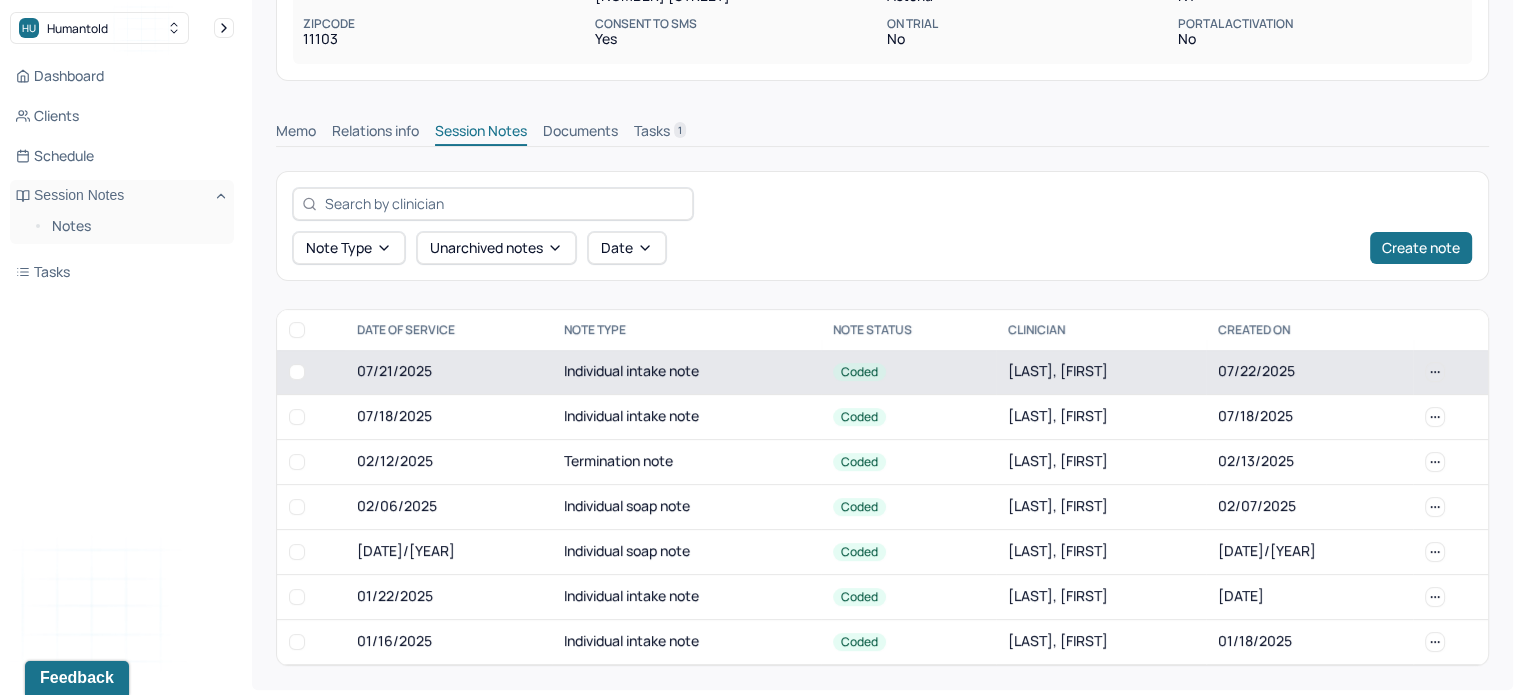 click on "Individual intake note" at bounding box center (687, 372) 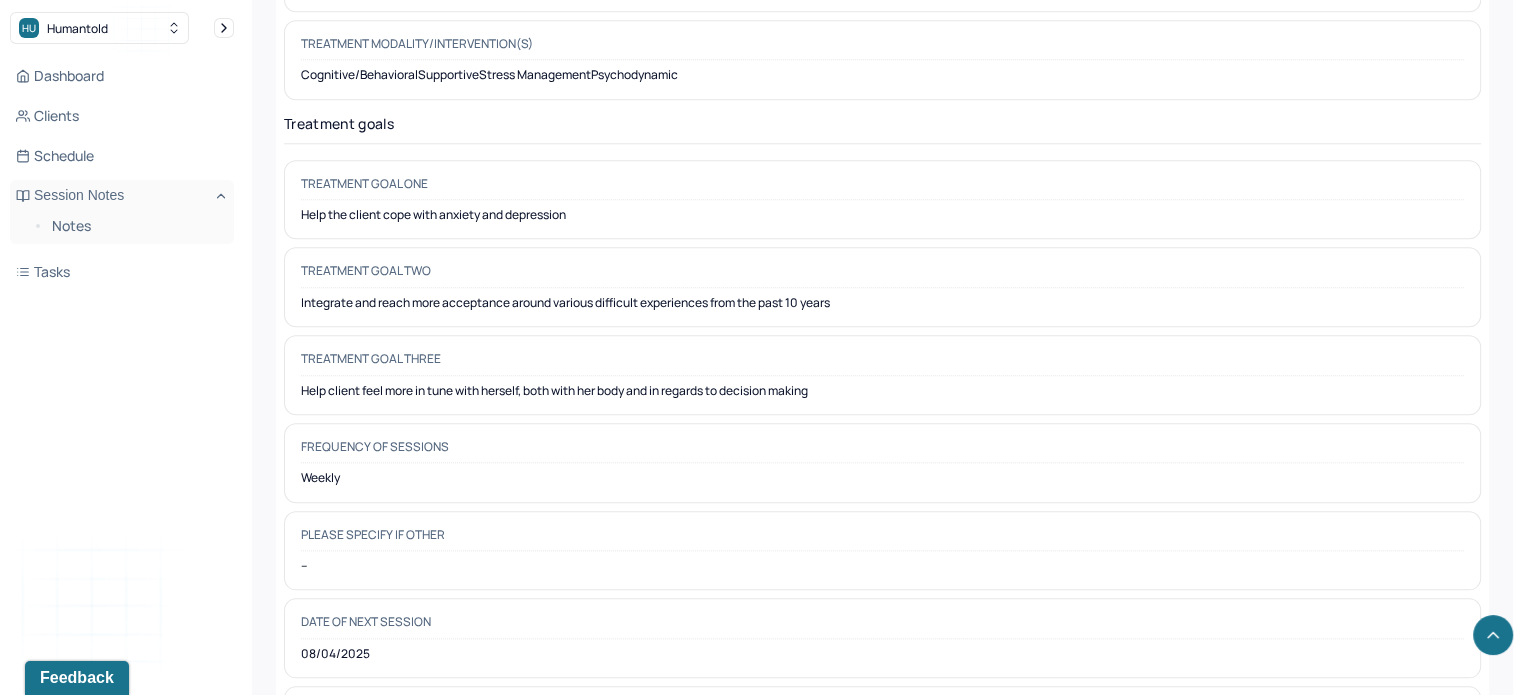 scroll, scrollTop: 9702, scrollLeft: 0, axis: vertical 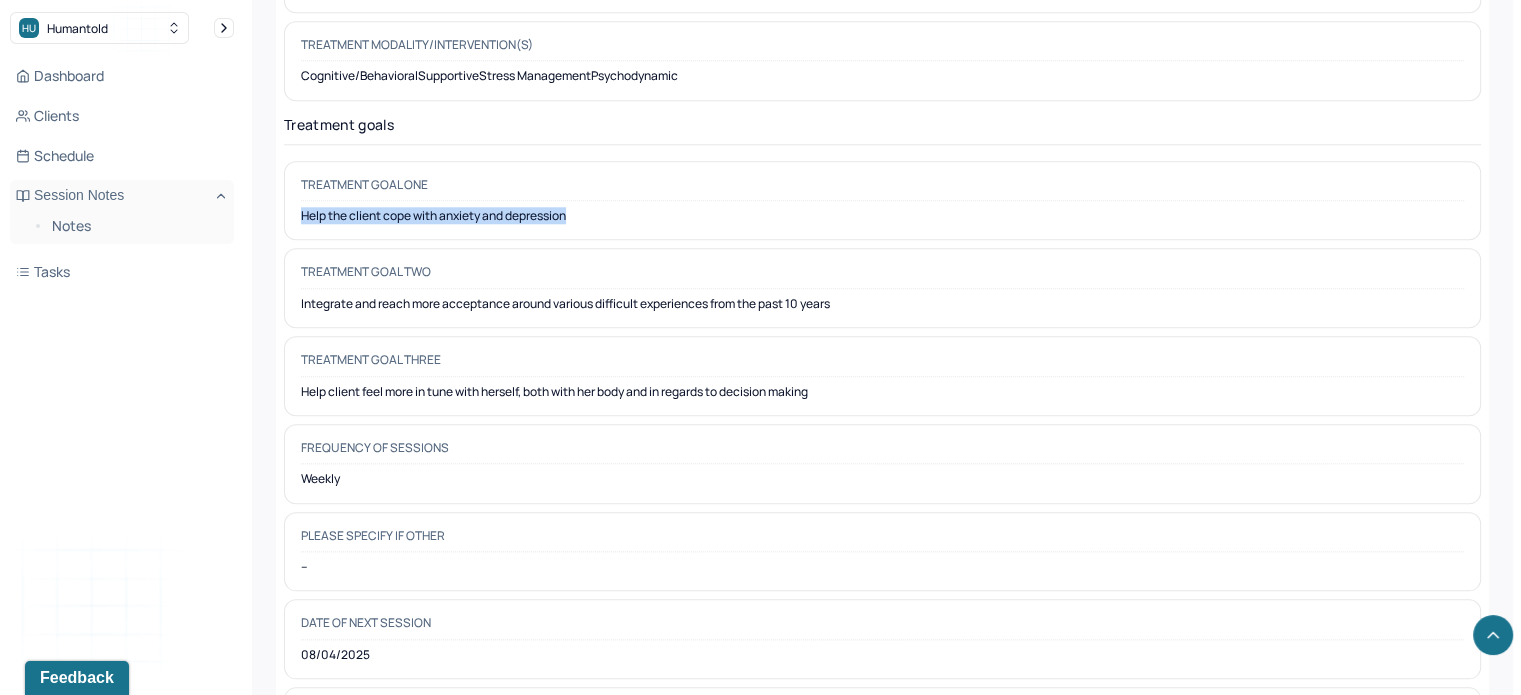 drag, startPoint x: 576, startPoint y: 161, endPoint x: 295, endPoint y: 153, distance: 281.11386 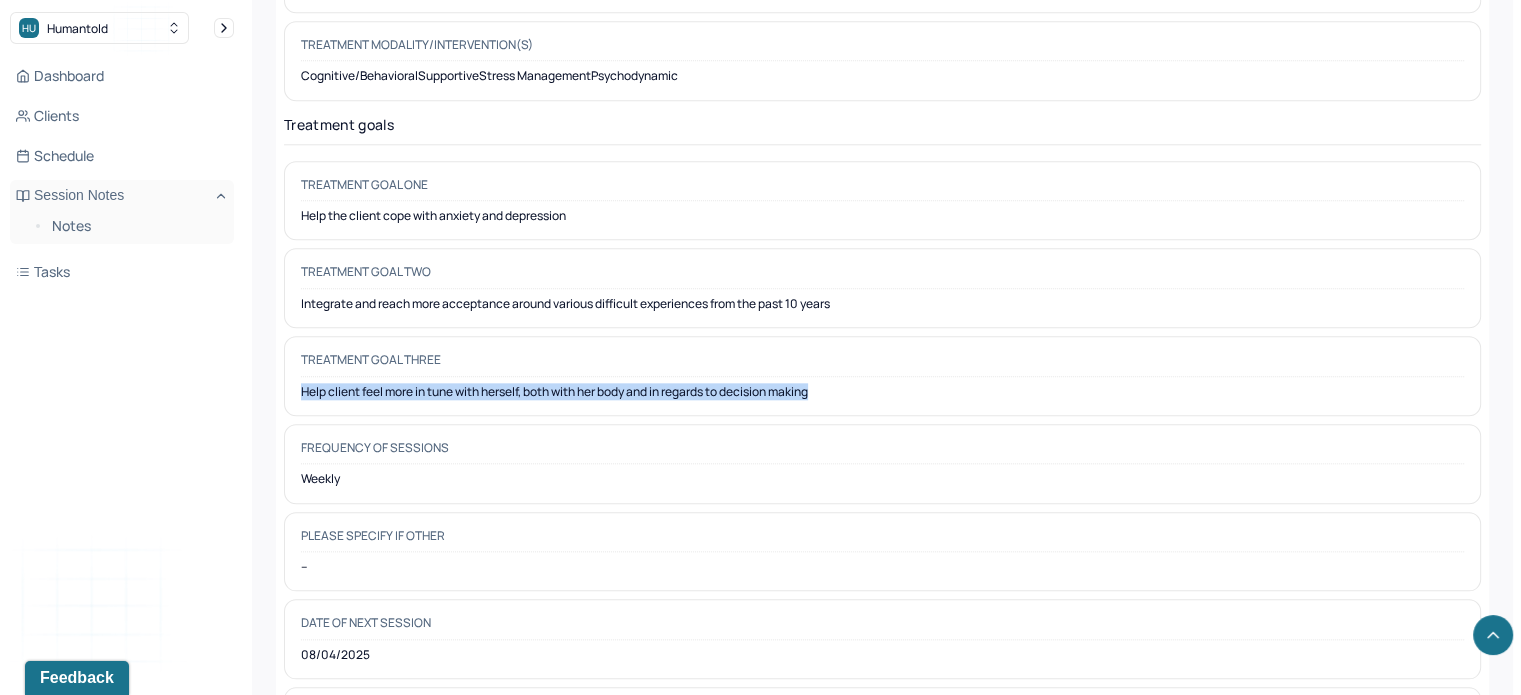 drag, startPoint x: 832, startPoint y: 338, endPoint x: 296, endPoint y: 335, distance: 536.0084 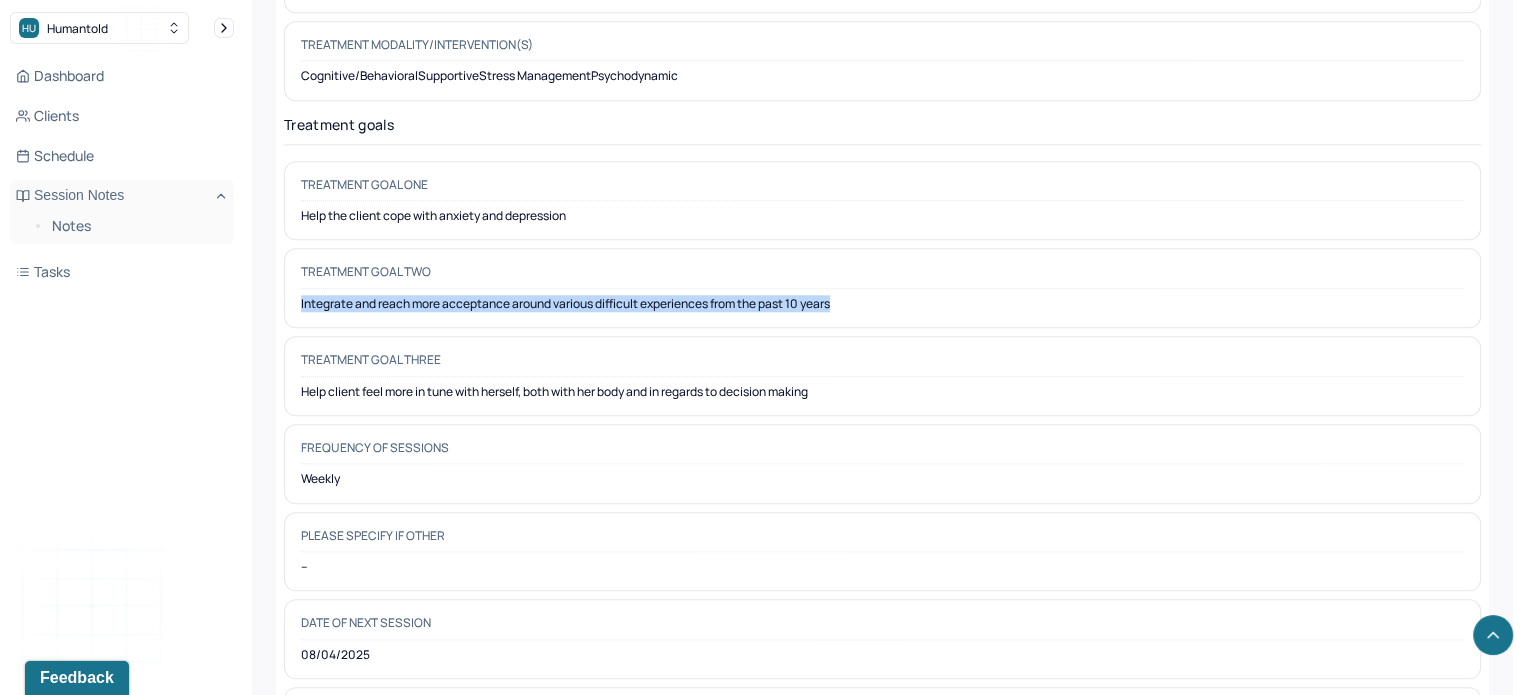 drag, startPoint x: 852, startPoint y: 247, endPoint x: 296, endPoint y: 255, distance: 556.05756 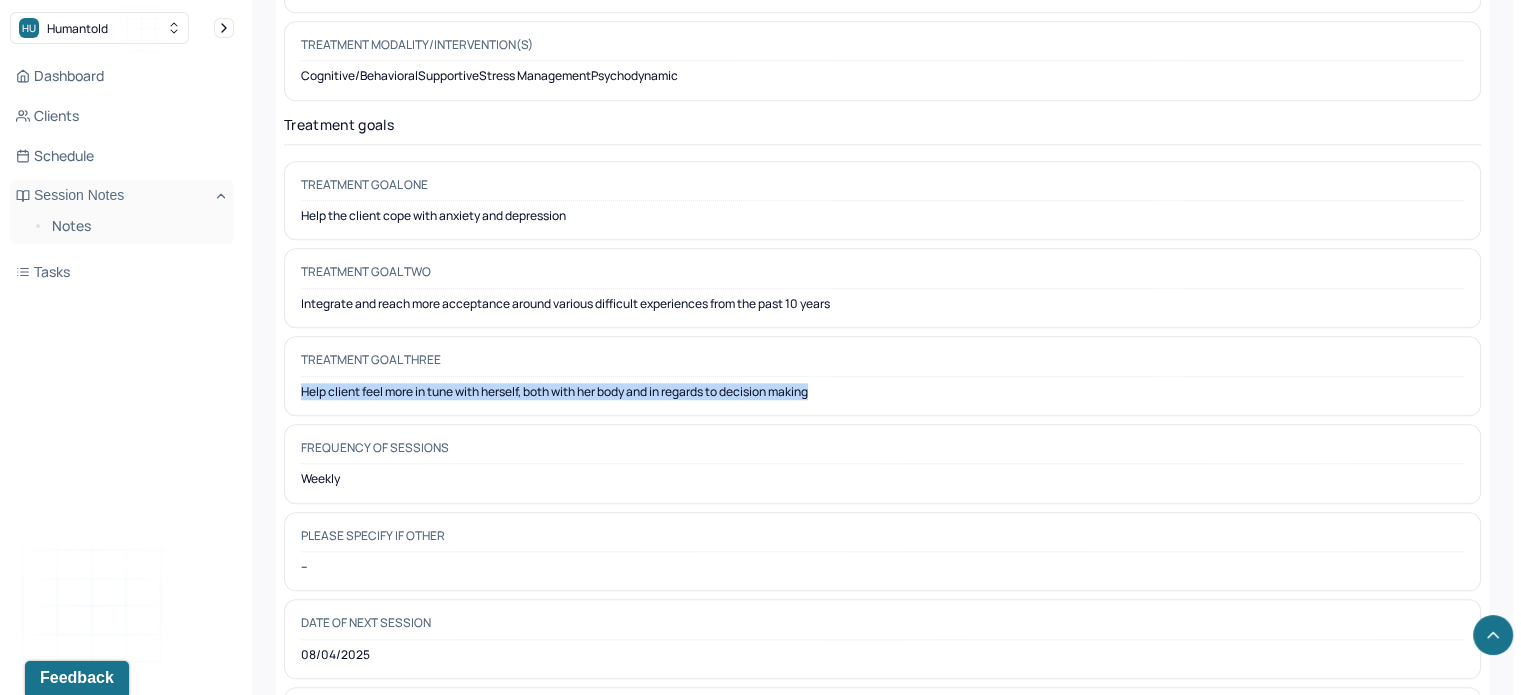drag, startPoint x: 890, startPoint y: 348, endPoint x: 276, endPoint y: 339, distance: 614.066 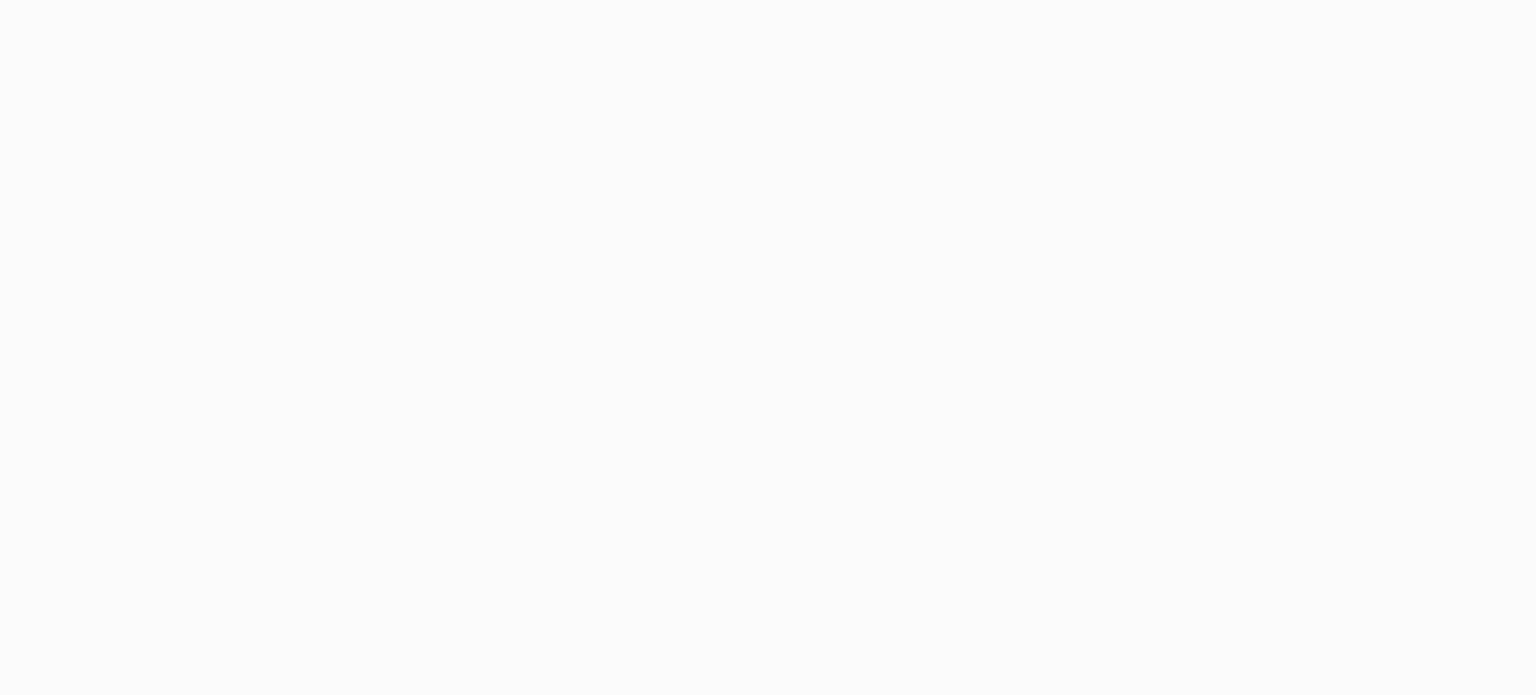 scroll, scrollTop: 0, scrollLeft: 0, axis: both 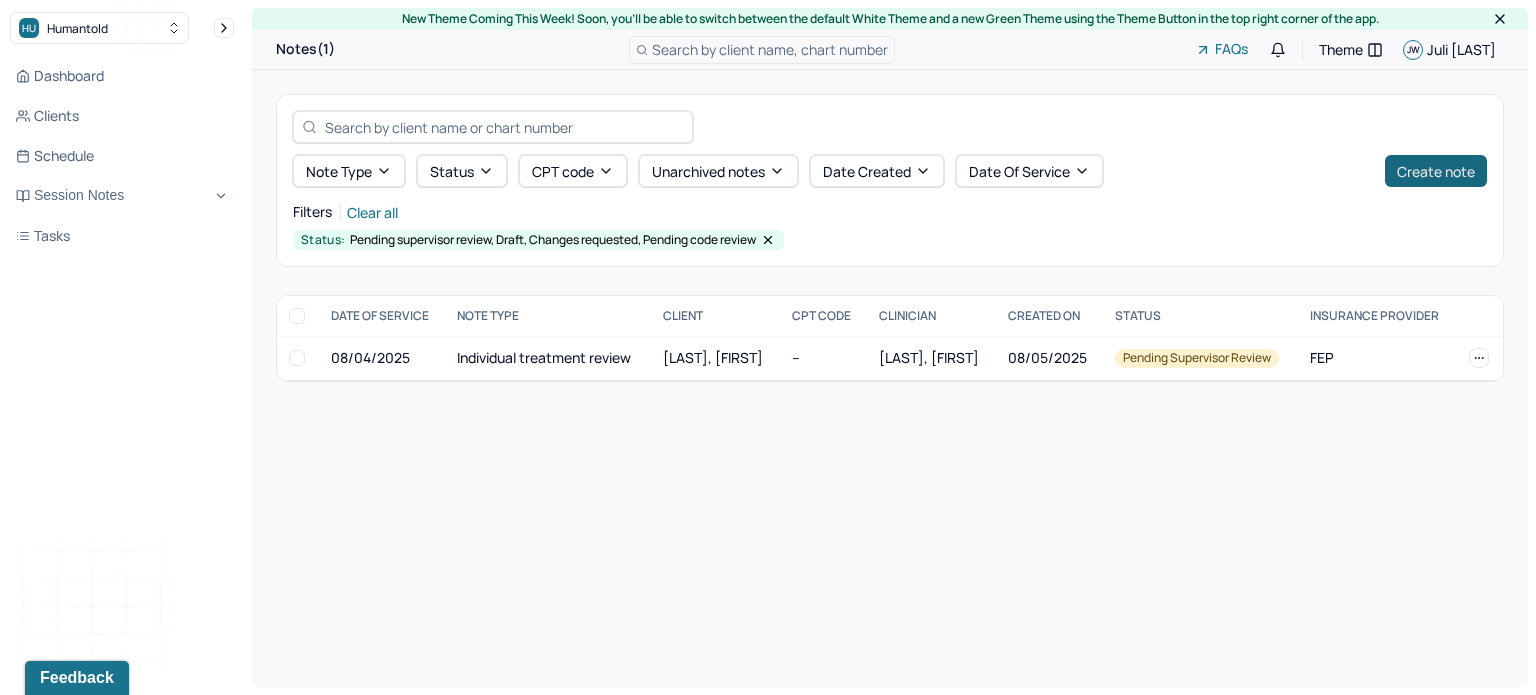 click on "Create note" at bounding box center (1436, 171) 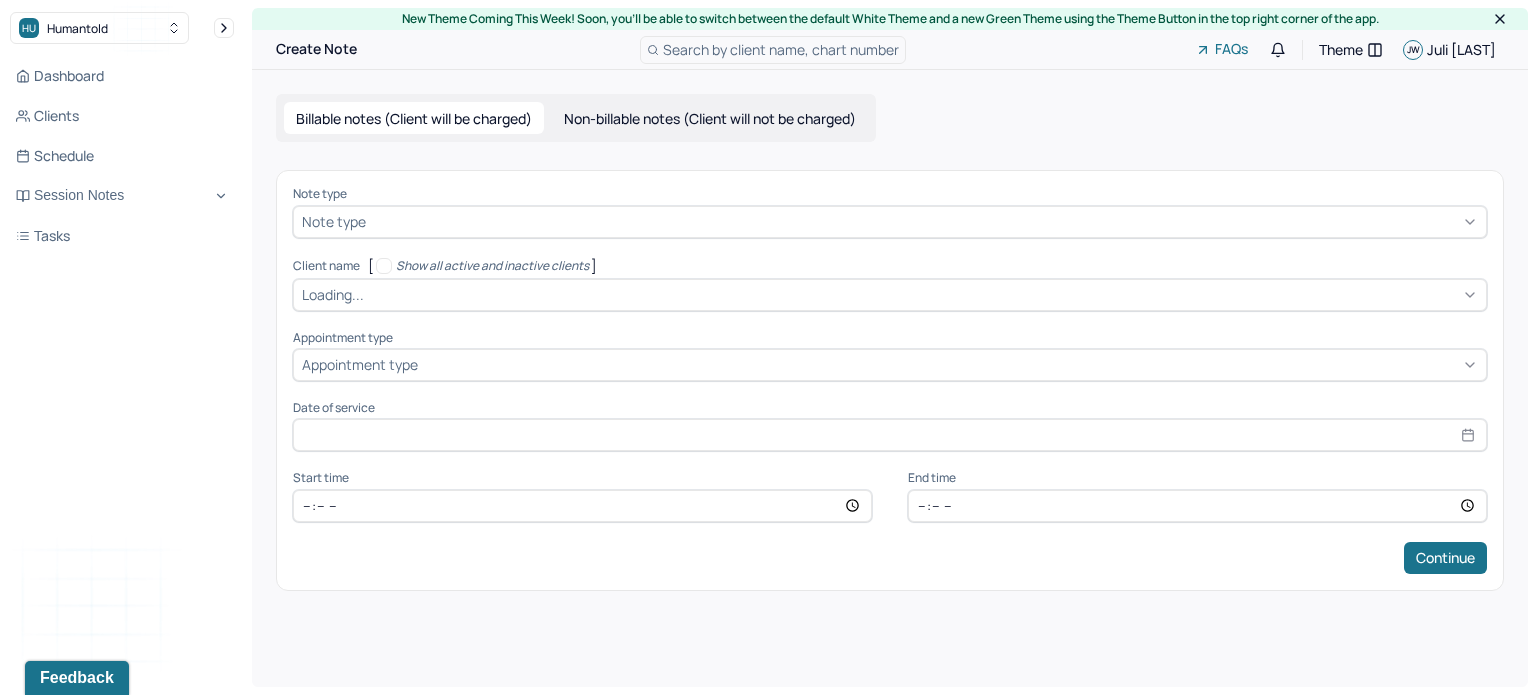 click on "Note type" at bounding box center [890, 194] 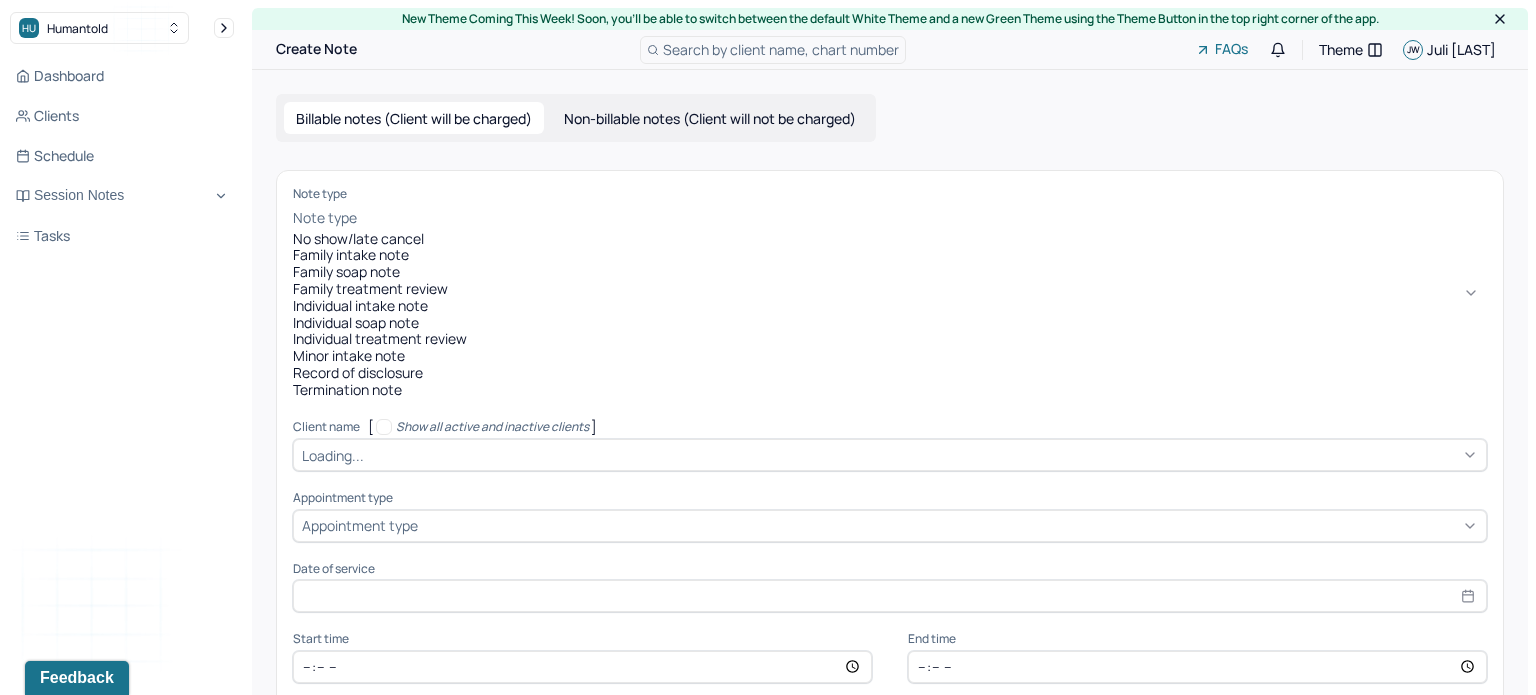 click on "Note type" at bounding box center (890, 218) 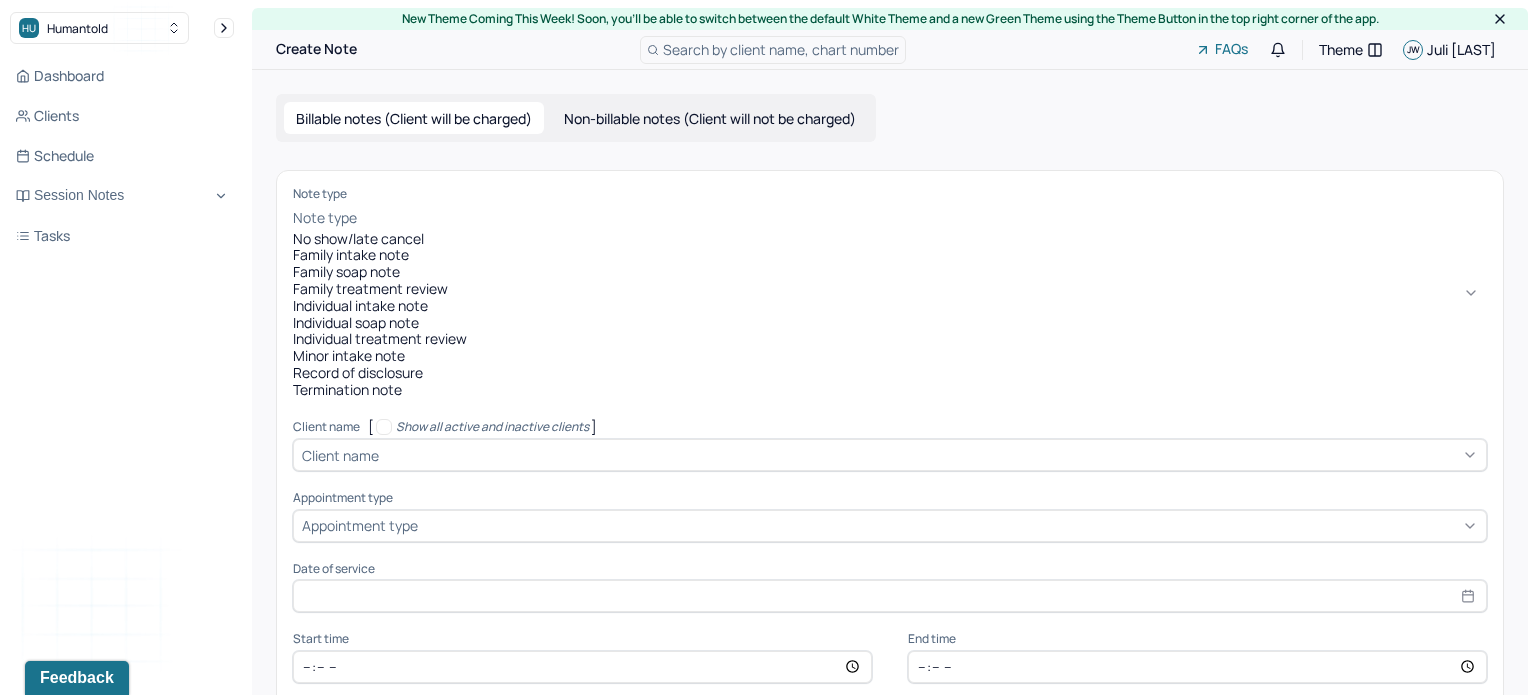 click on "Individual soap note" at bounding box center (890, 323) 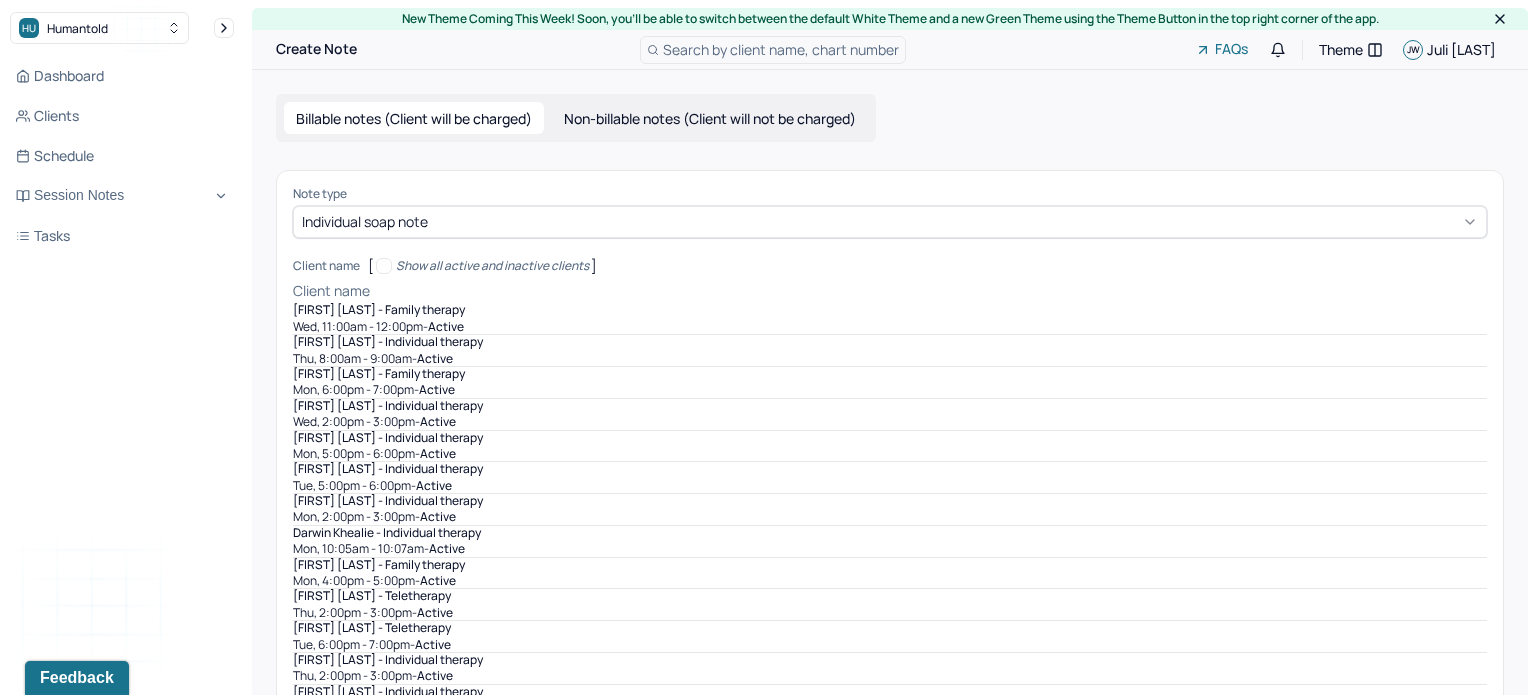click on "Client name" at bounding box center [331, 291] 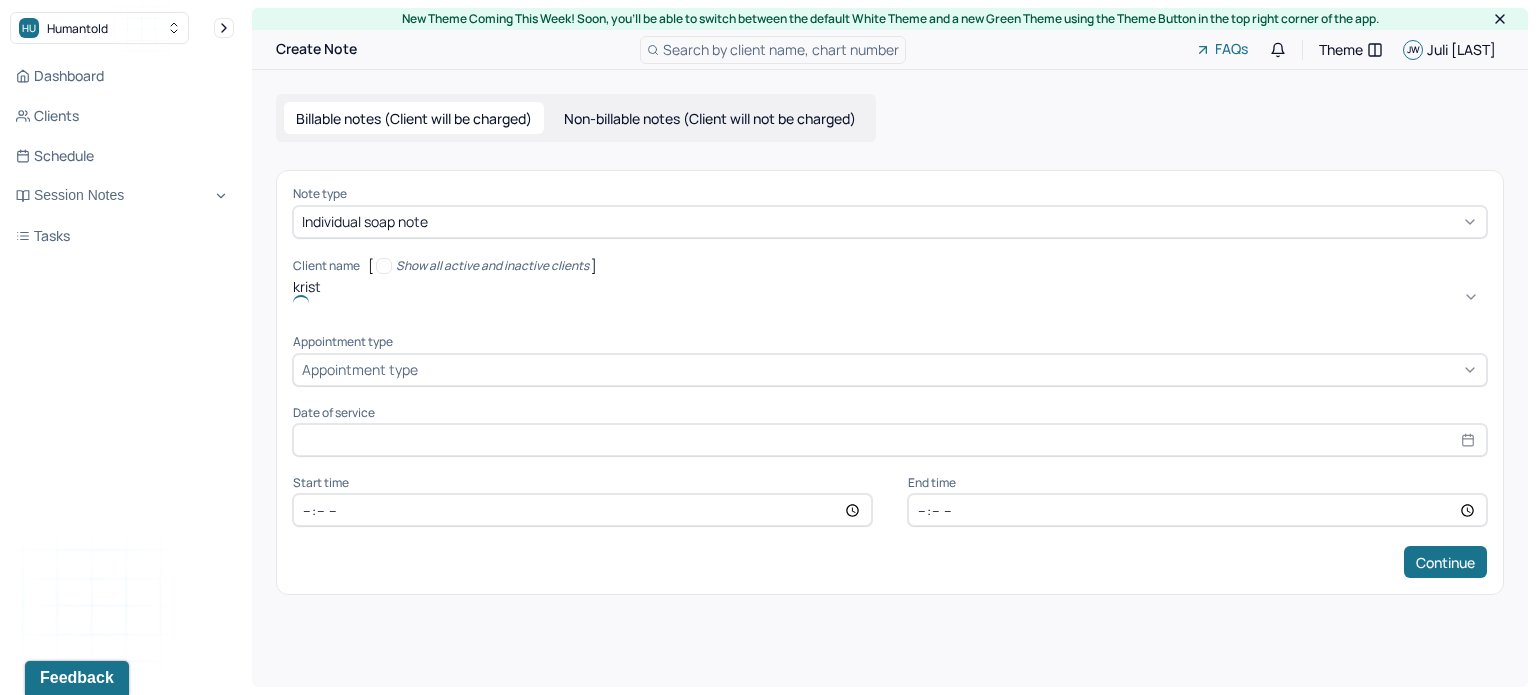 type on "krista" 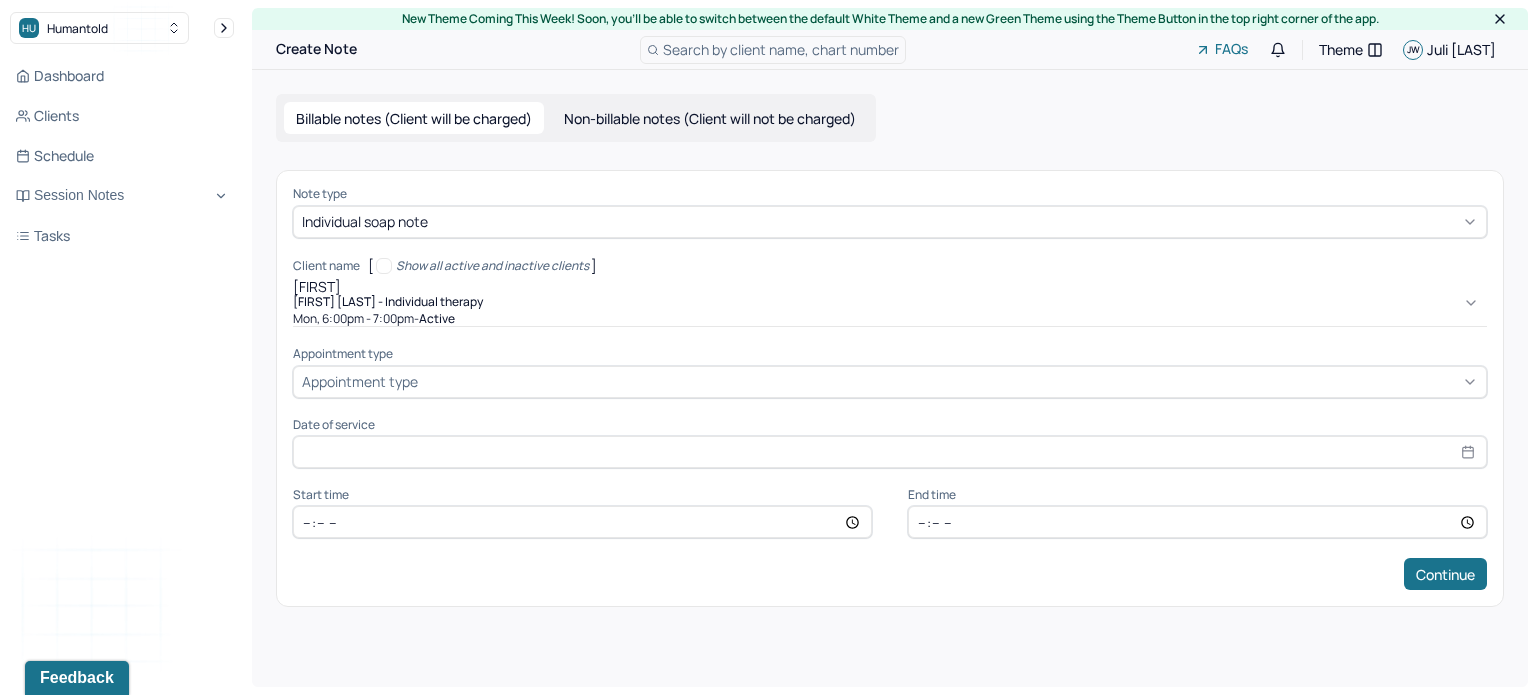 click on "[FIRST] [LAST] - Individual therapy" at bounding box center (388, 302) 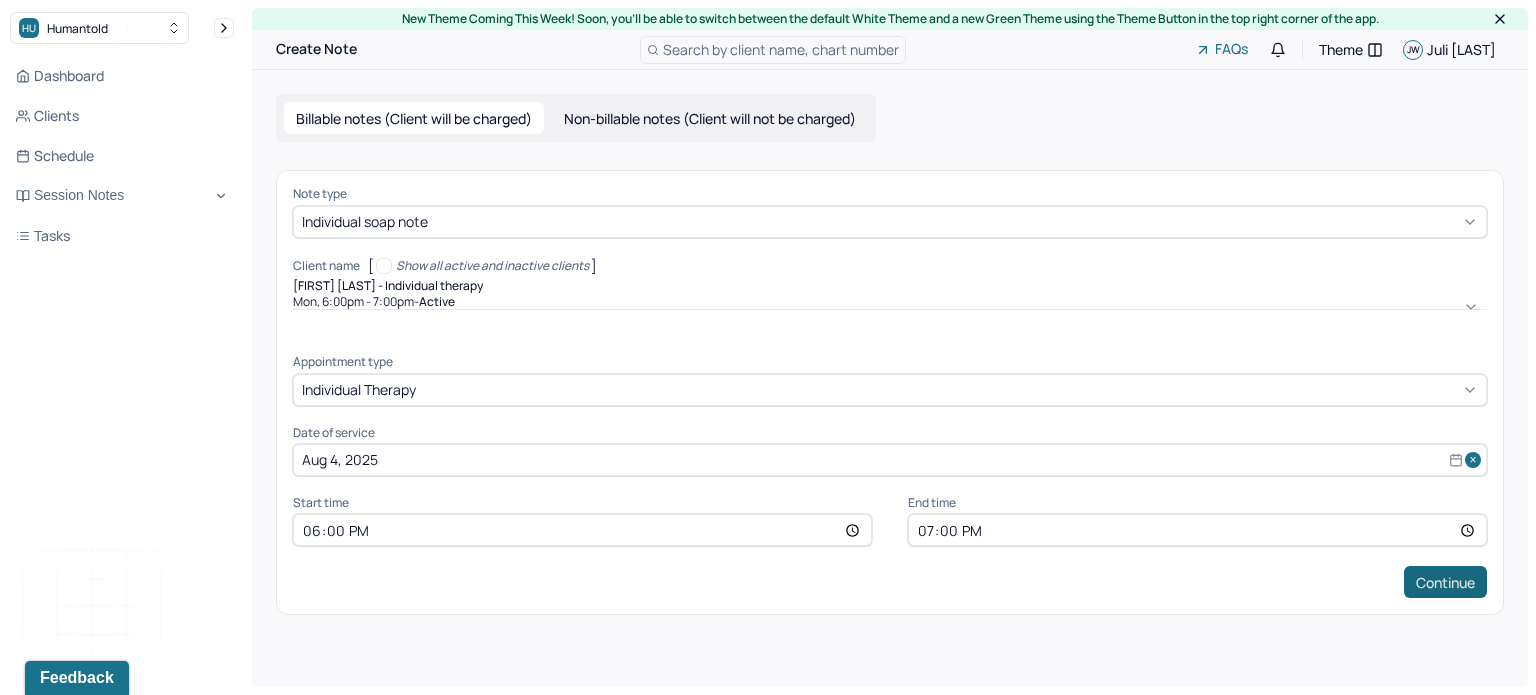 click on "Continue" at bounding box center (1445, 582) 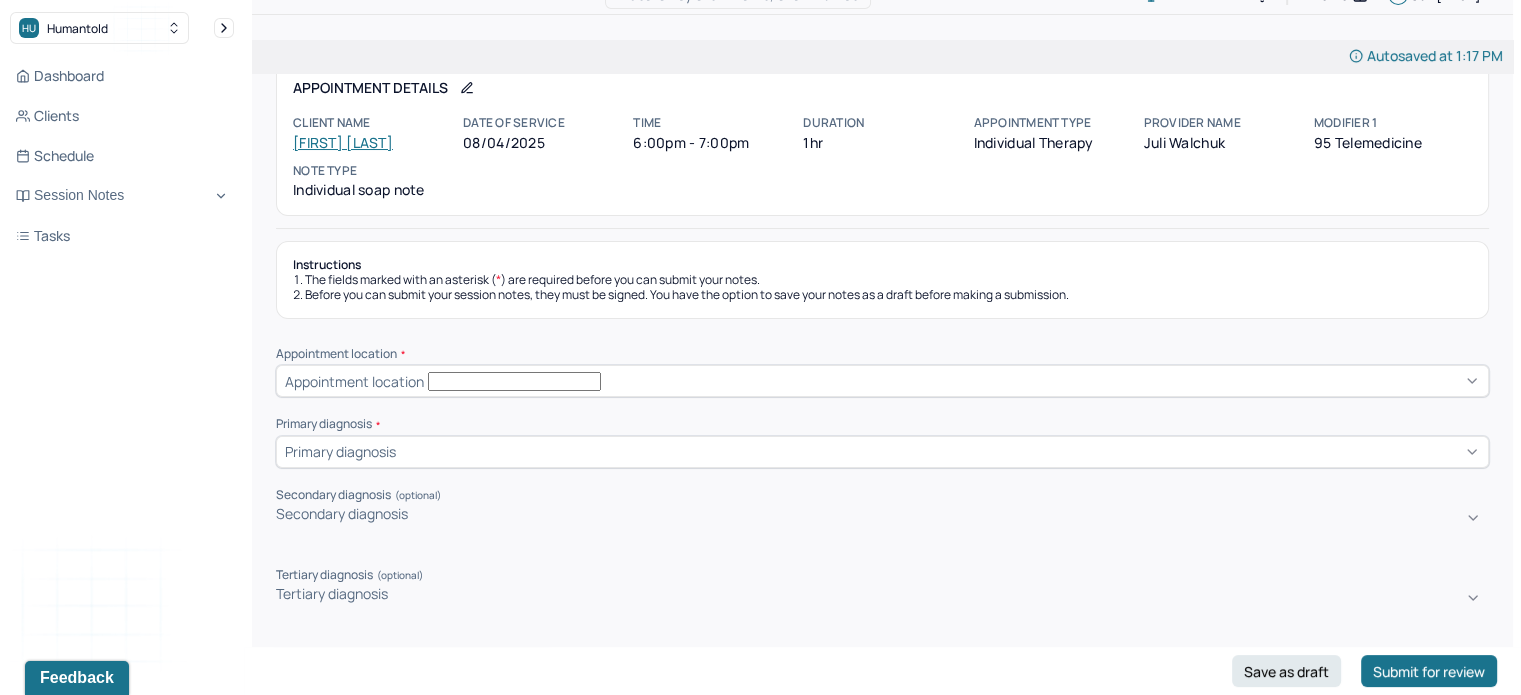 scroll, scrollTop: 54, scrollLeft: 0, axis: vertical 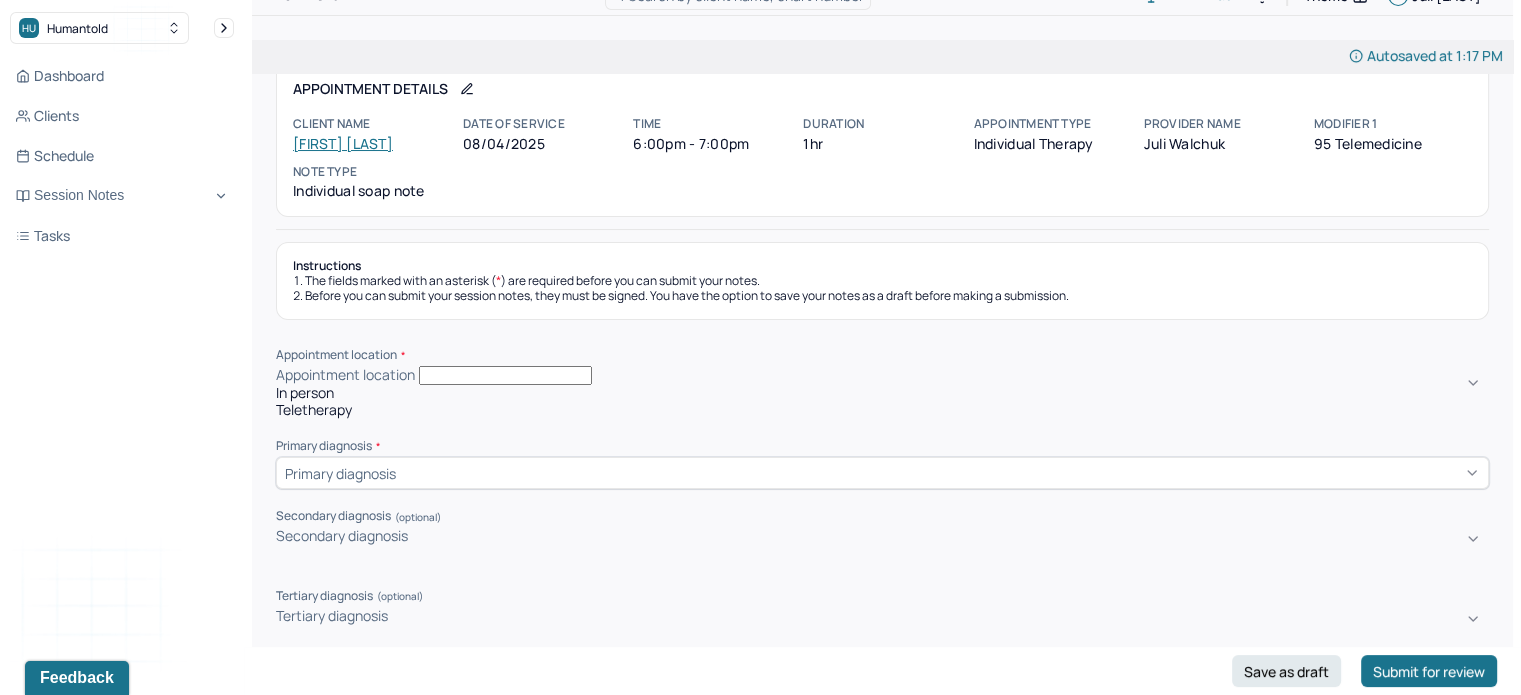 click on "Appointment location" at bounding box center [882, 375] 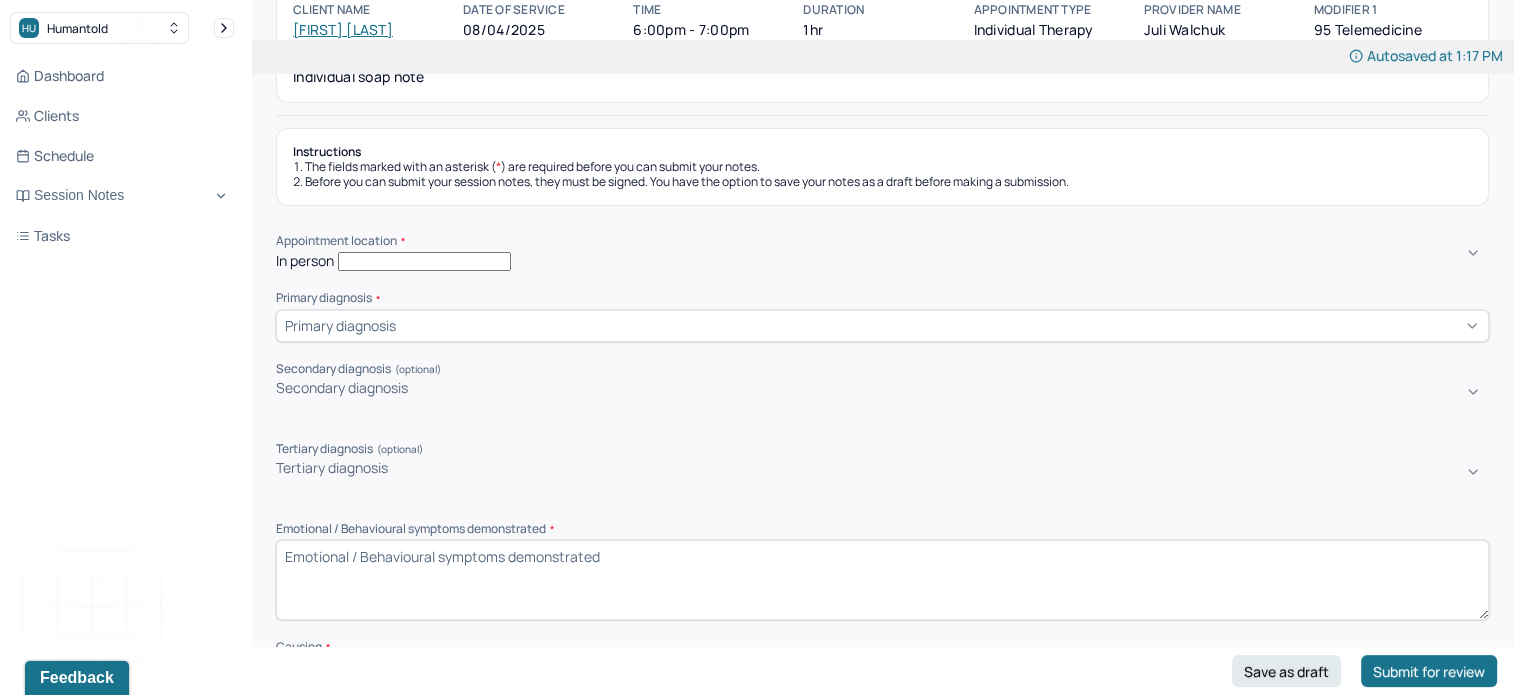scroll, scrollTop: 170, scrollLeft: 0, axis: vertical 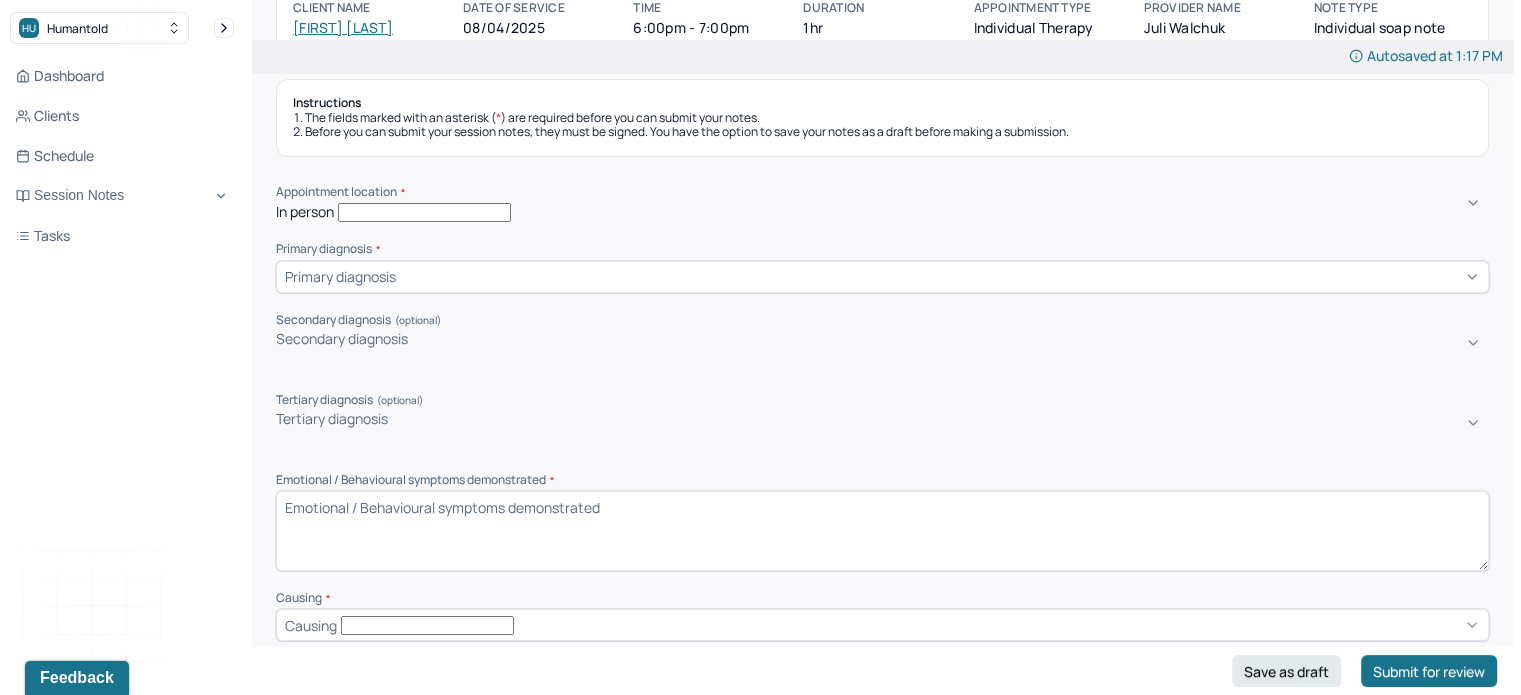 type 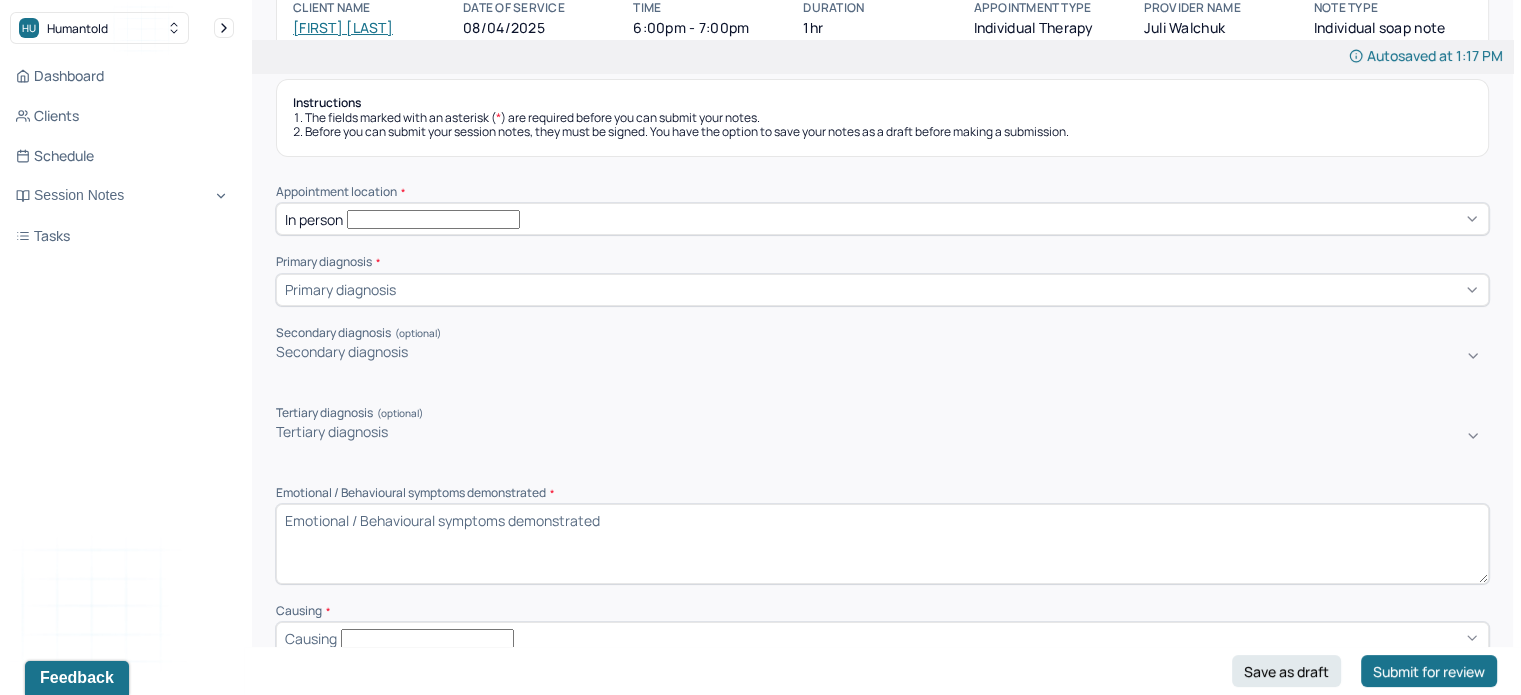 click at bounding box center [940, 289] 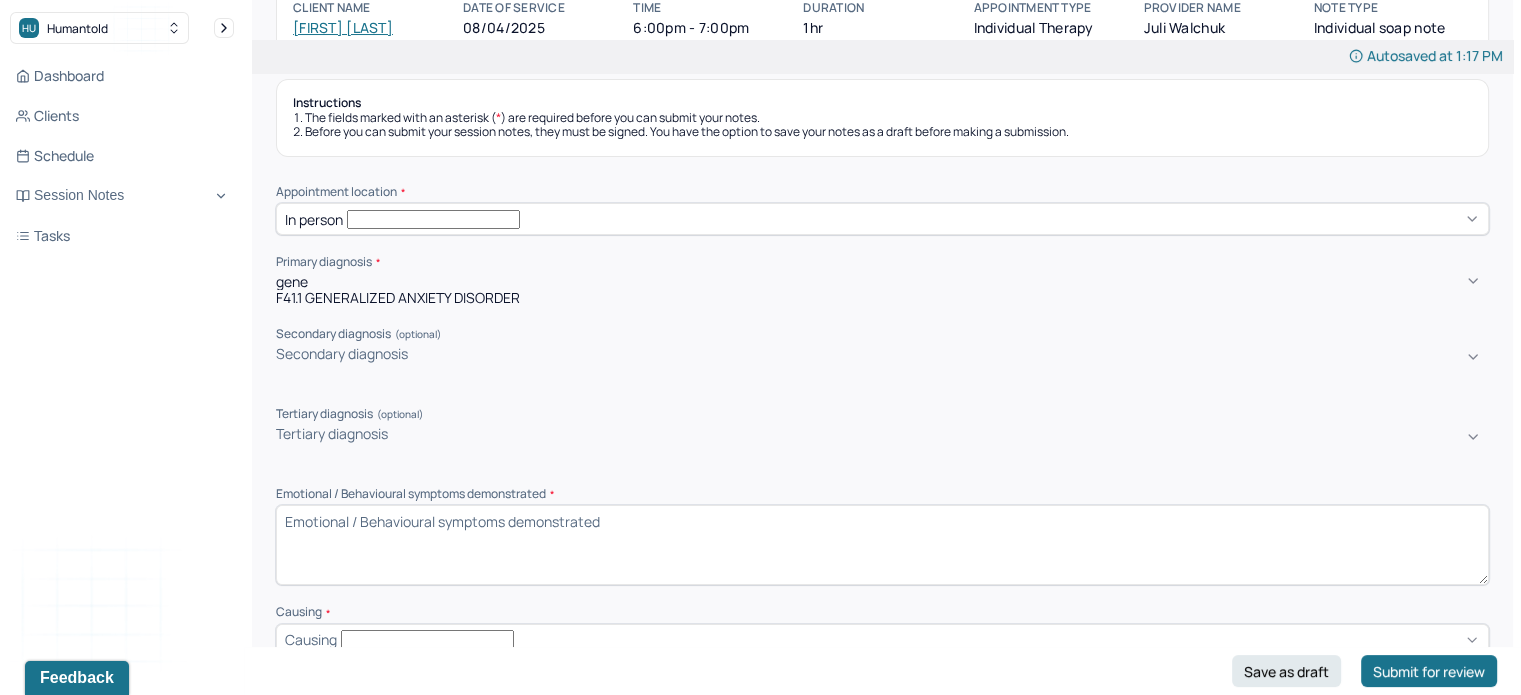 type on "gener" 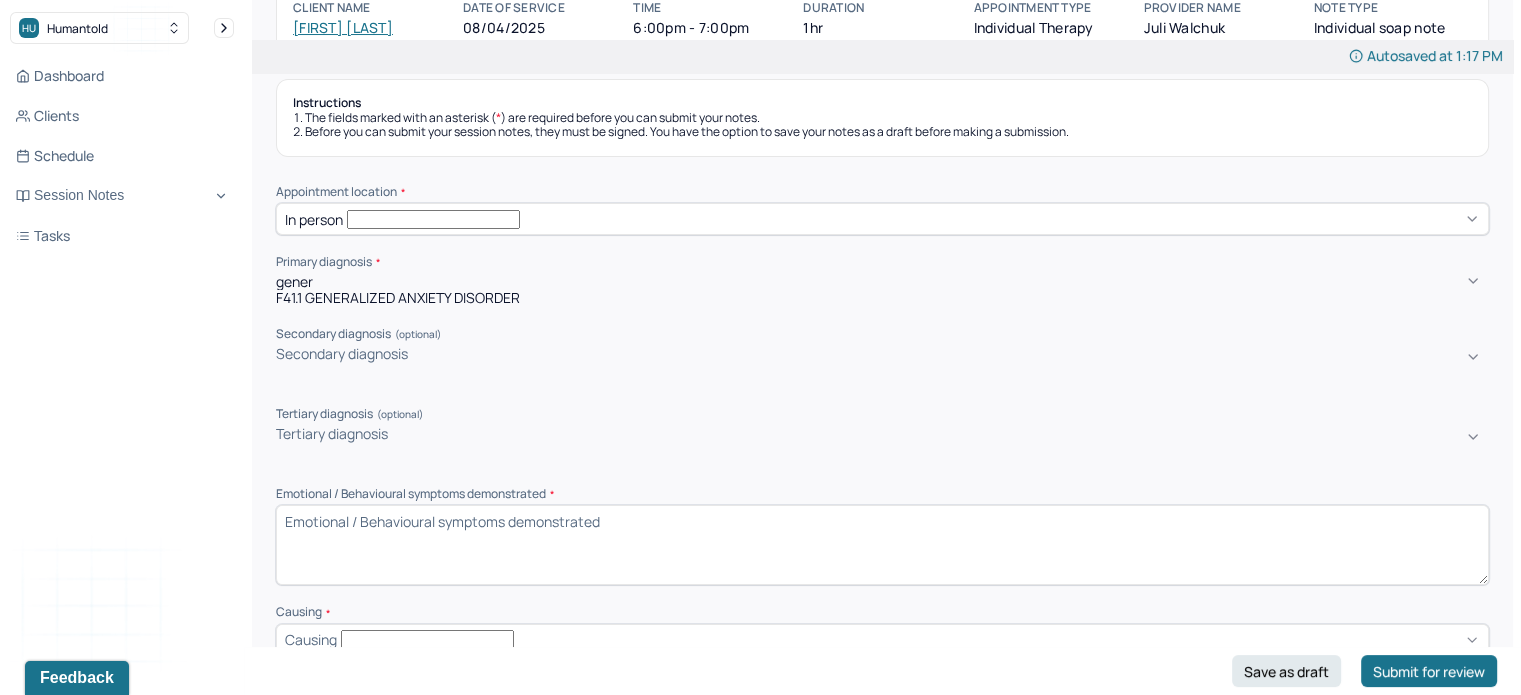 click on "F41.1 GENERALIZED ANXIETY DISORDER" at bounding box center (882, 298) 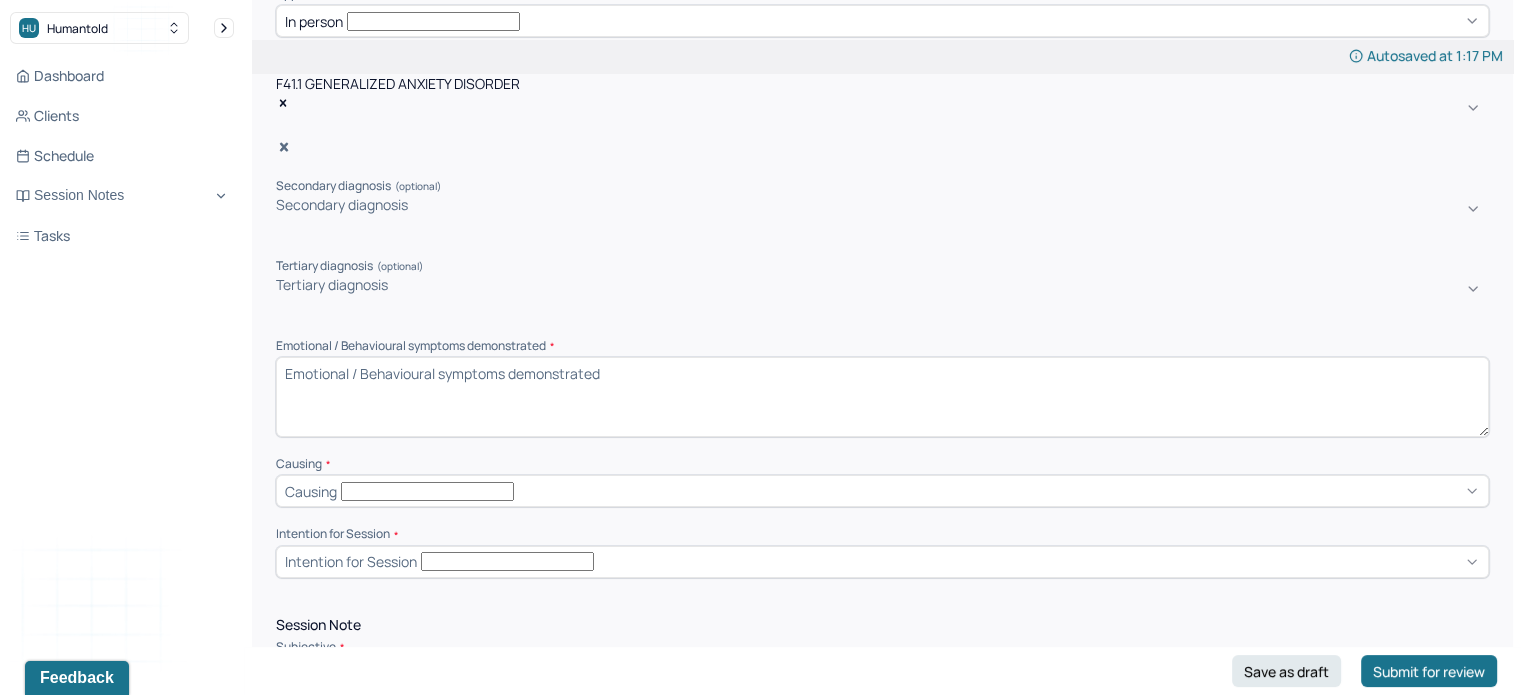 scroll, scrollTop: 380, scrollLeft: 0, axis: vertical 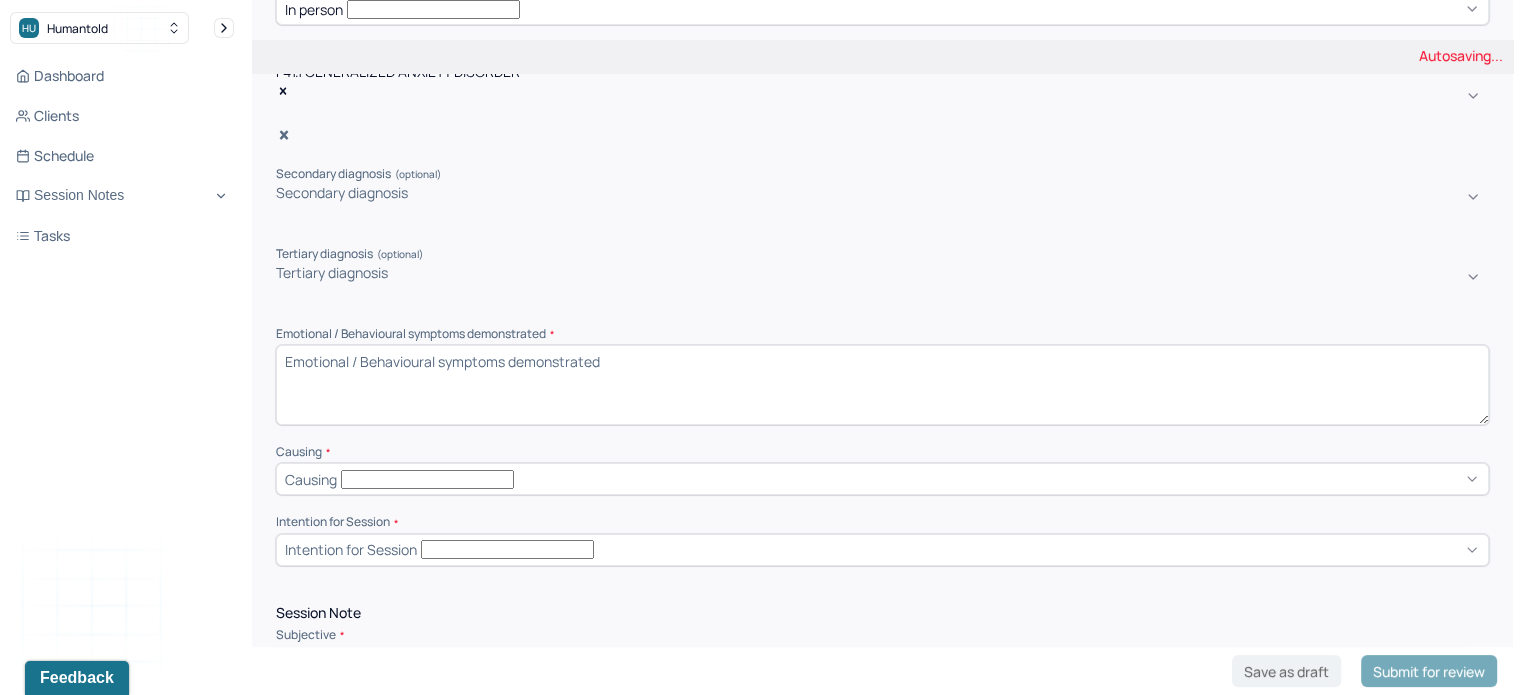 click on "Emotional / Behavioural symptoms demonstrated *" at bounding box center (882, 385) 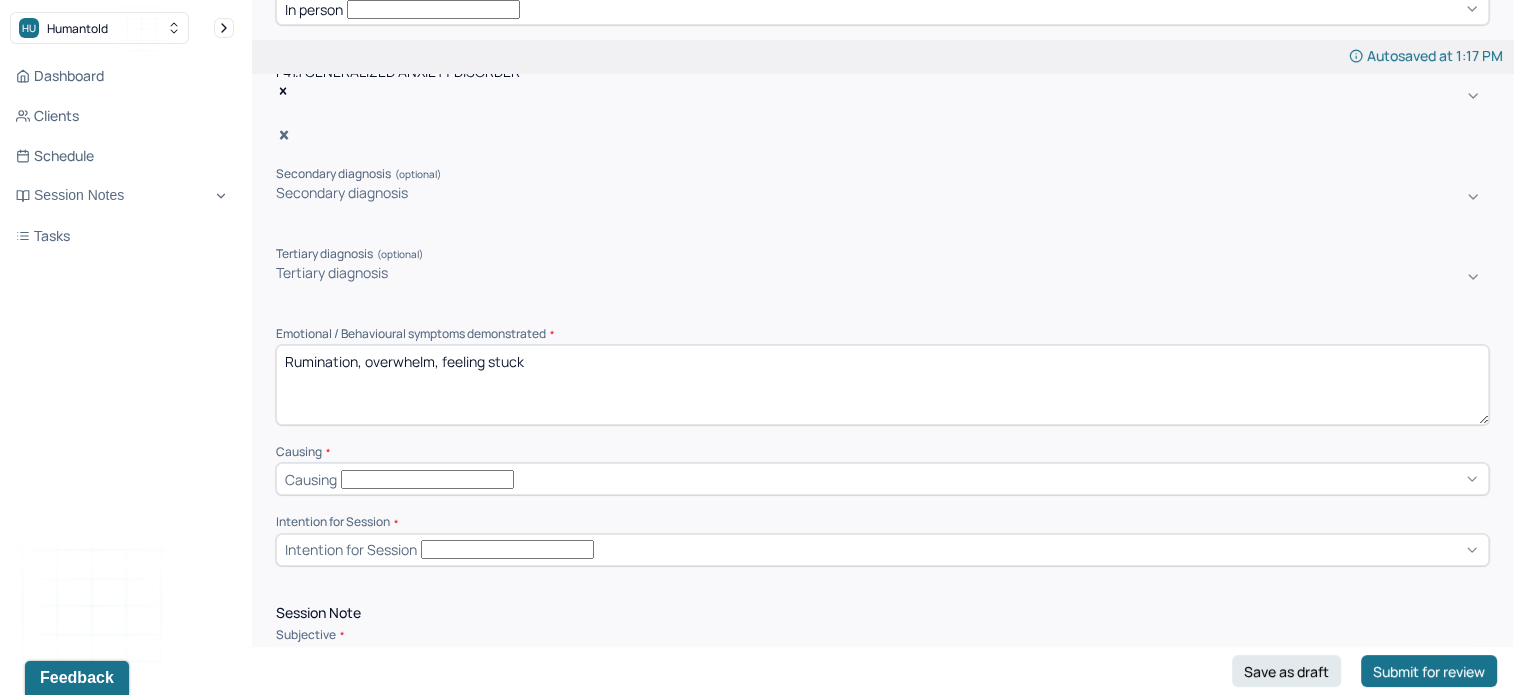 scroll, scrollTop: 504, scrollLeft: 0, axis: vertical 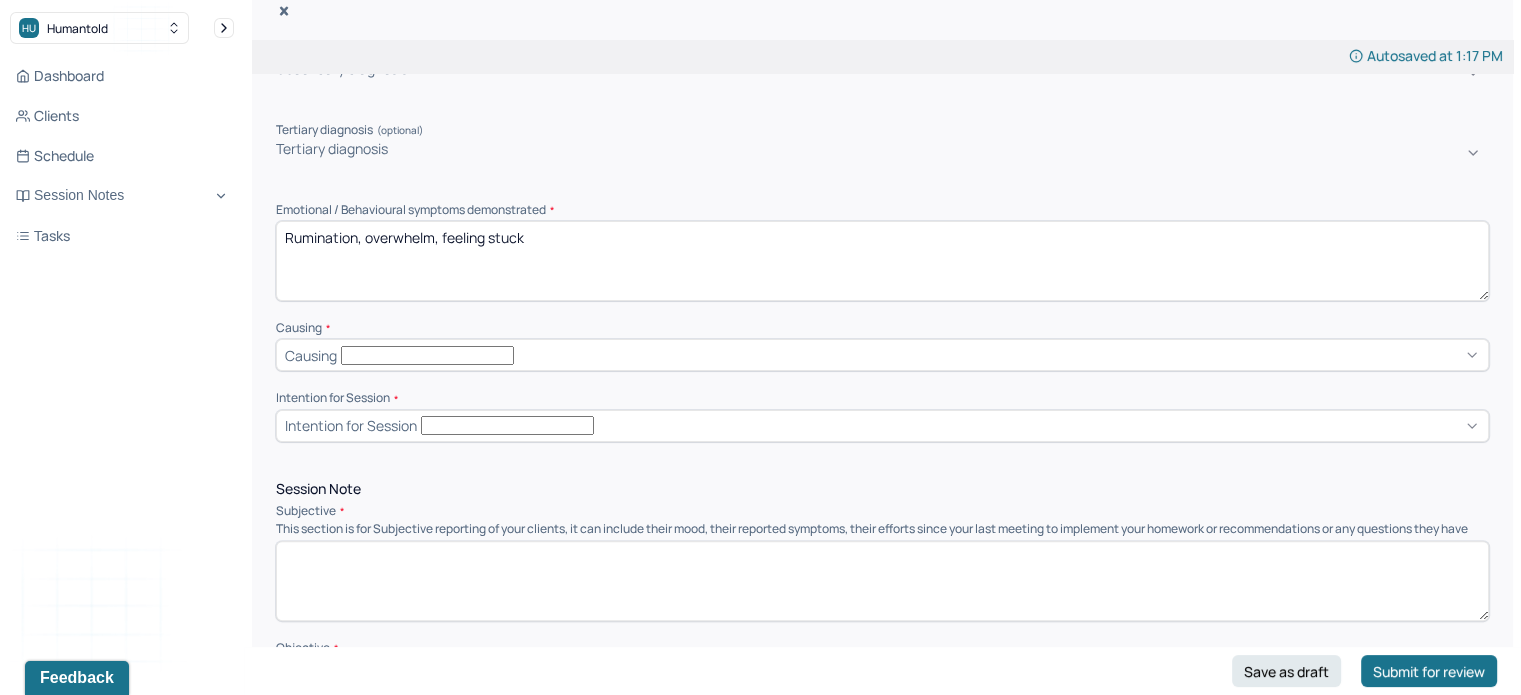 type on "Rumination, overwhelm, feeling stuck" 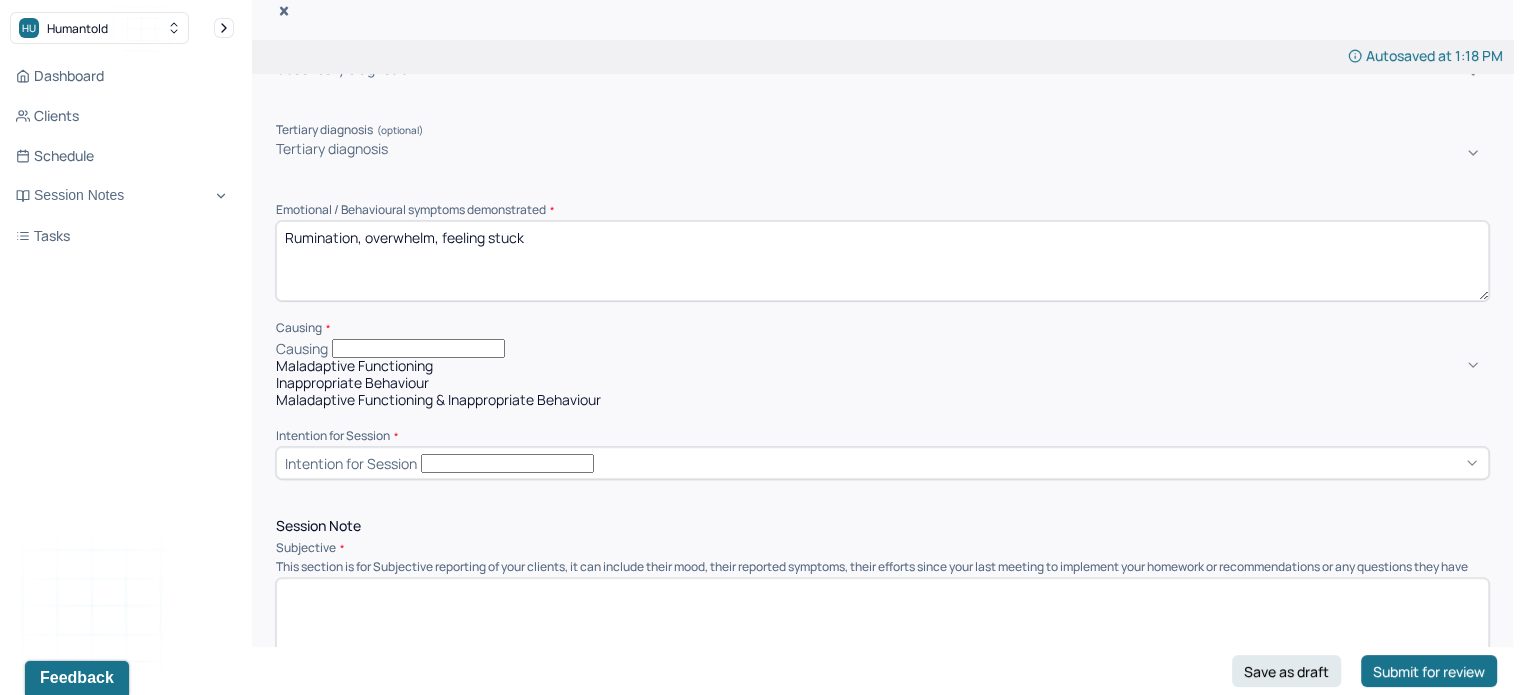 click on "Maladaptive Functioning" at bounding box center (882, 366) 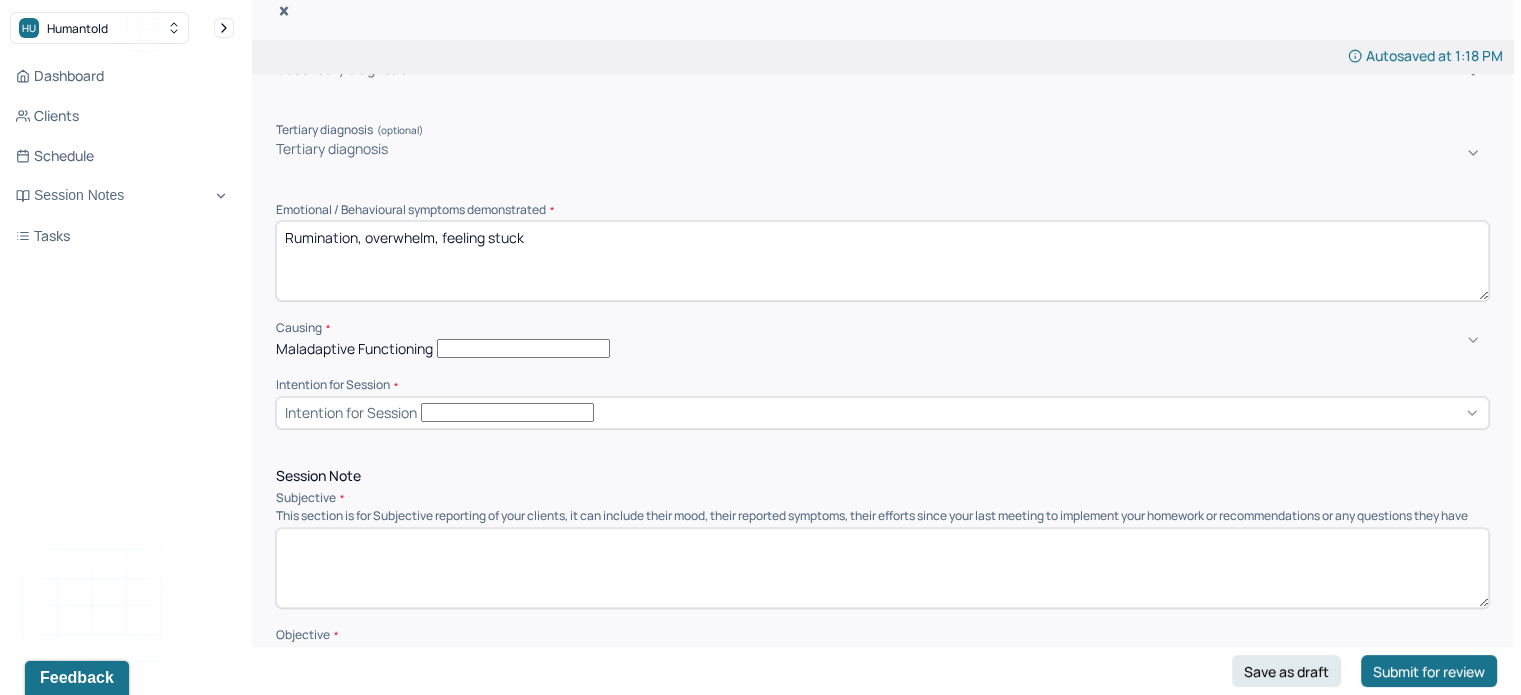 click on "Intention for Session" at bounding box center [351, 412] 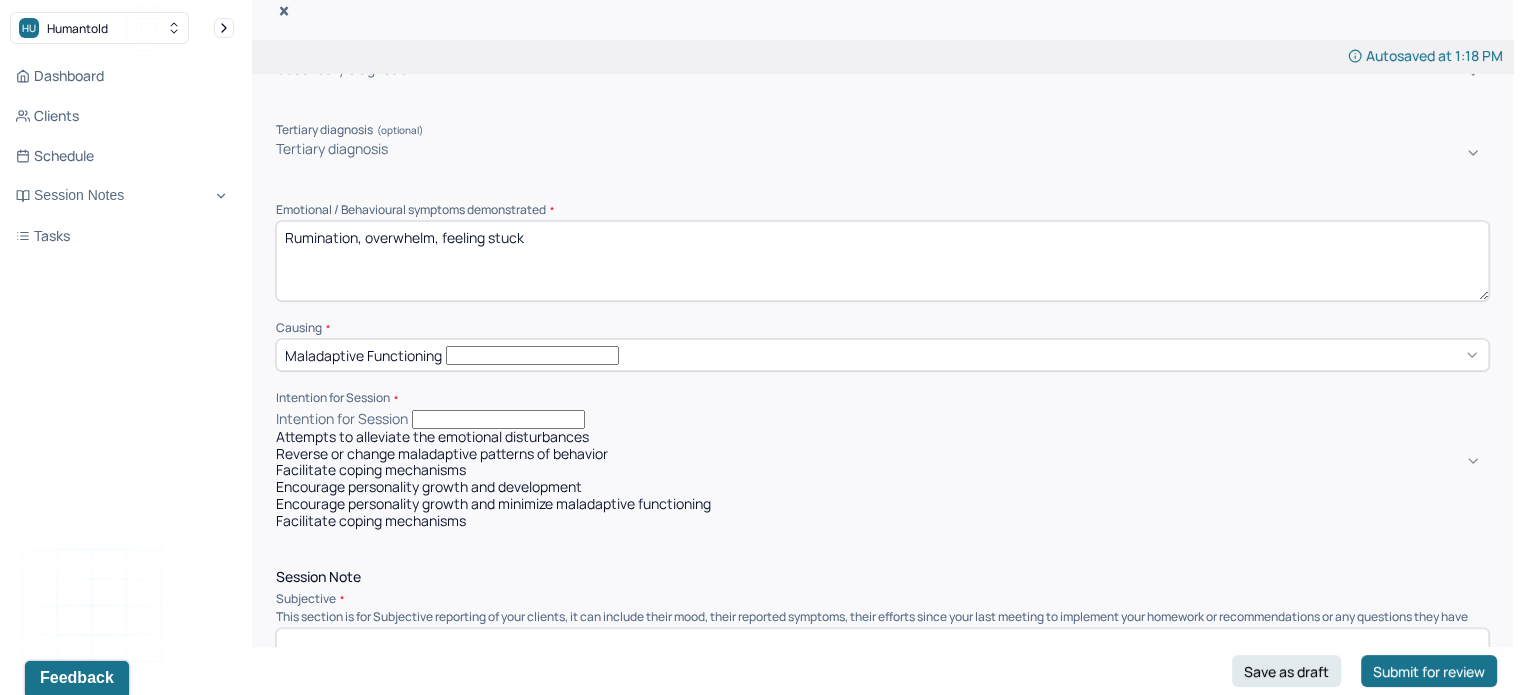 click on "Attempts to alleviate the emotional disturbances" at bounding box center [882, 437] 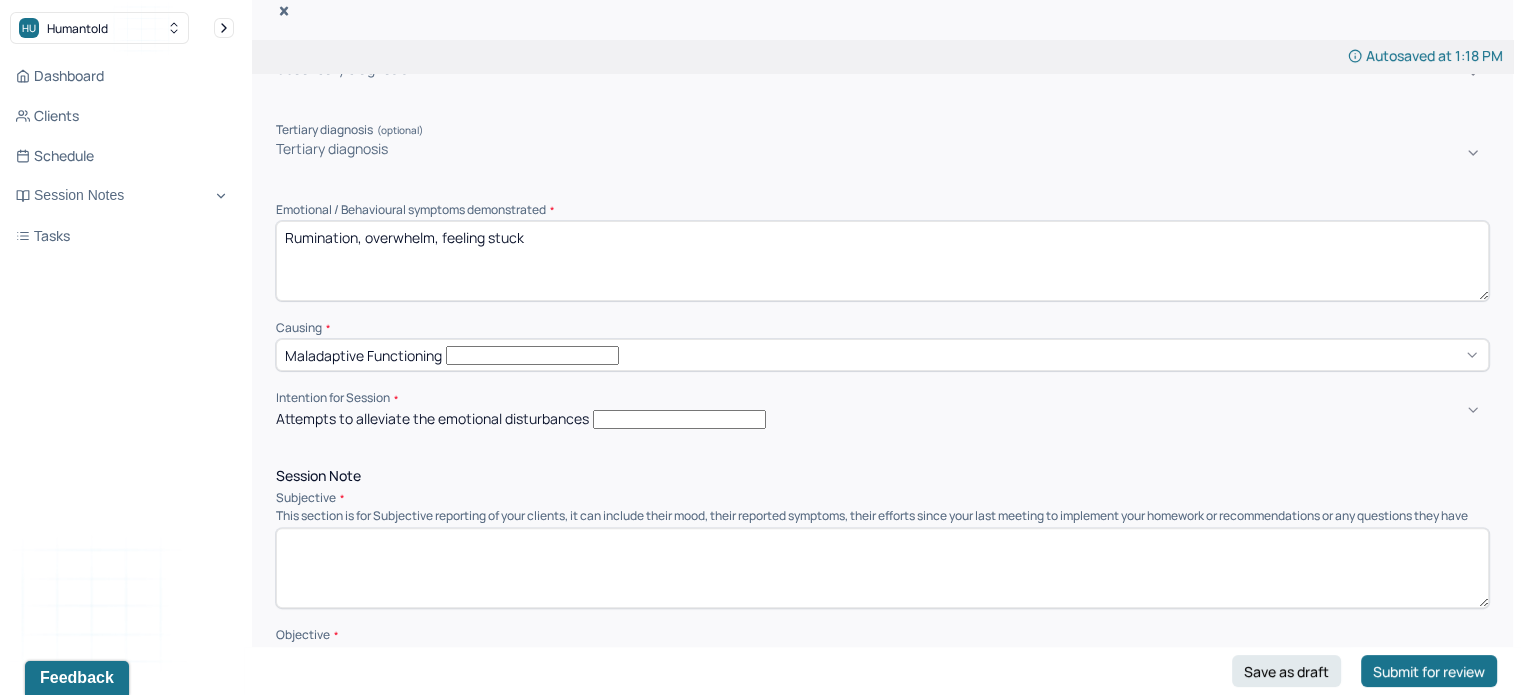 scroll, scrollTop: 608, scrollLeft: 0, axis: vertical 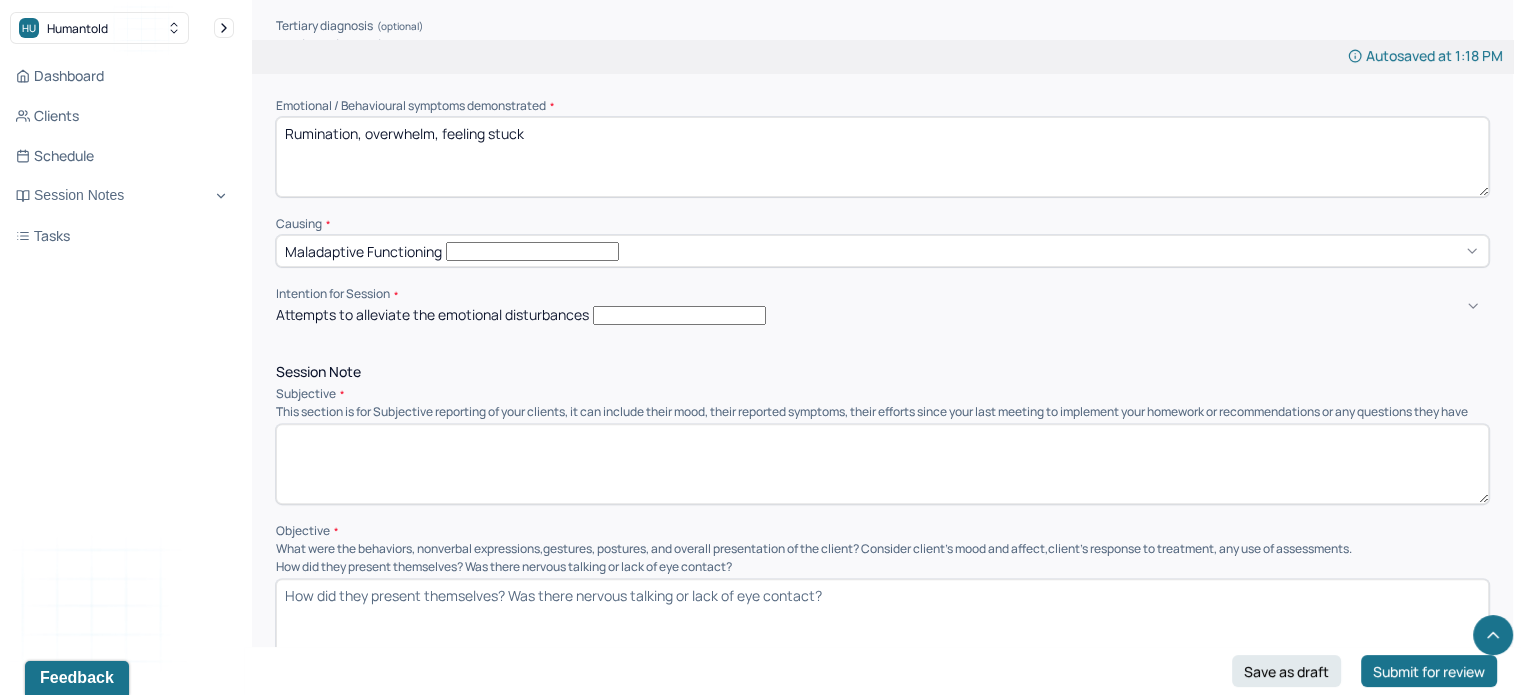click at bounding box center [882, 464] 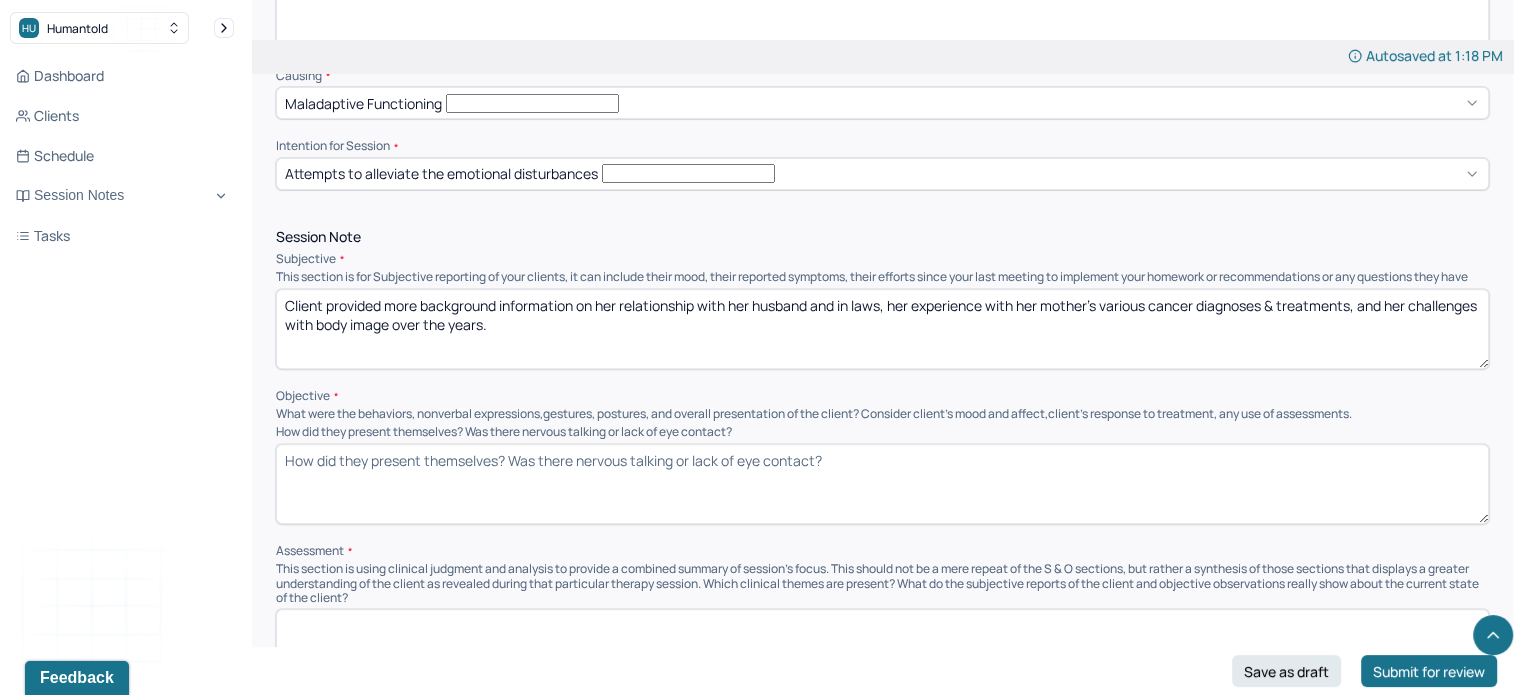 scroll, scrollTop: 792, scrollLeft: 0, axis: vertical 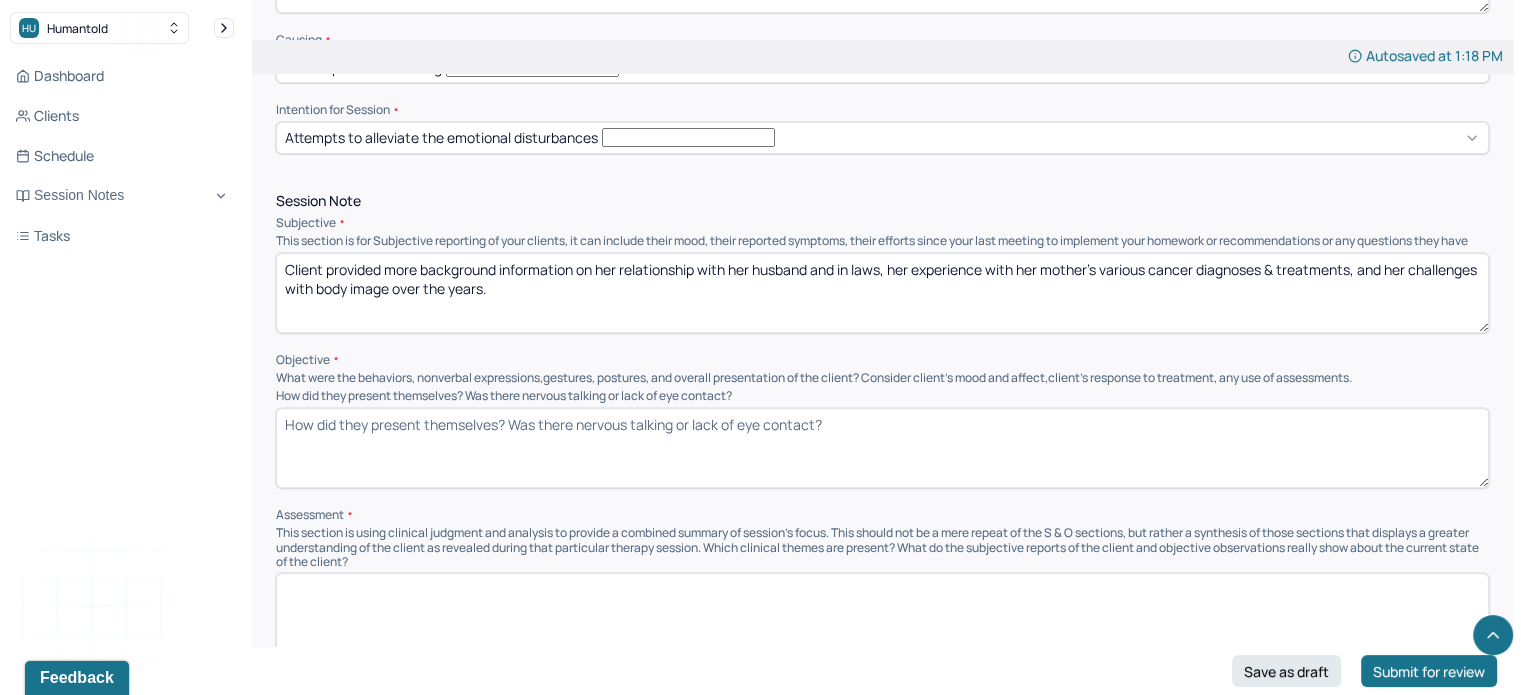 type on "Client provided more background information on her relationship with her husband and in laws, her experience with her mother's various cancer diagnoses & treatments, and her challenges with body image over the years." 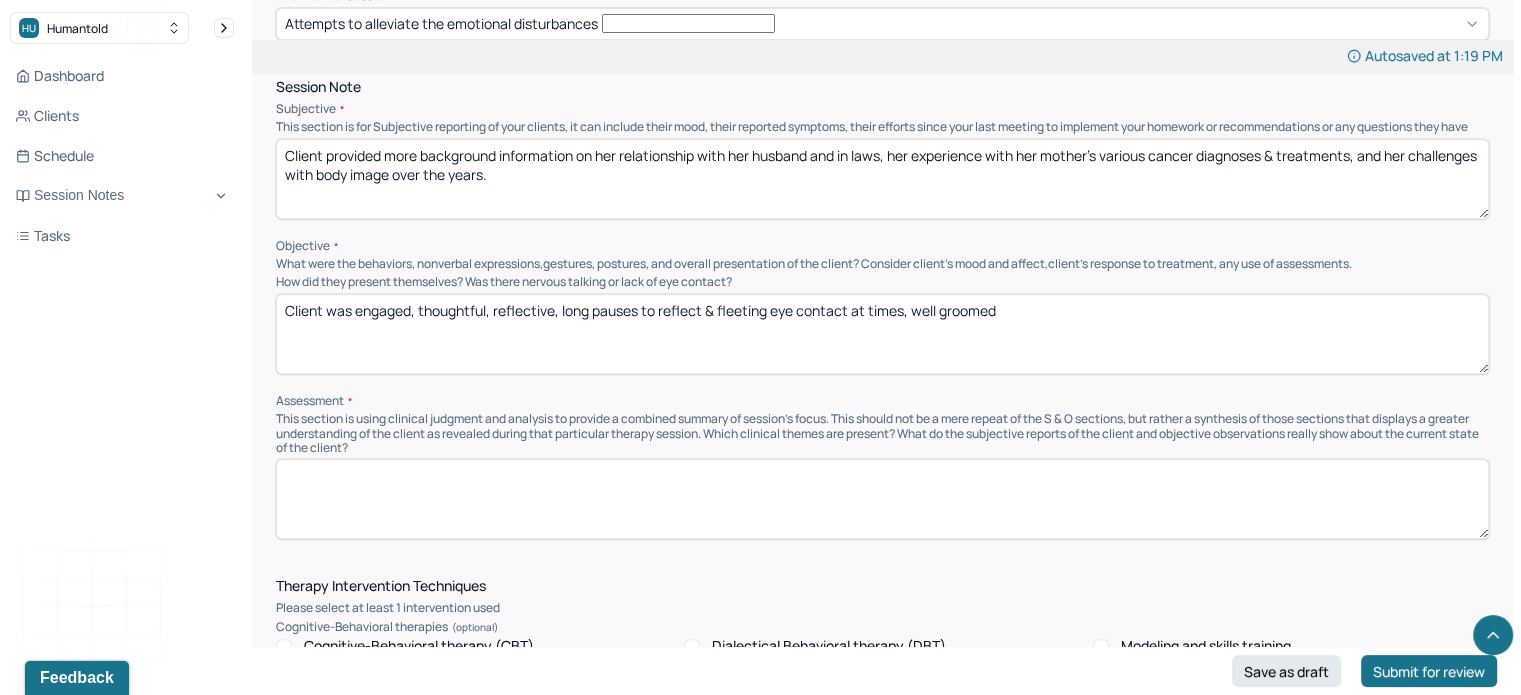 scroll, scrollTop: 910, scrollLeft: 0, axis: vertical 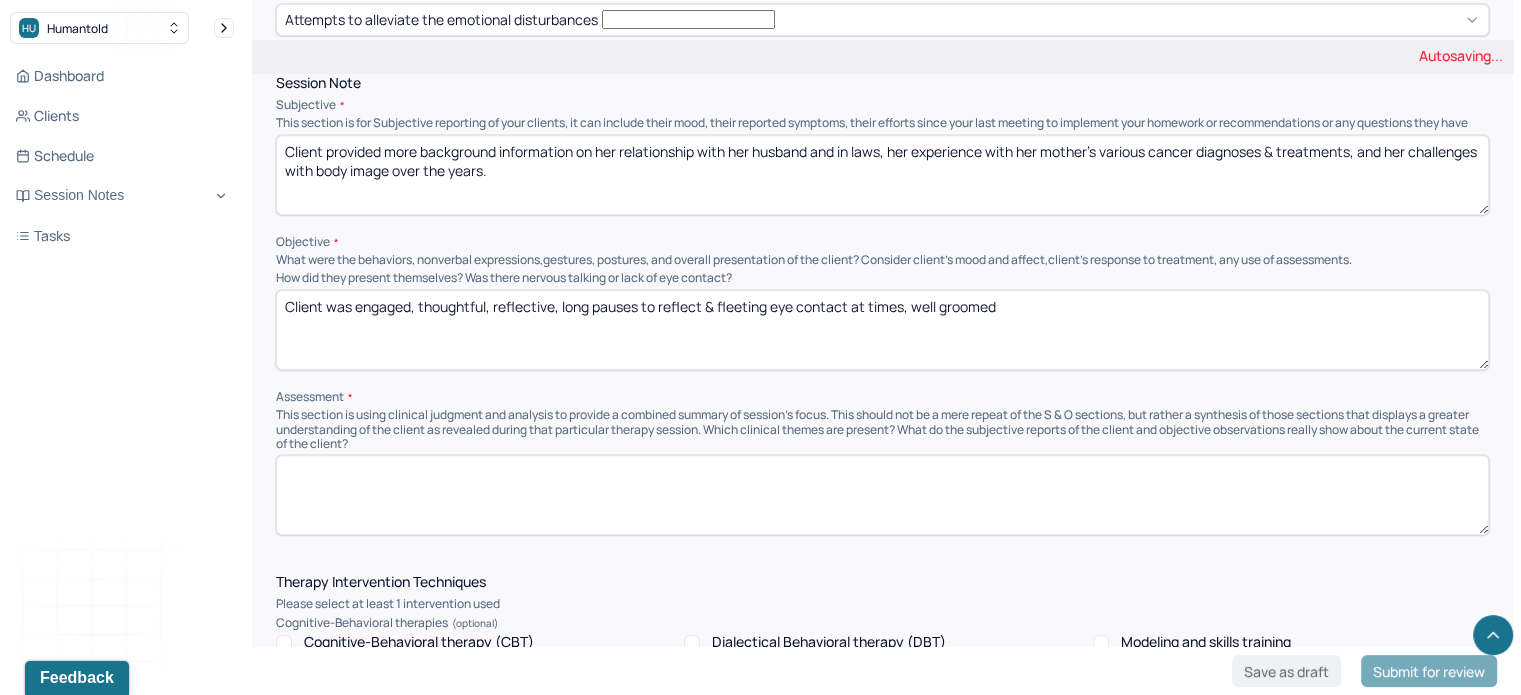 type on "Client was engaged, thoughtful, reflective, long pauses to reflect & fleeting eye contact at times, well groomed" 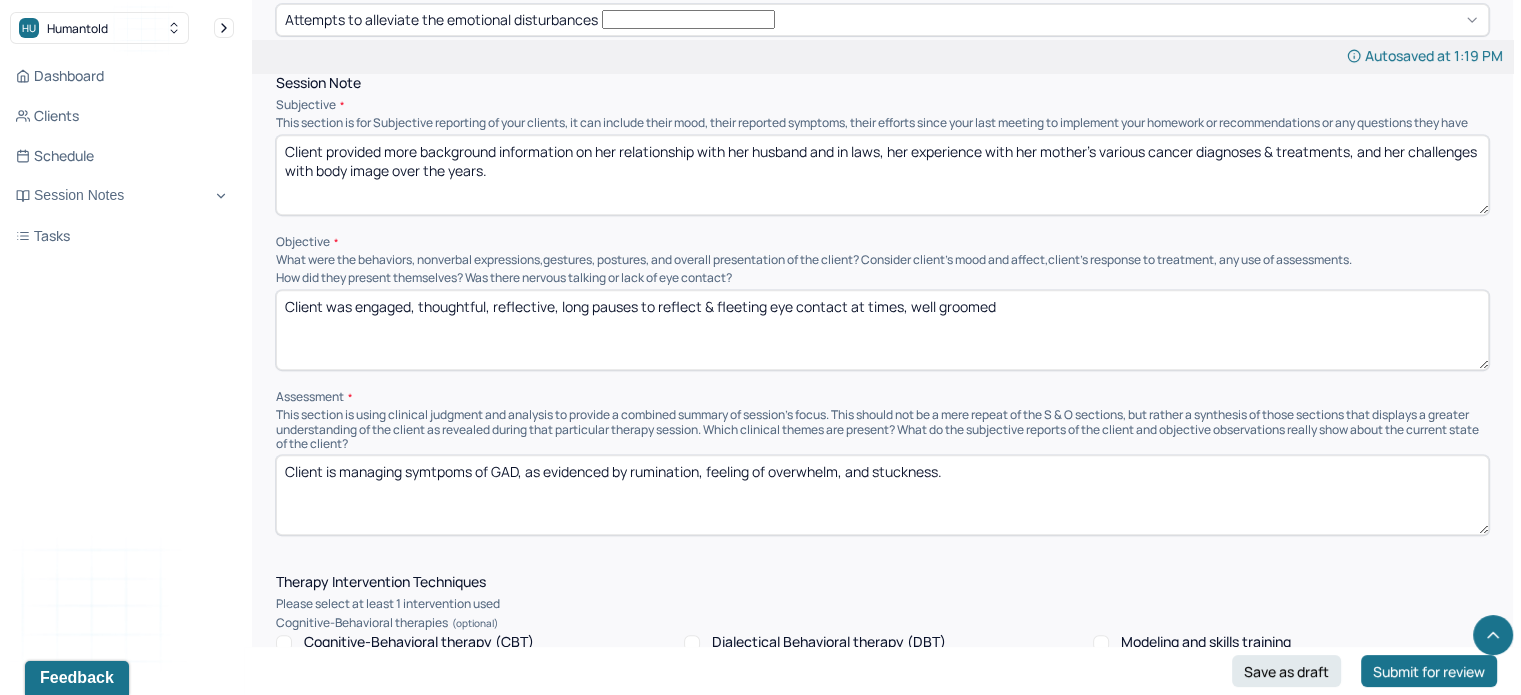 click on "Client is managing symtpoms of GAD, as evidenced by rumination, feeling of overwhelm, and stuckness." at bounding box center (882, 495) 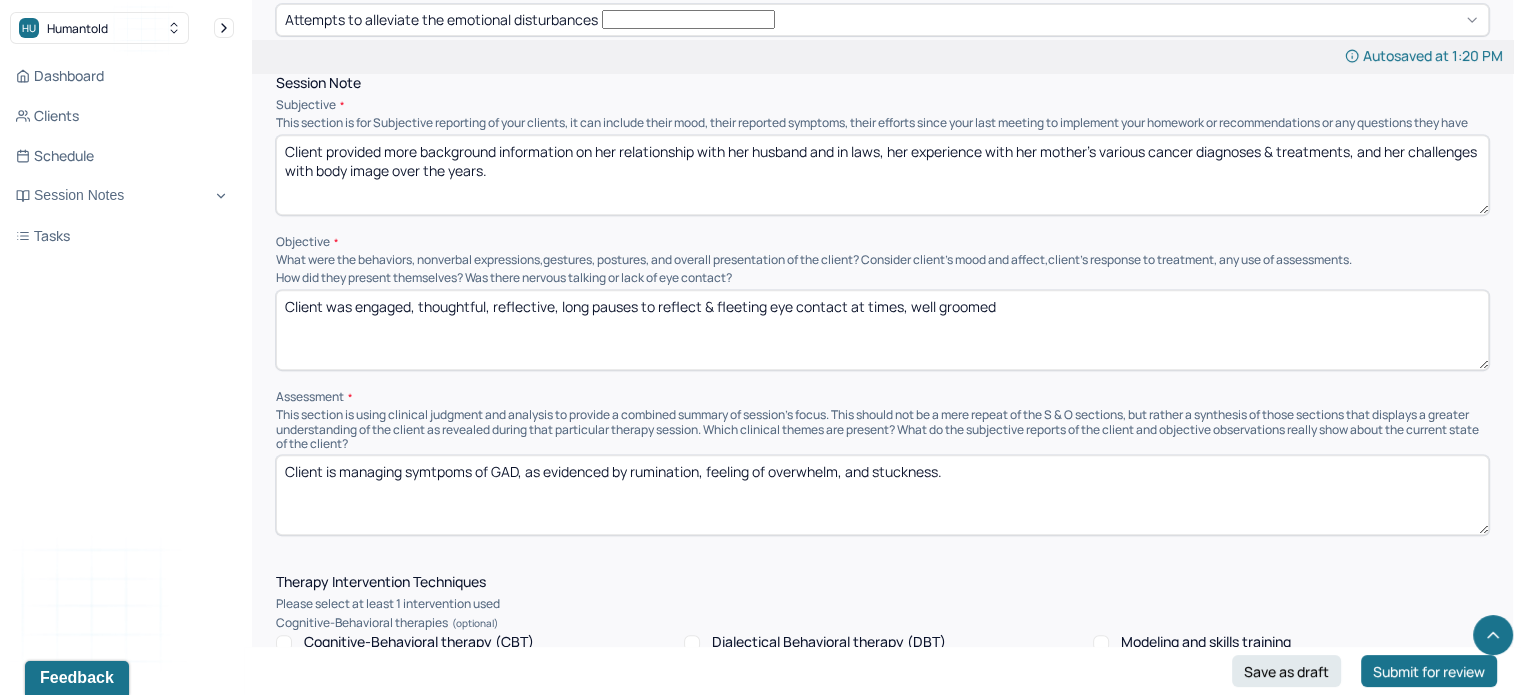 click on "Client is managing symtpoms of GAD, as evidenced by rumination, feeling of overwhelm, and stuckness." at bounding box center (882, 495) 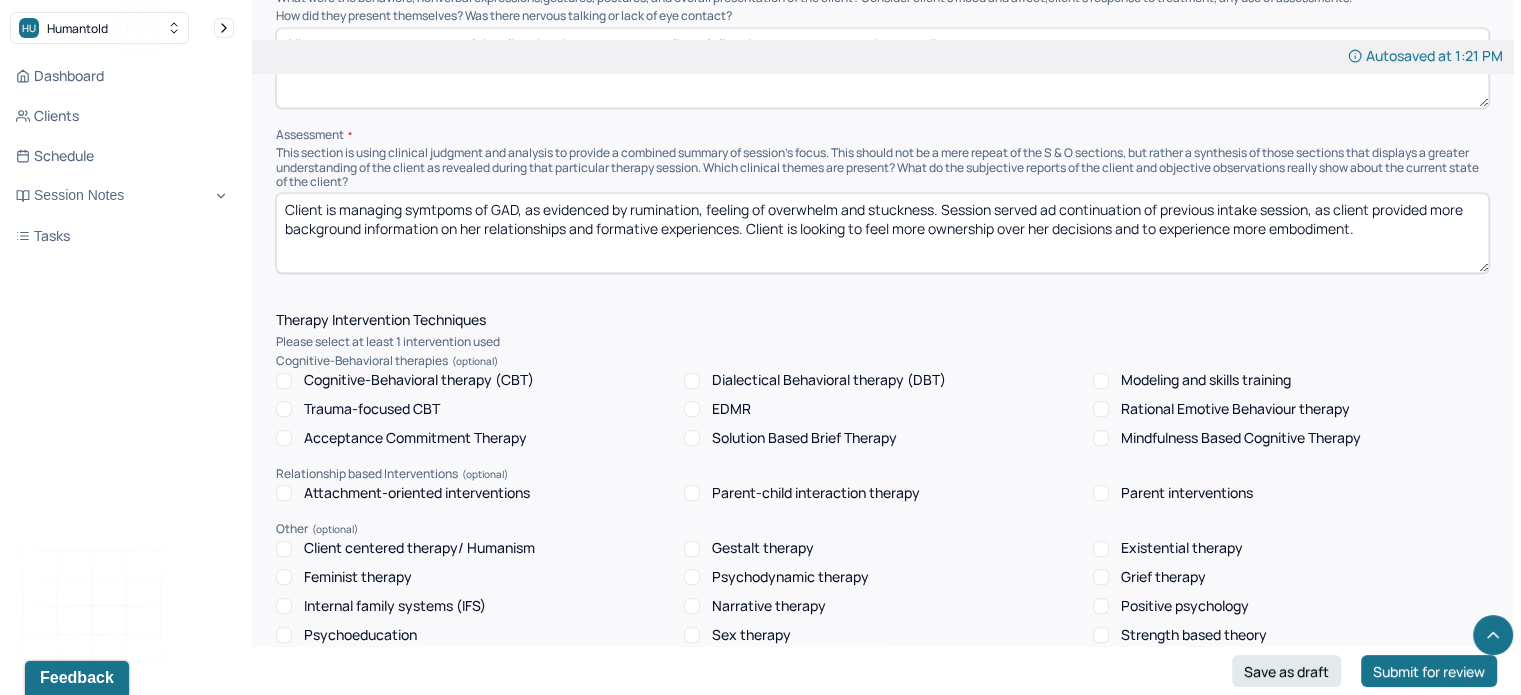 scroll, scrollTop: 1203, scrollLeft: 0, axis: vertical 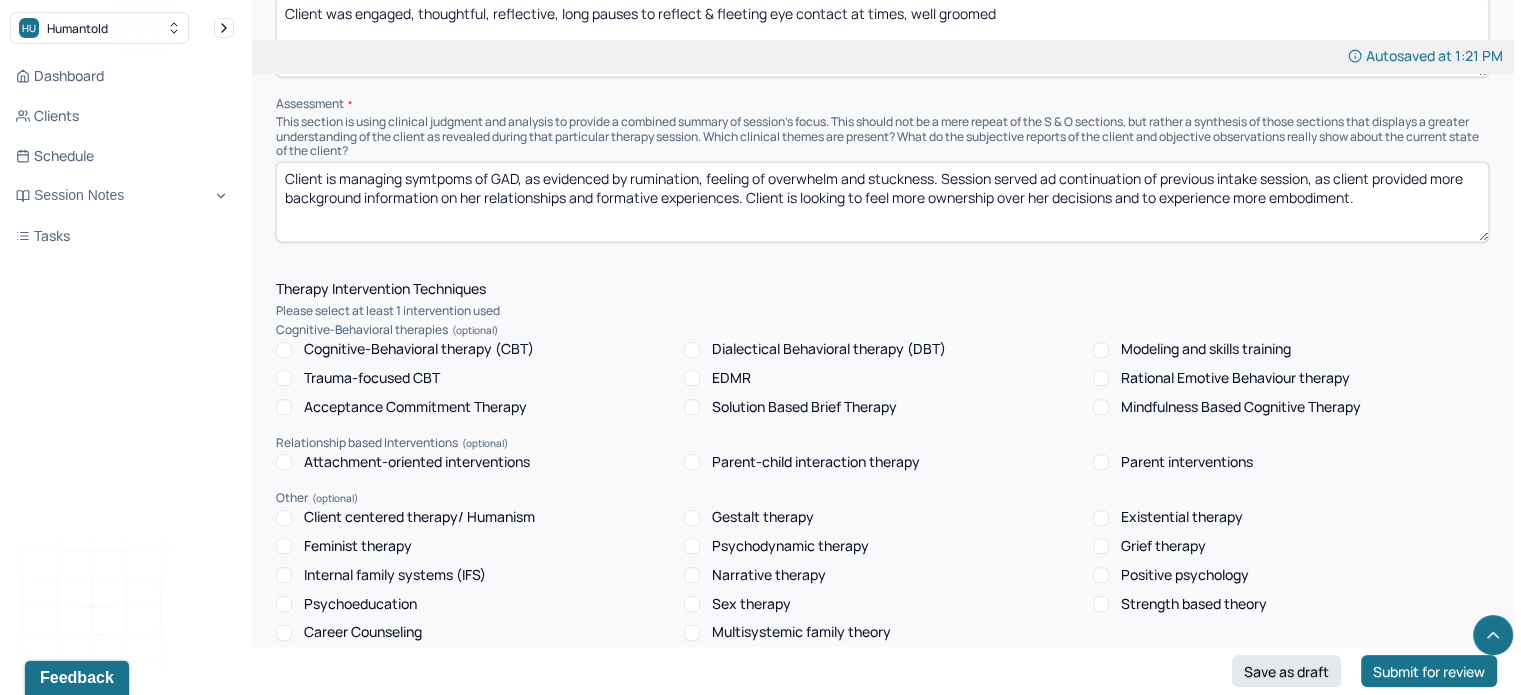 type on "Client is managing symtpoms of GAD, as evidenced by rumination, feeling of overwhelm and stuckness. Session served ad continuation of previous intake session, as client provided more background information on her relationships and formative experiences. Client is looking to feel more ownership over her decisions and to experience more embodiment." 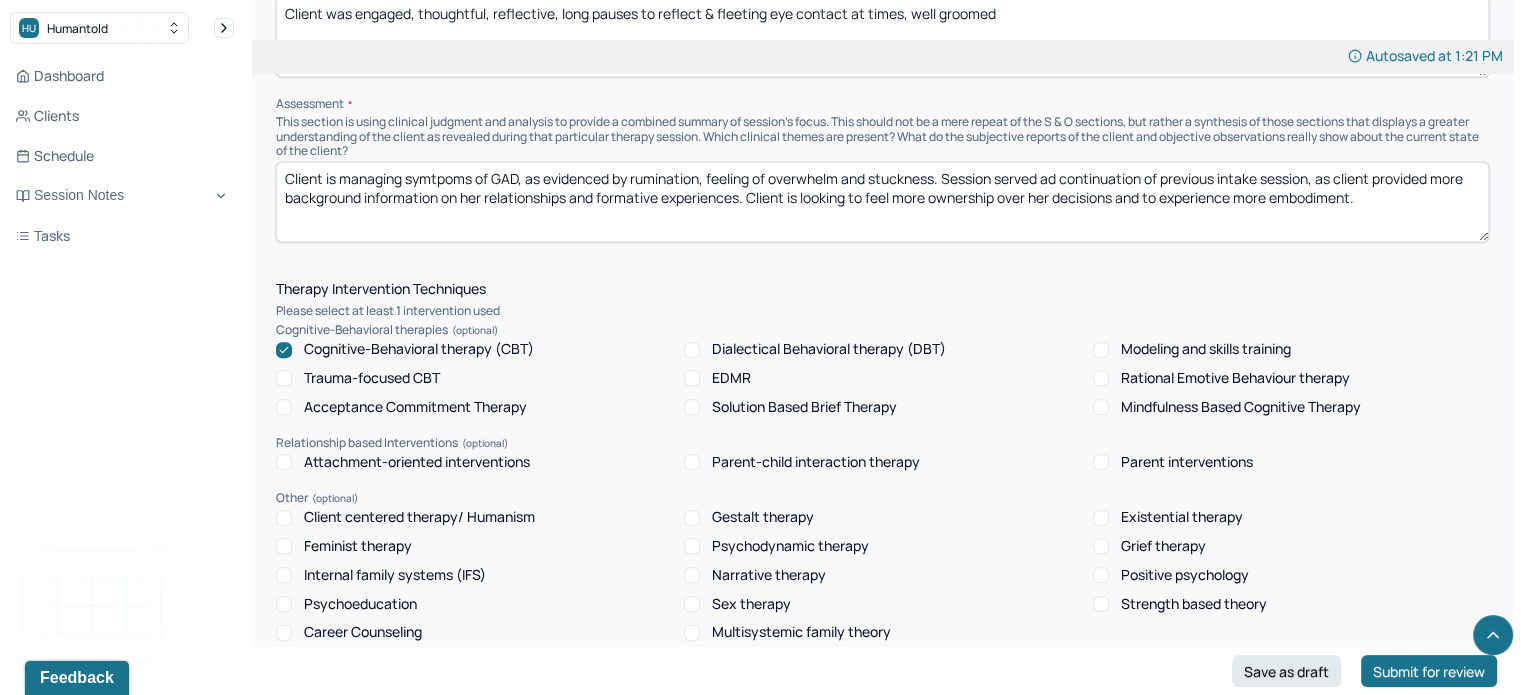 click on "Attachment-oriented interventions" at bounding box center [417, 462] 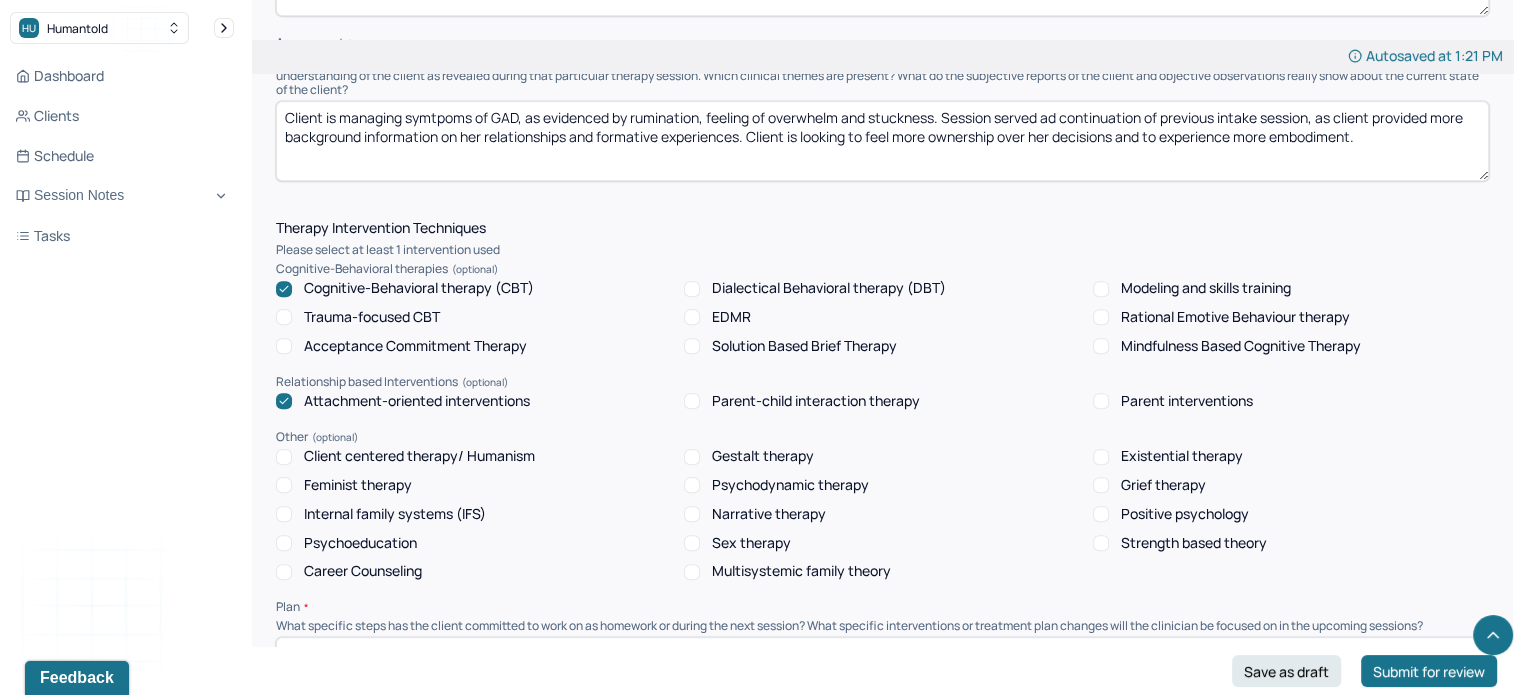 scroll, scrollTop: 1270, scrollLeft: 0, axis: vertical 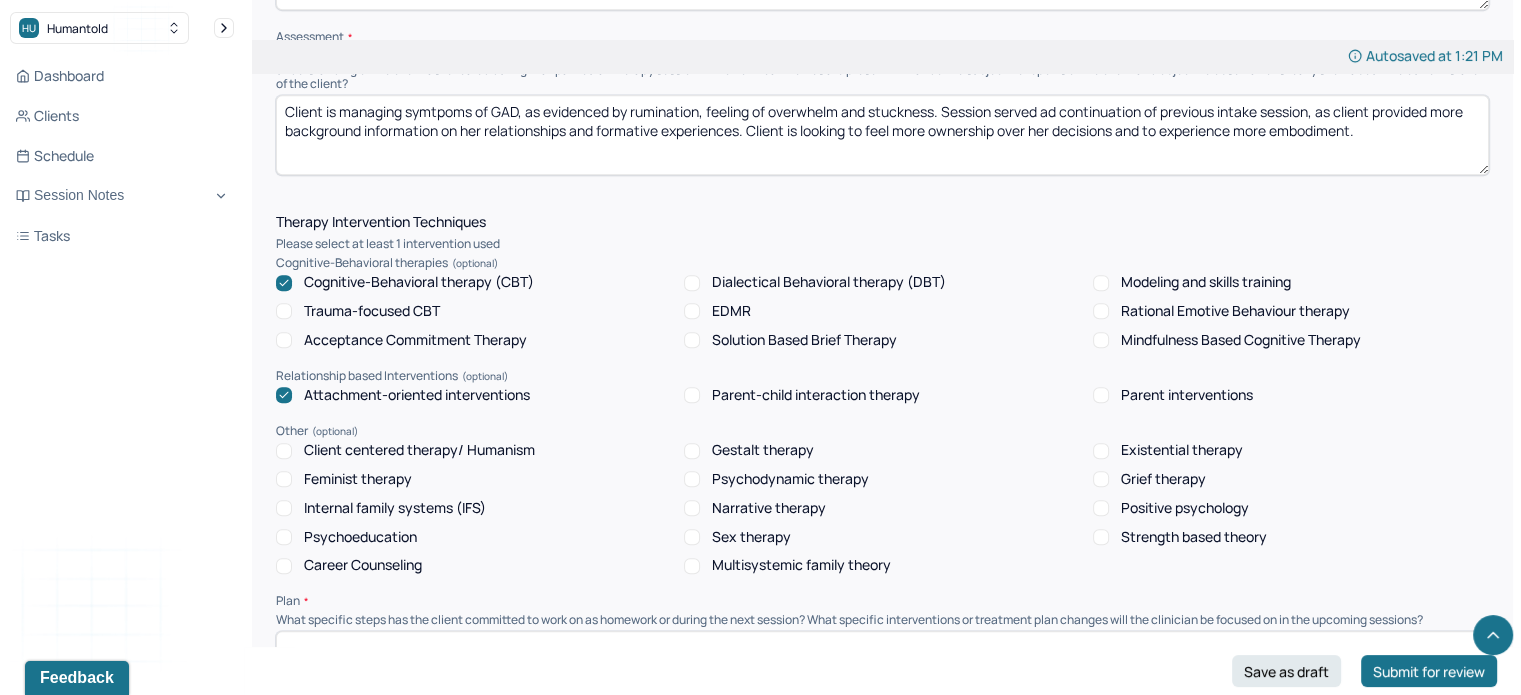 click on "Mindfulness Based Cognitive Therapy" at bounding box center [1241, 340] 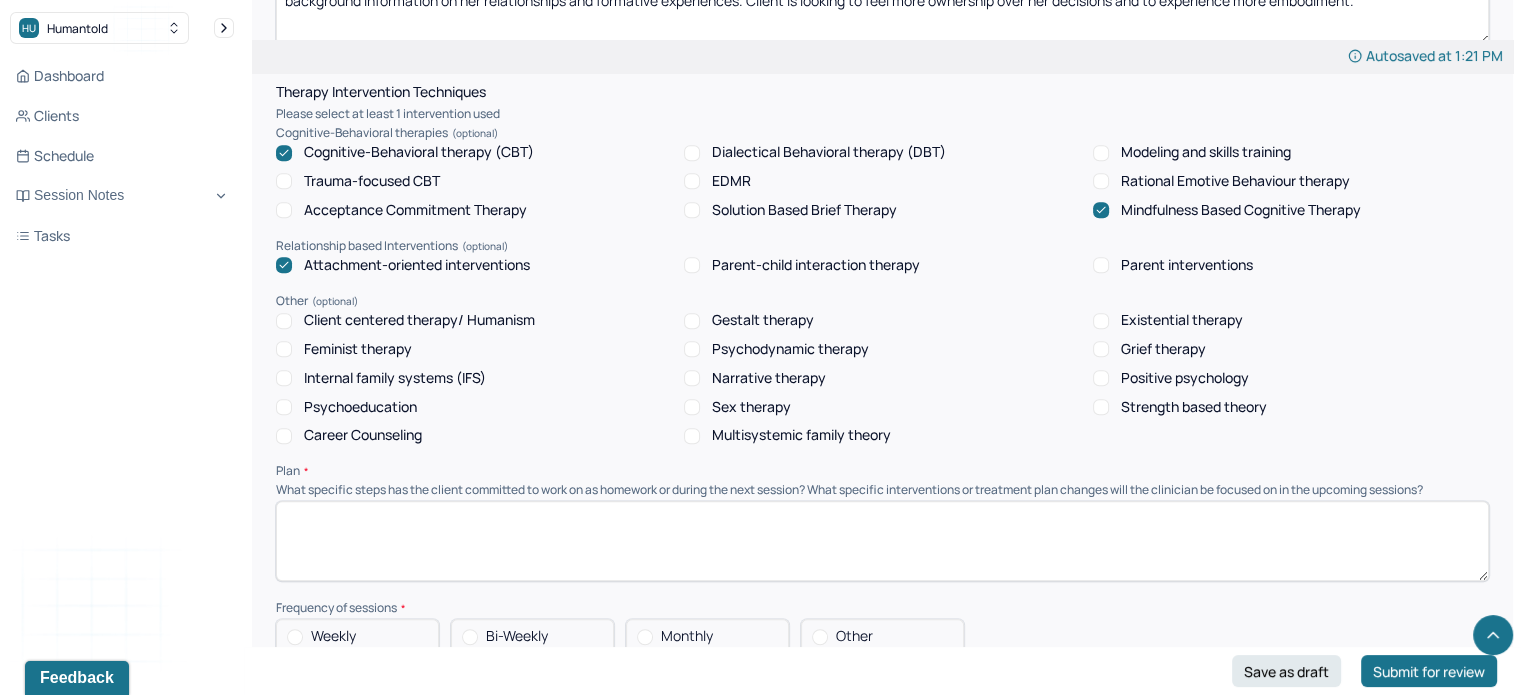scroll, scrollTop: 1404, scrollLeft: 0, axis: vertical 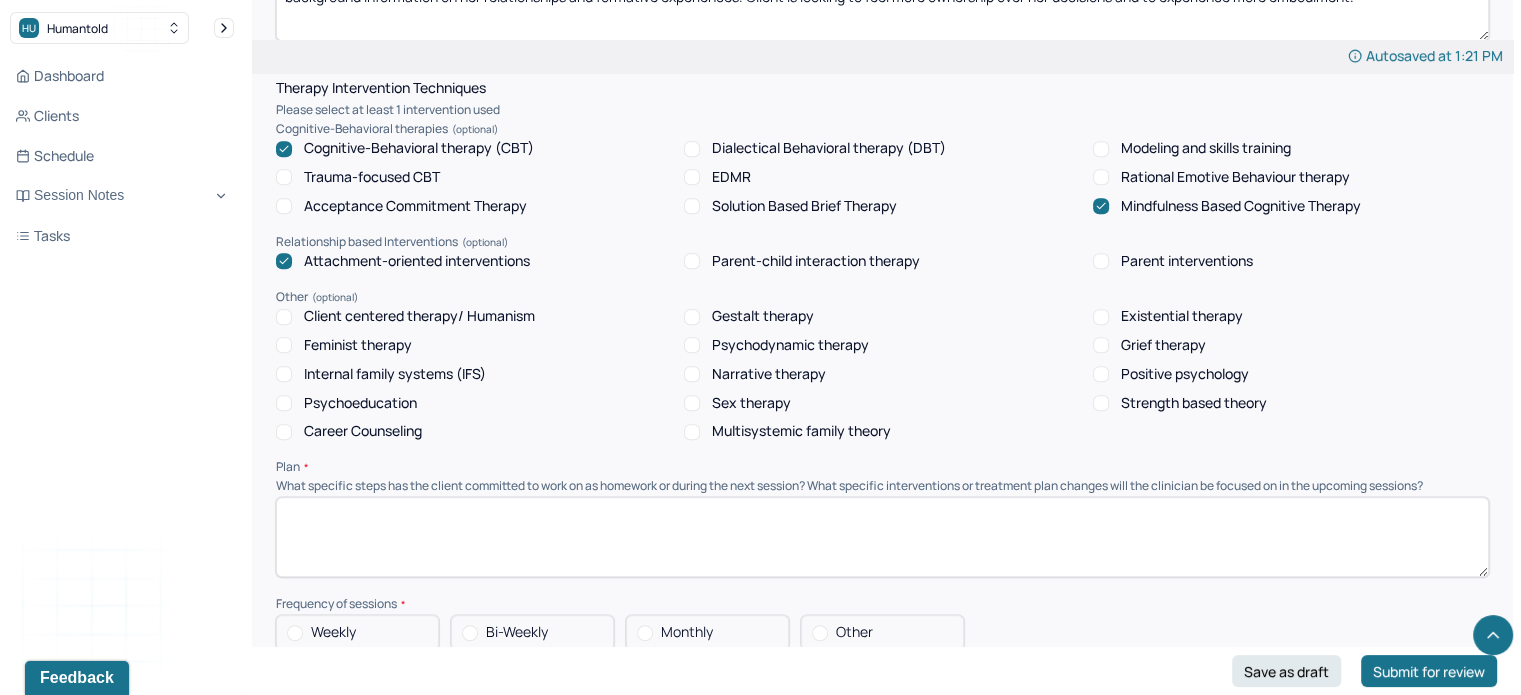 click at bounding box center [882, 537] 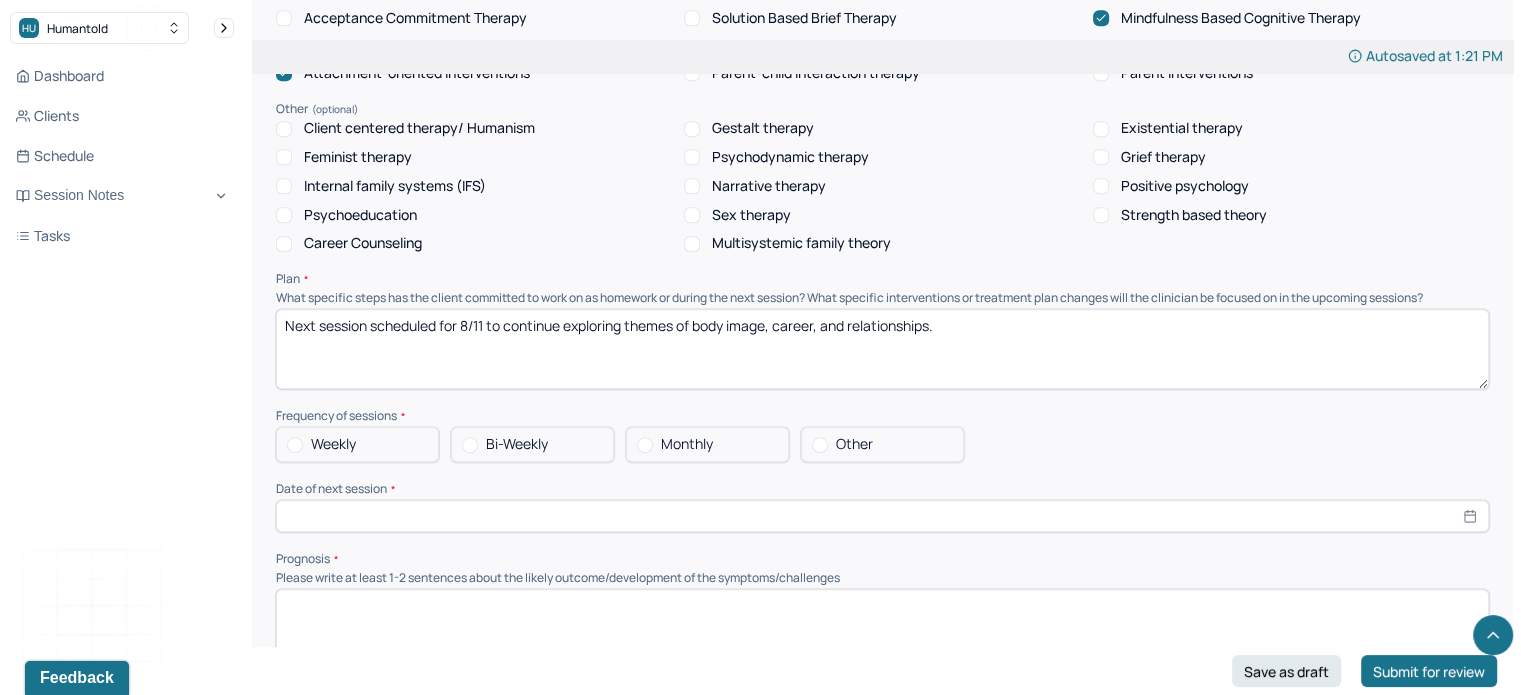 scroll, scrollTop: 1596, scrollLeft: 0, axis: vertical 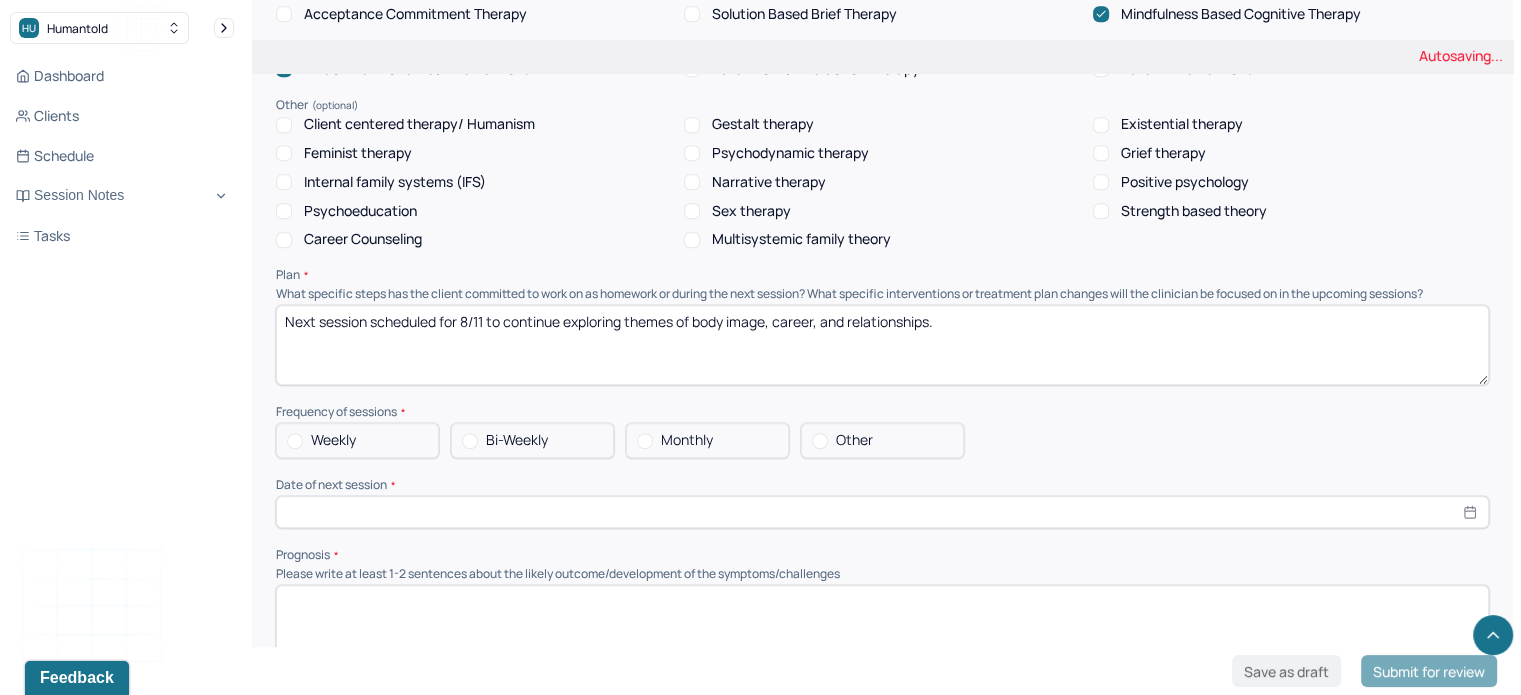 type on "Next session scheduled for 8/11 to continue exploring themes of body image, career, and relationships." 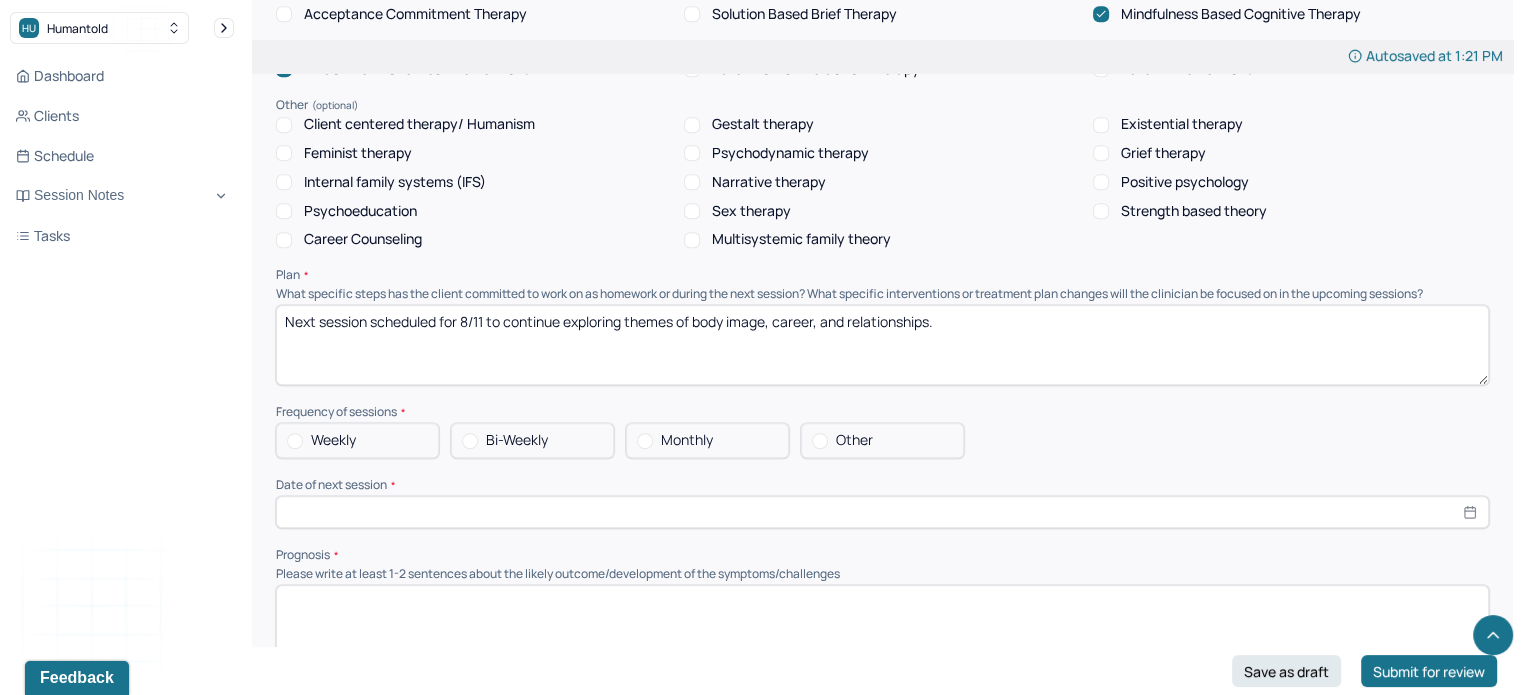 click on "Weekly" at bounding box center [357, 440] 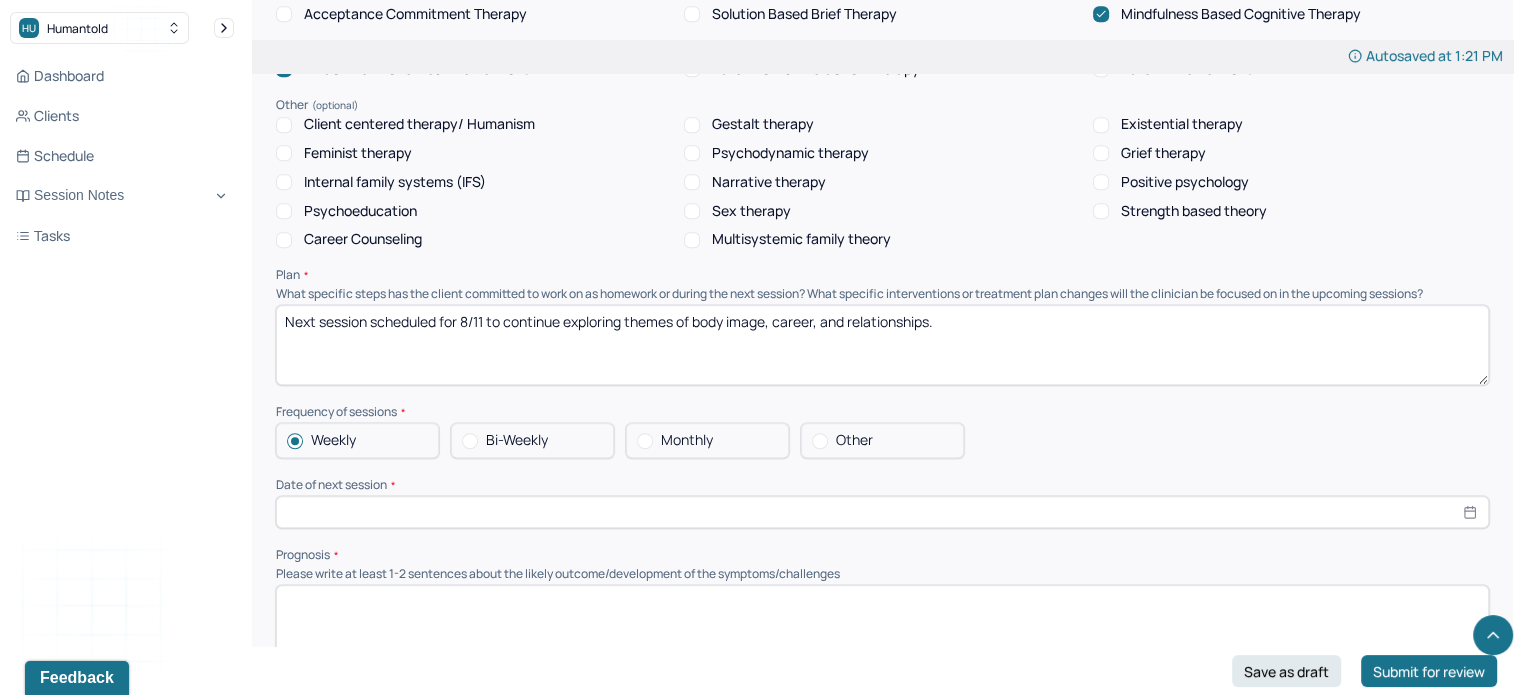 click at bounding box center [882, 512] 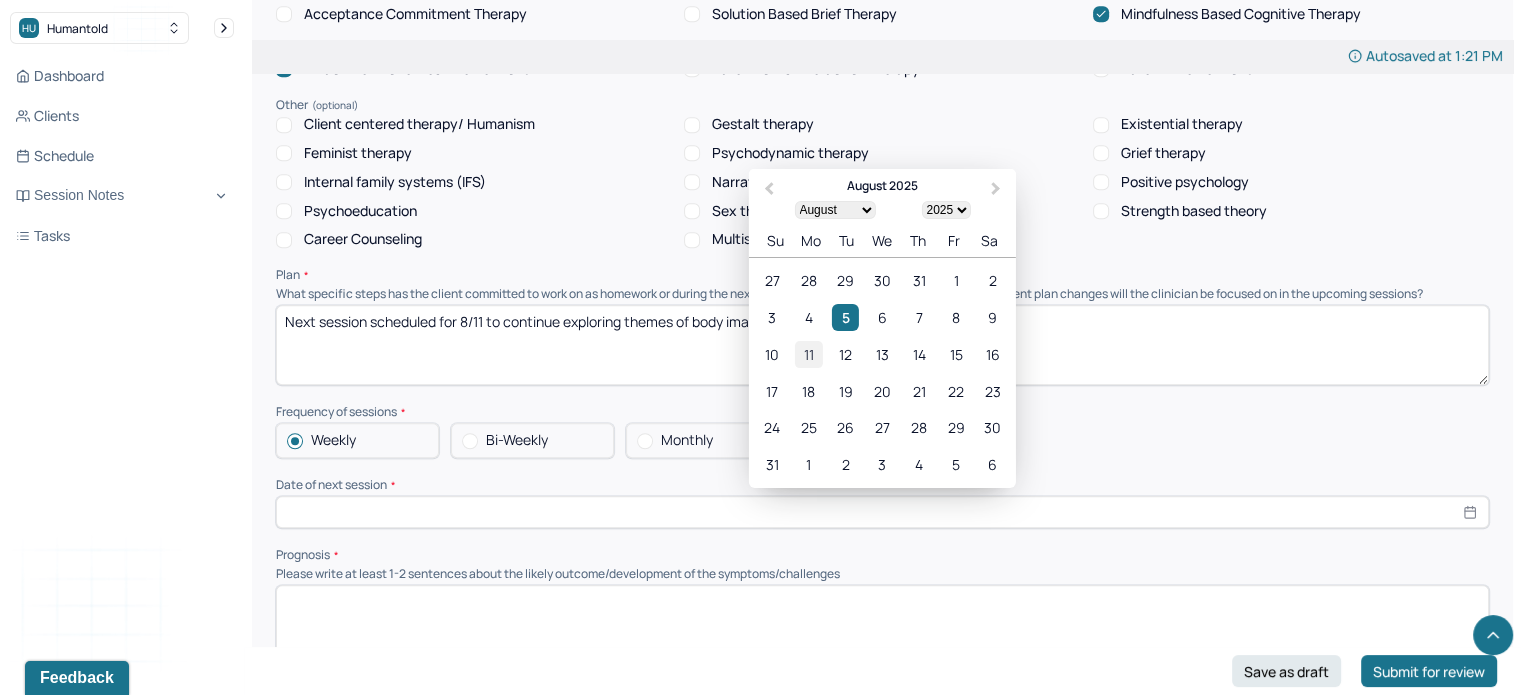 click on "11" at bounding box center [808, 354] 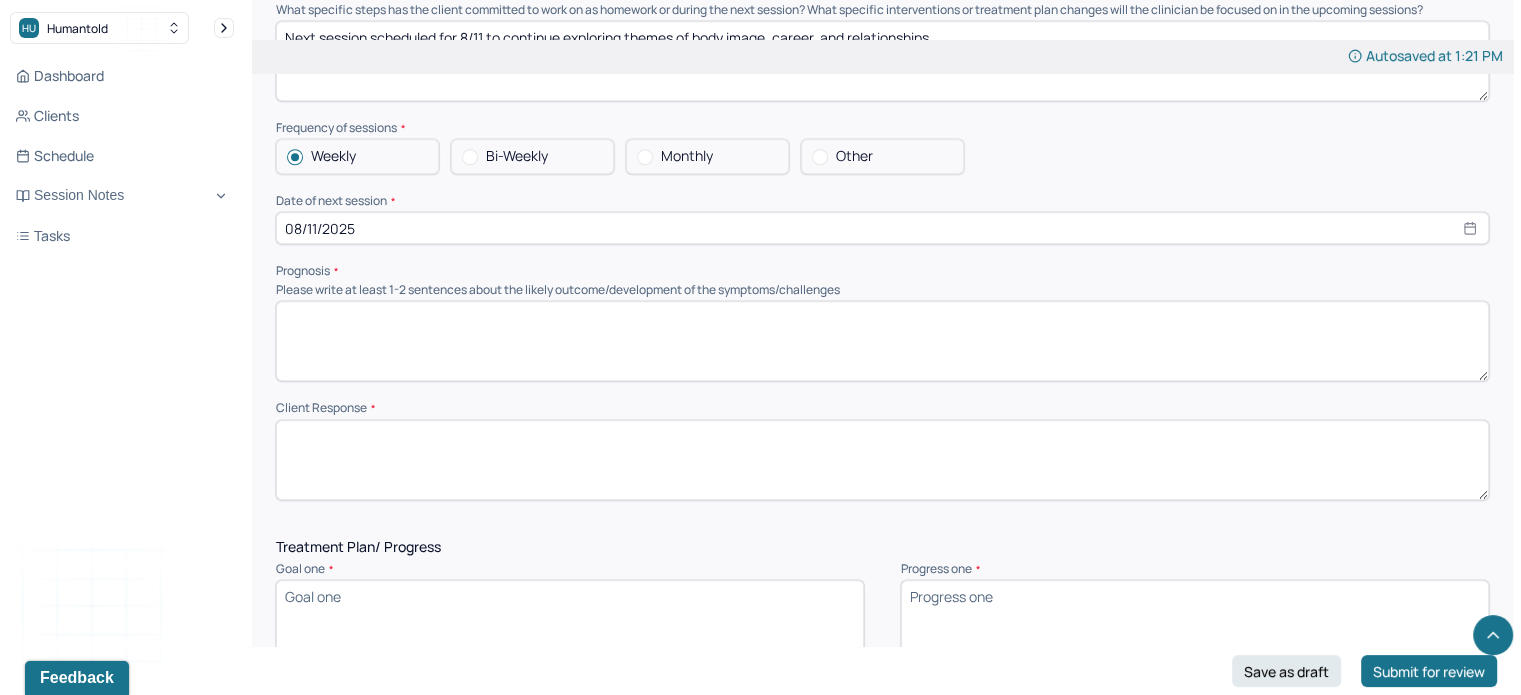 scroll, scrollTop: 1883, scrollLeft: 0, axis: vertical 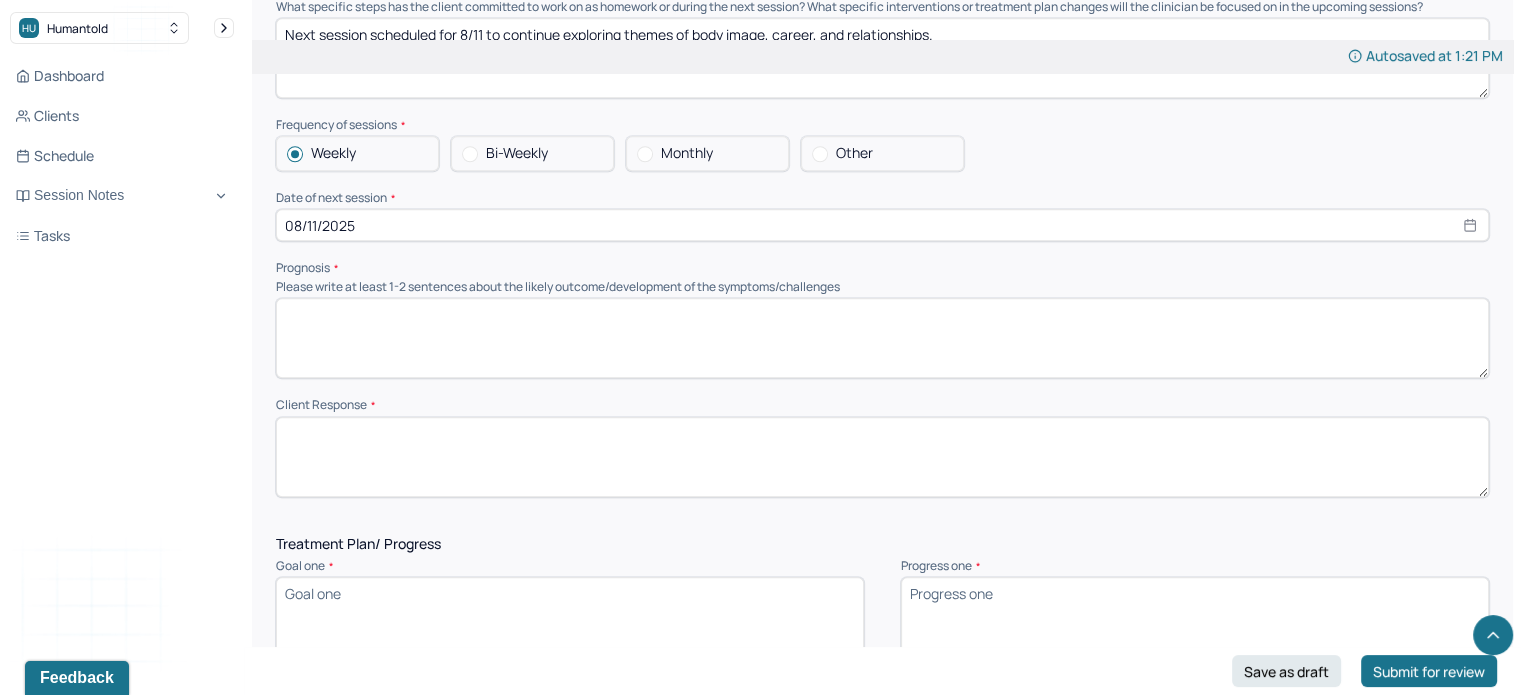 click at bounding box center (882, 338) 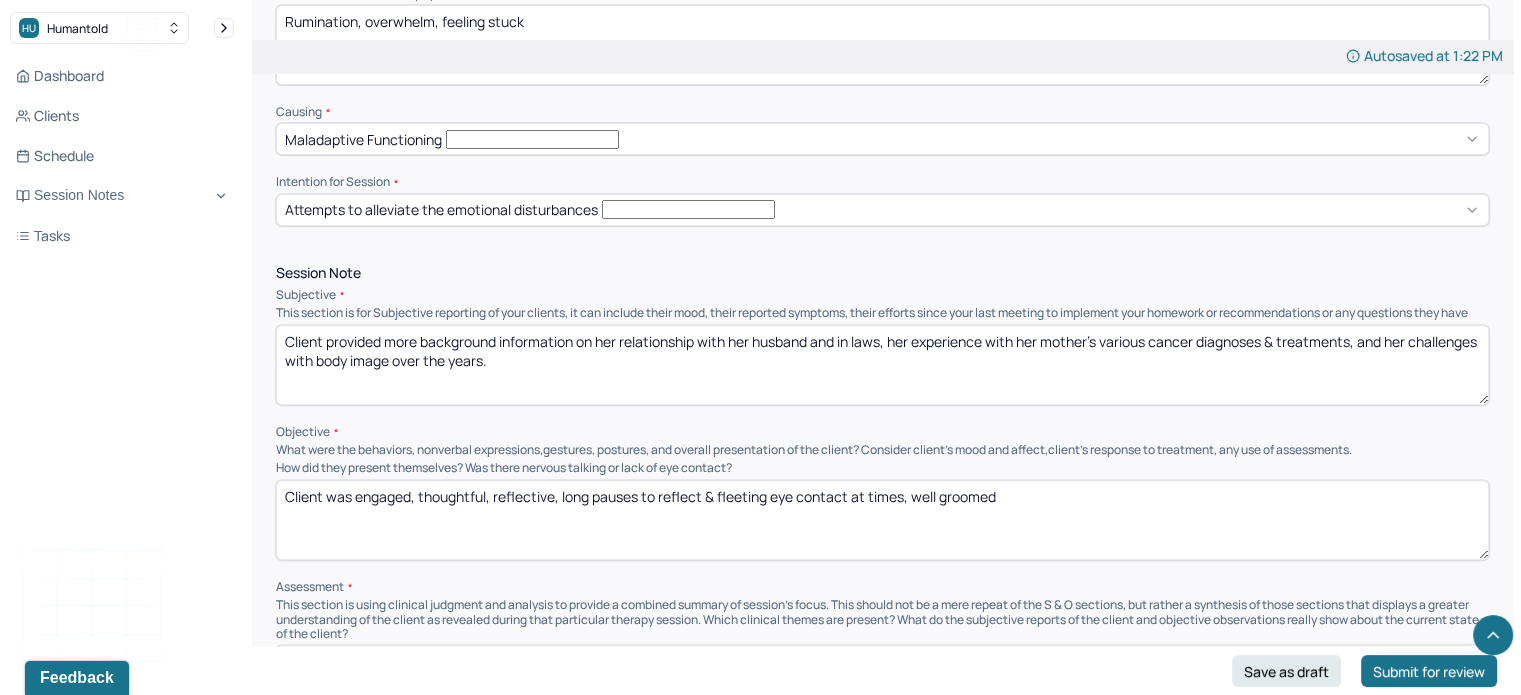 scroll, scrollTop: 706, scrollLeft: 0, axis: vertical 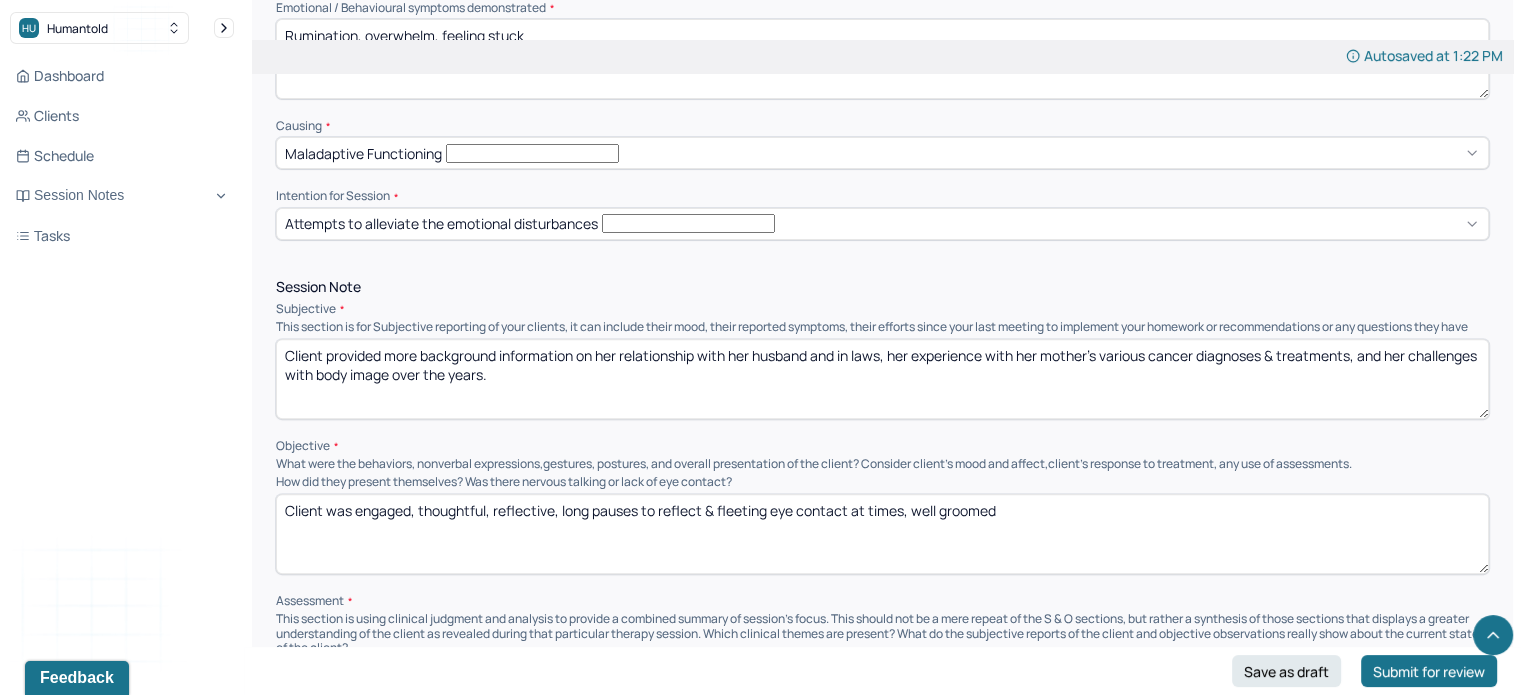 type on "Prognosis is good" 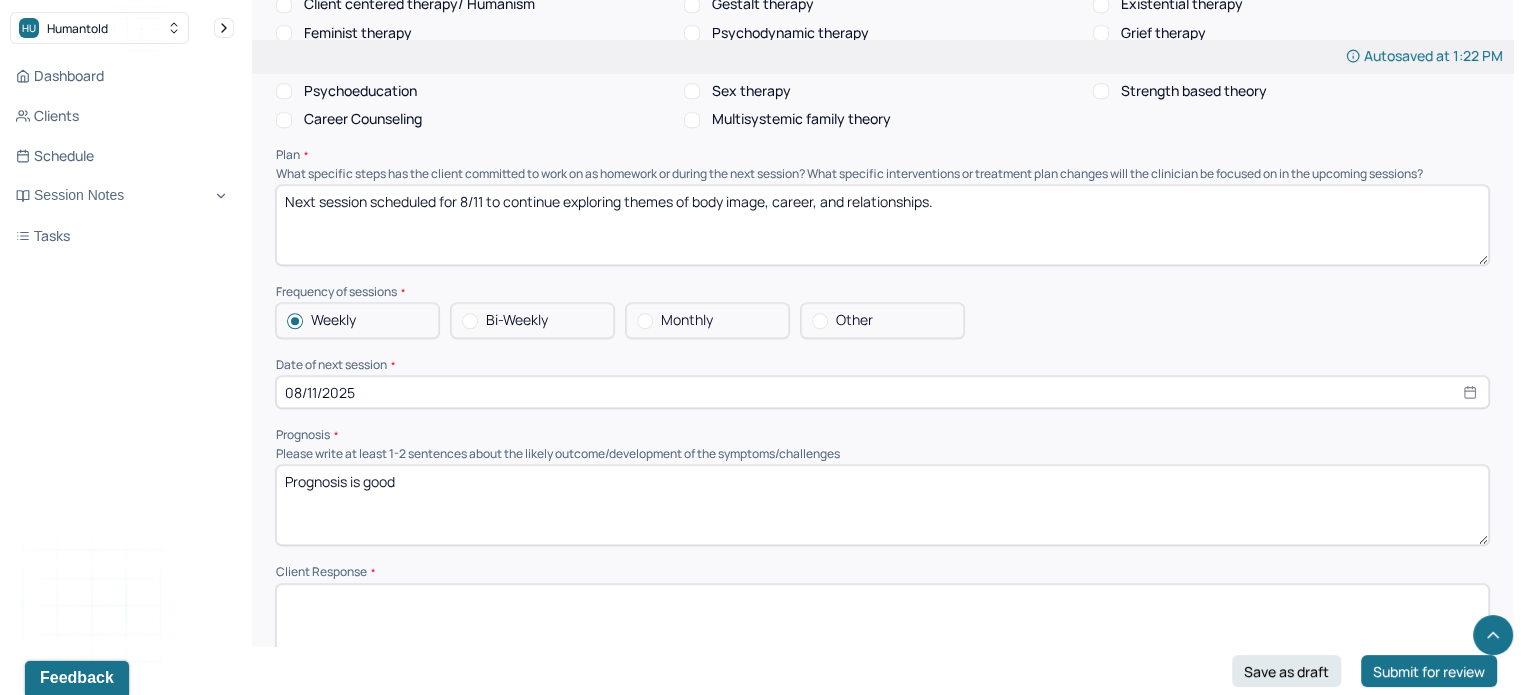 scroll, scrollTop: 1716, scrollLeft: 0, axis: vertical 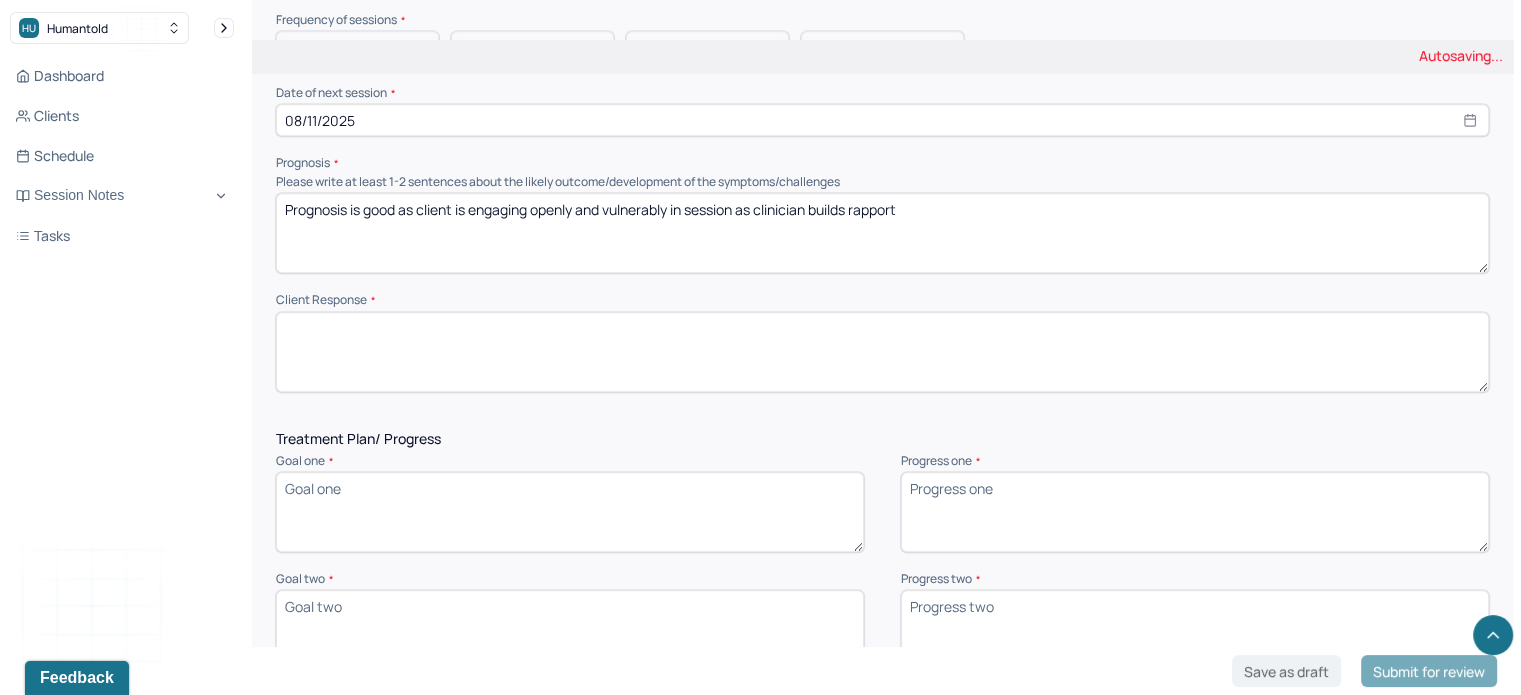 type on "Prognosis is good as client is engaging openly and vulnerably in session as clinician builds rapport" 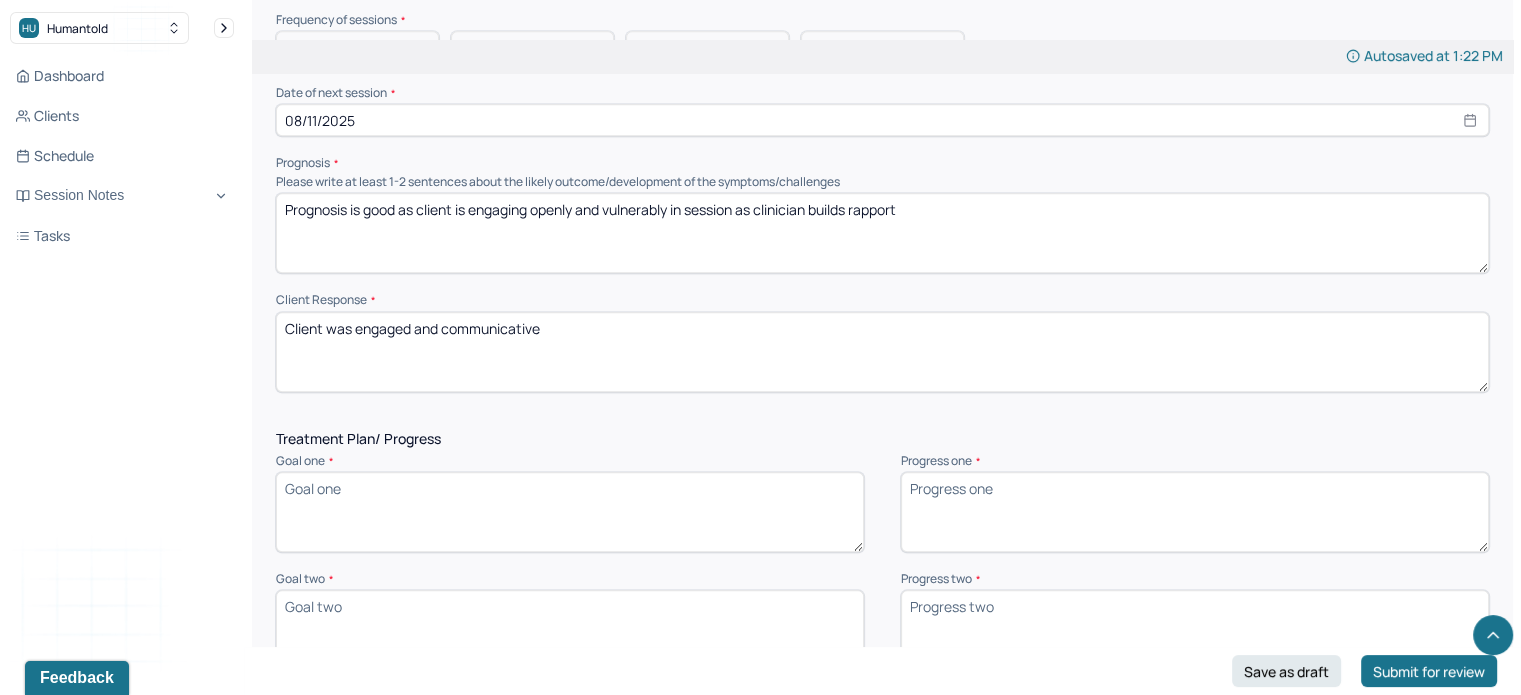 type on "Client was engaged and communicative" 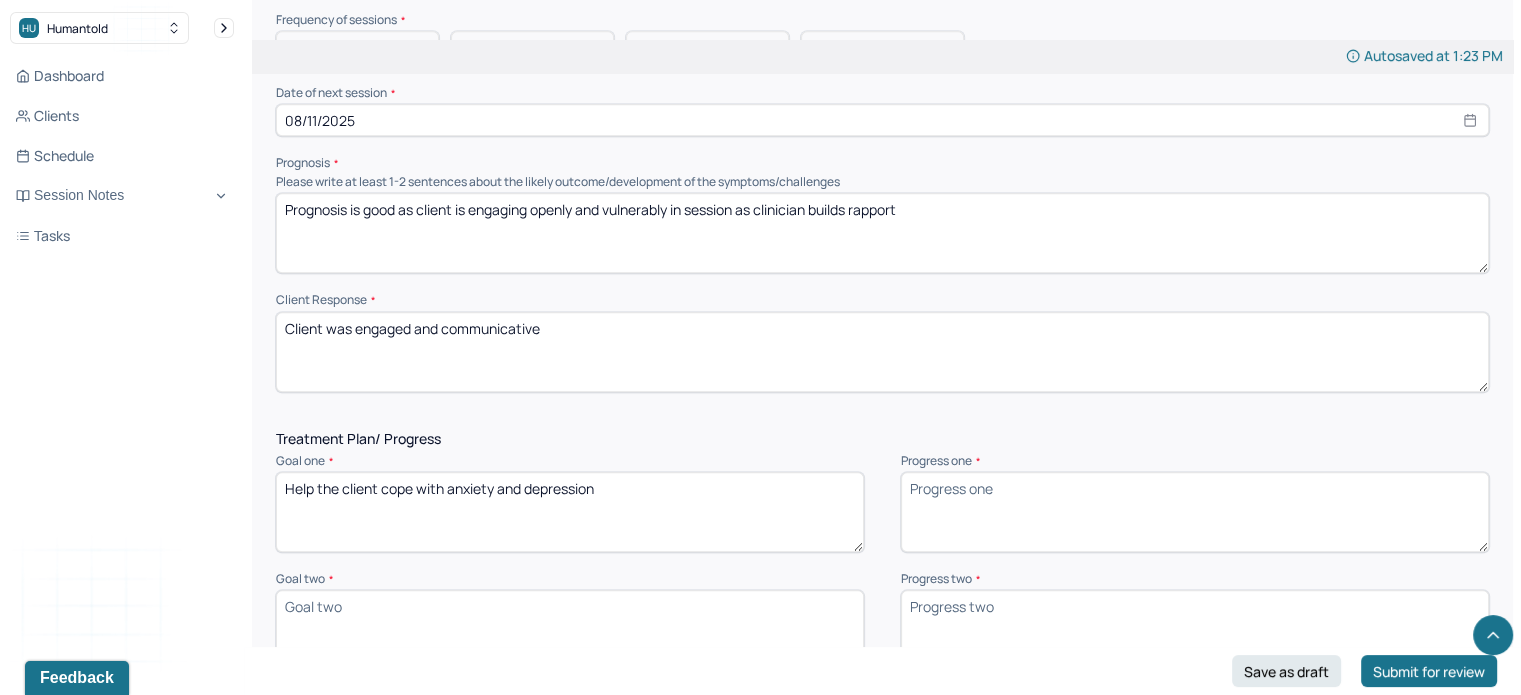 drag, startPoint x: 376, startPoint y: 439, endPoint x: 224, endPoint y: 463, distance: 153.88307 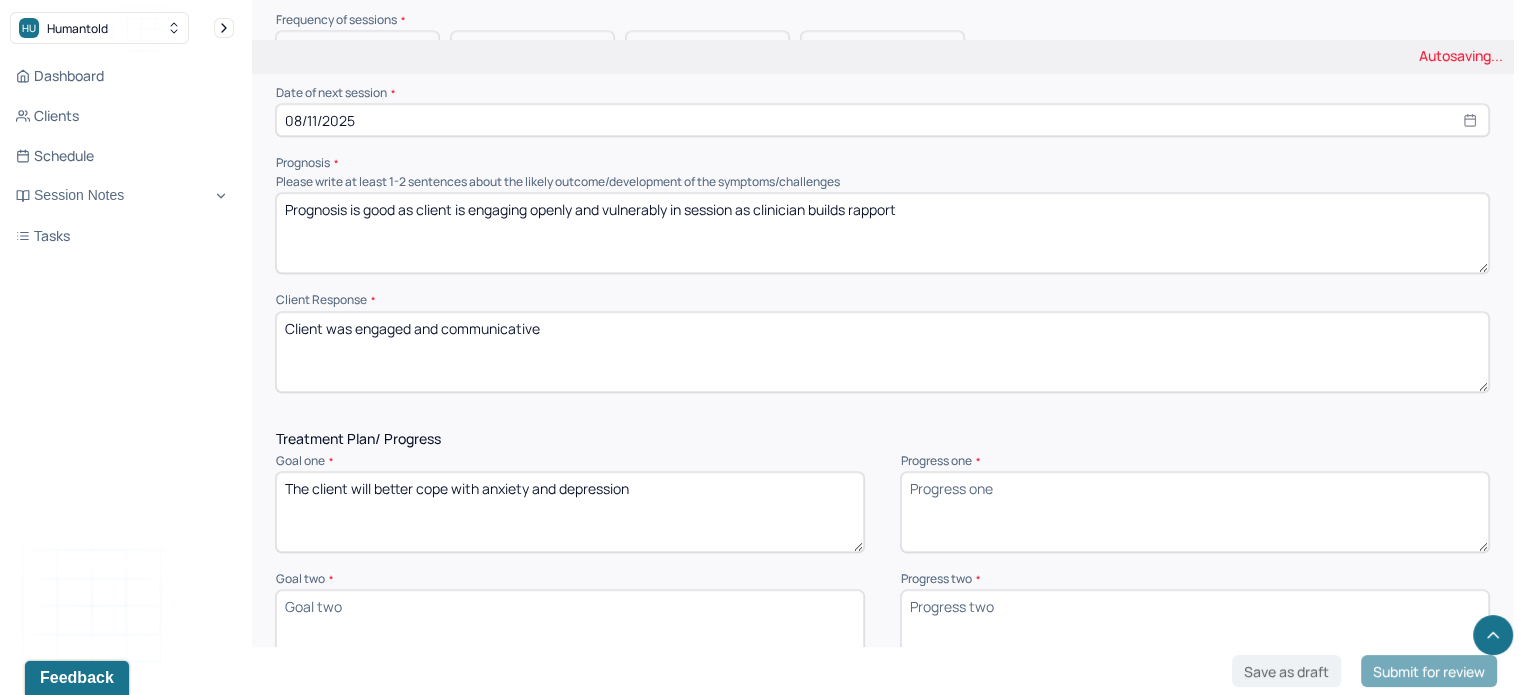 click on "Help the client cope with anxiety and depression" at bounding box center (570, 512) 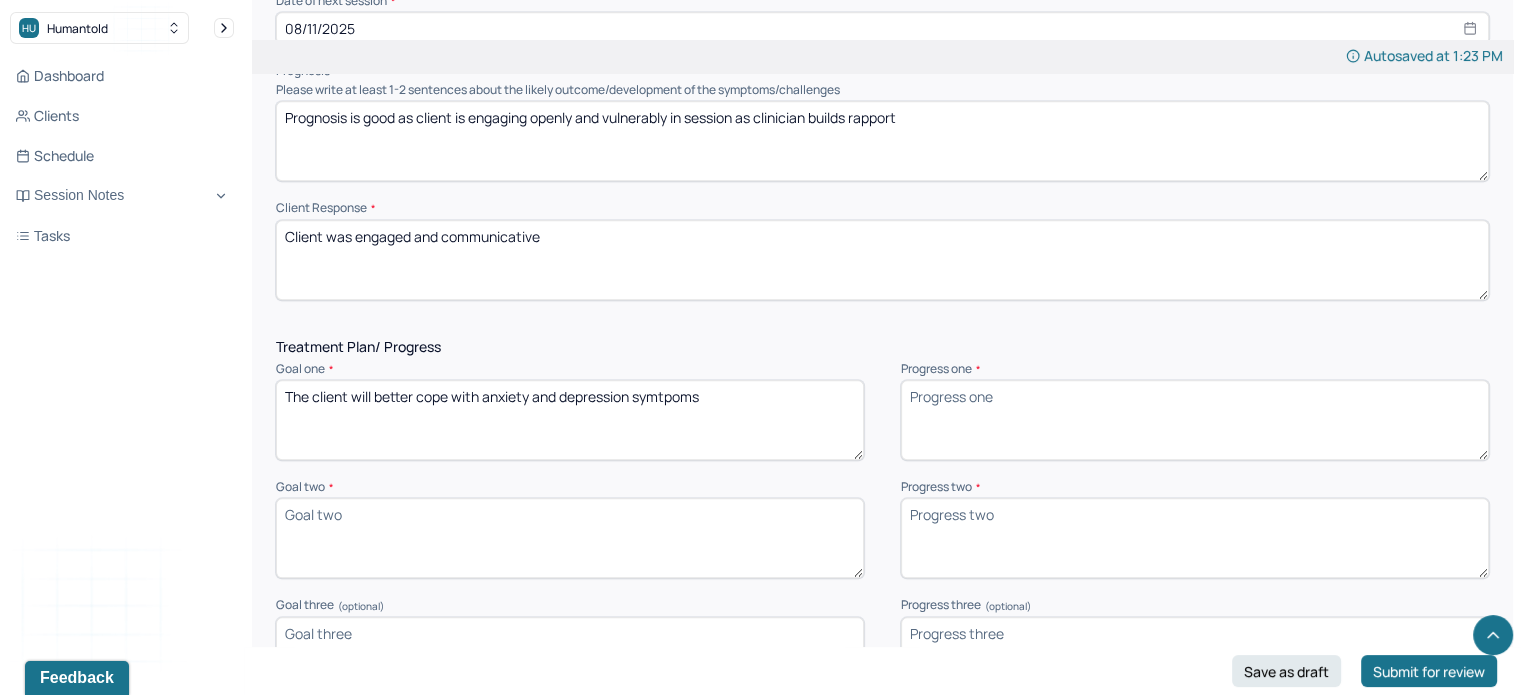 scroll, scrollTop: 2094, scrollLeft: 0, axis: vertical 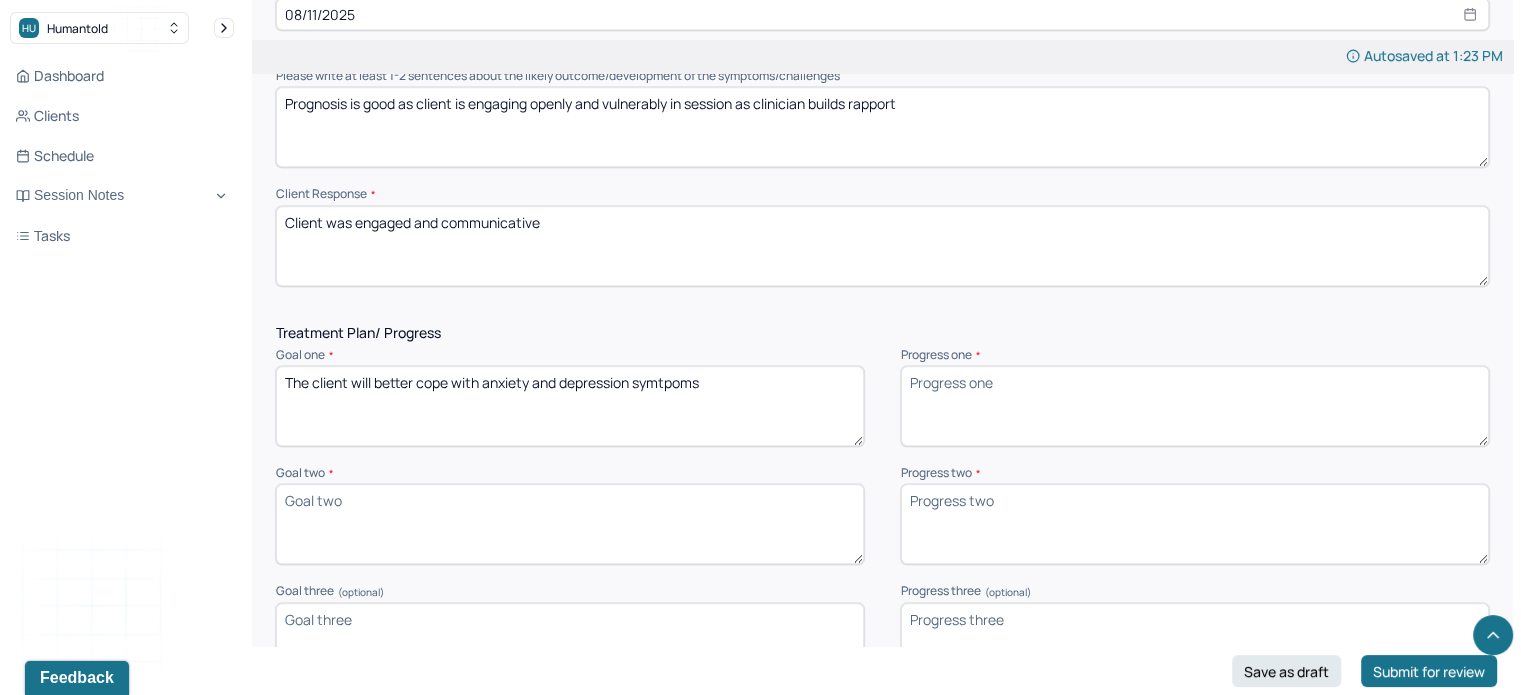 click on "The client will better cope with anxiety and depression symtpoms" at bounding box center (570, 406) 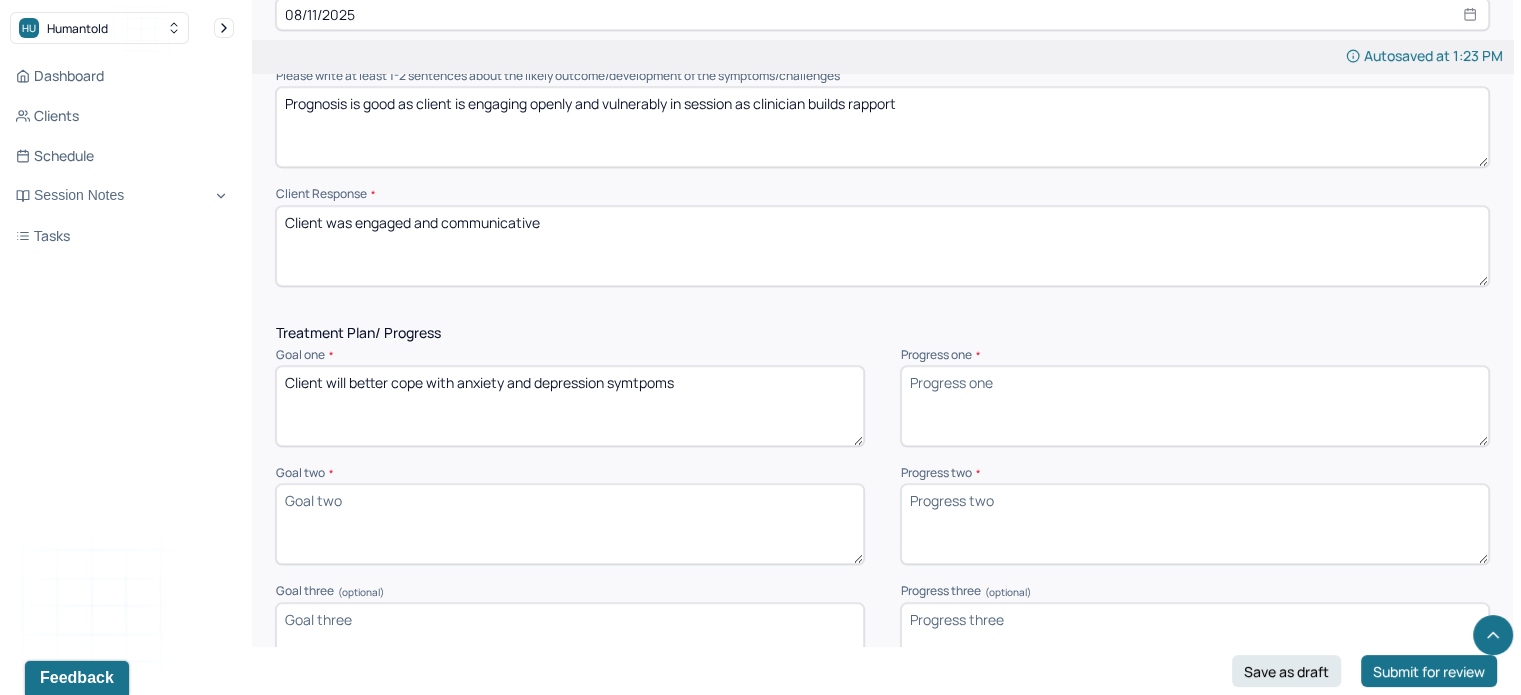 type on "Client will better cope with anxiety and depression symtpoms" 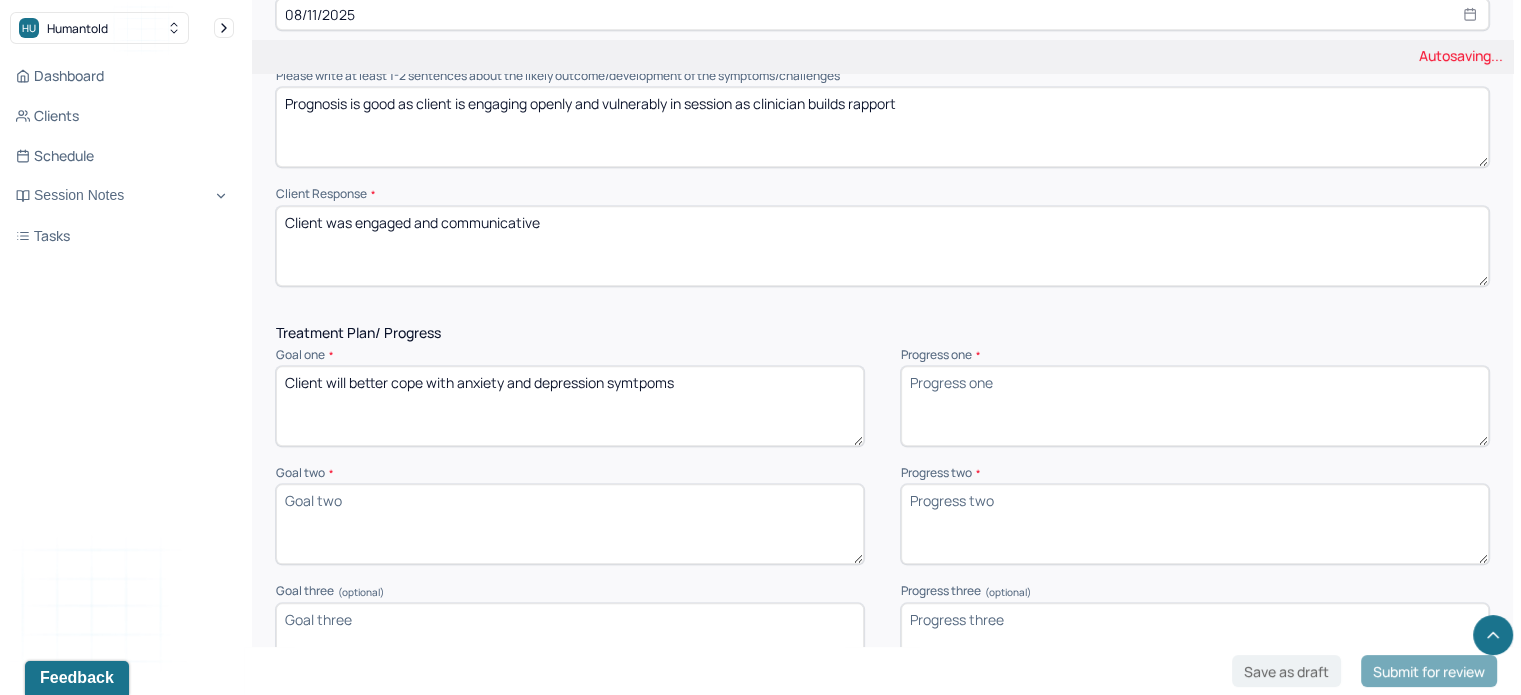 paste on "Integrate and reach more acceptance around various difficult experiences from the past 10 years" 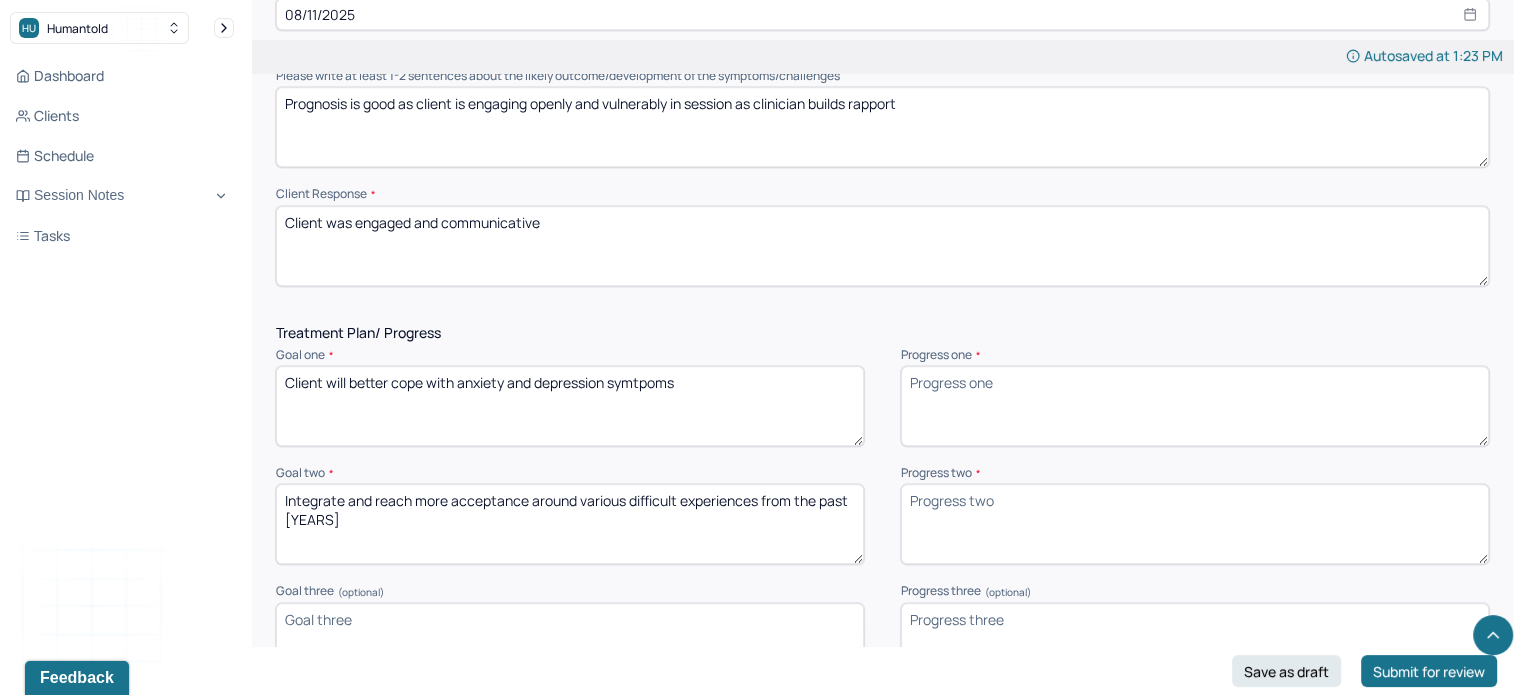 click on "Integrate and reach more acceptance around various difficult experiences from the past 10 years" at bounding box center (570, 524) 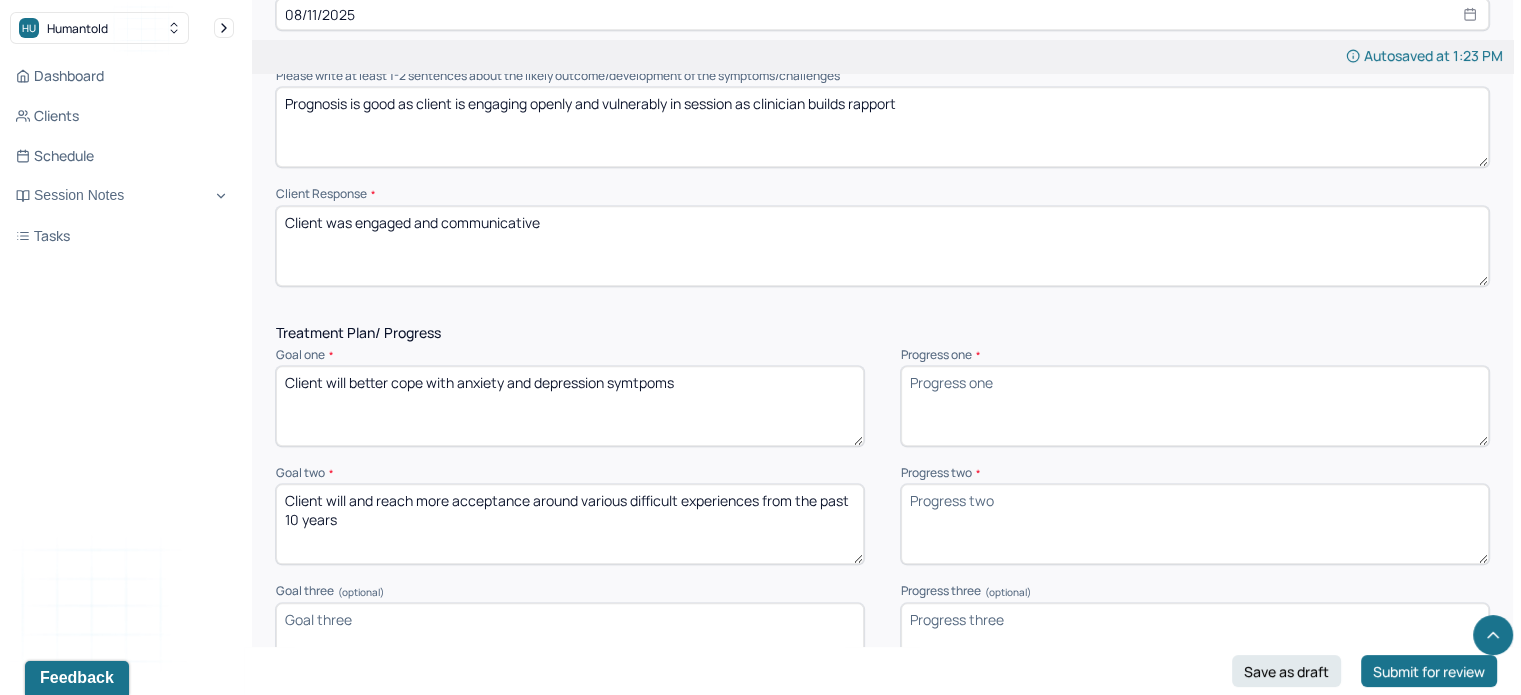 click on "Client will and reach more acceptance around various difficult experiences from the past 10 years" at bounding box center [570, 524] 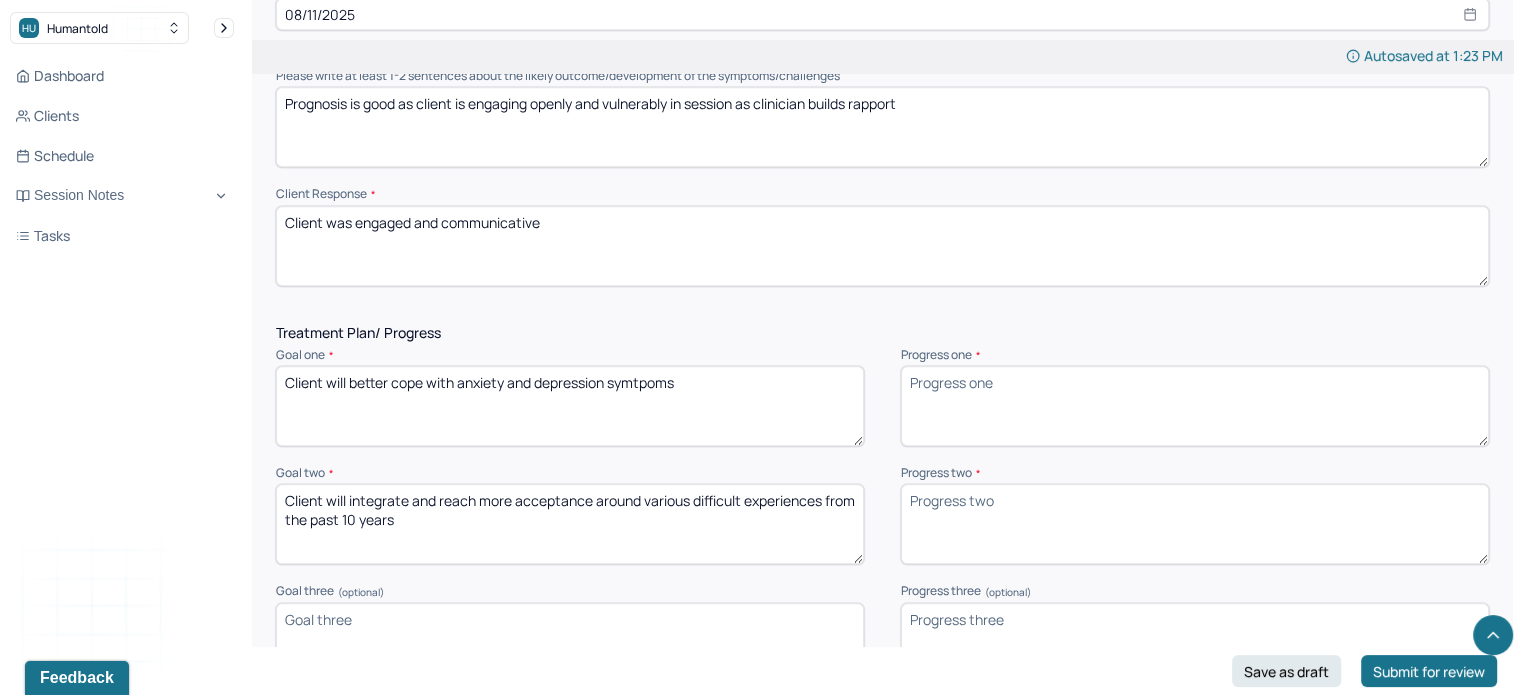 click on "Client will integrate and reach more acceptance around various difficult experiences from the past 10 years" at bounding box center (570, 524) 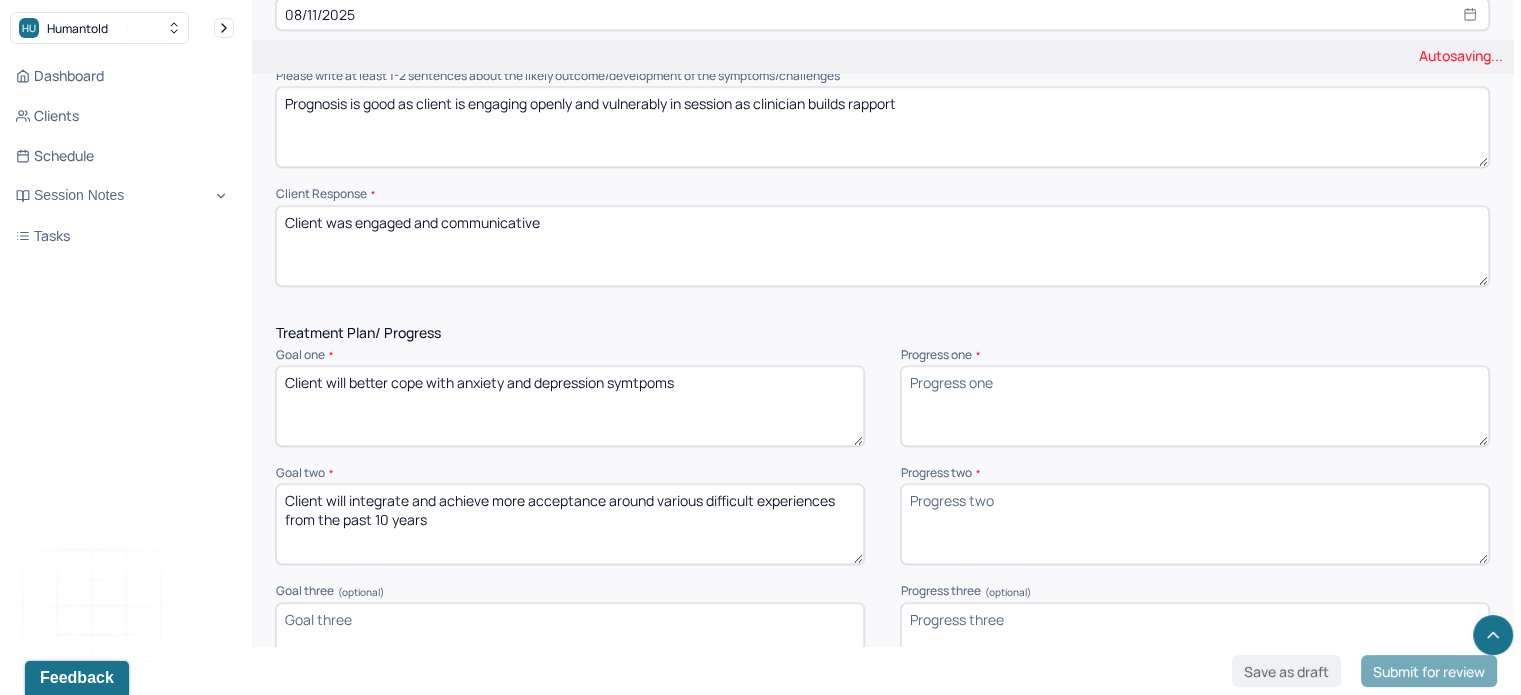 type on "Client will integrate and achieve more acceptance around various difficult experiences from the past 10 years" 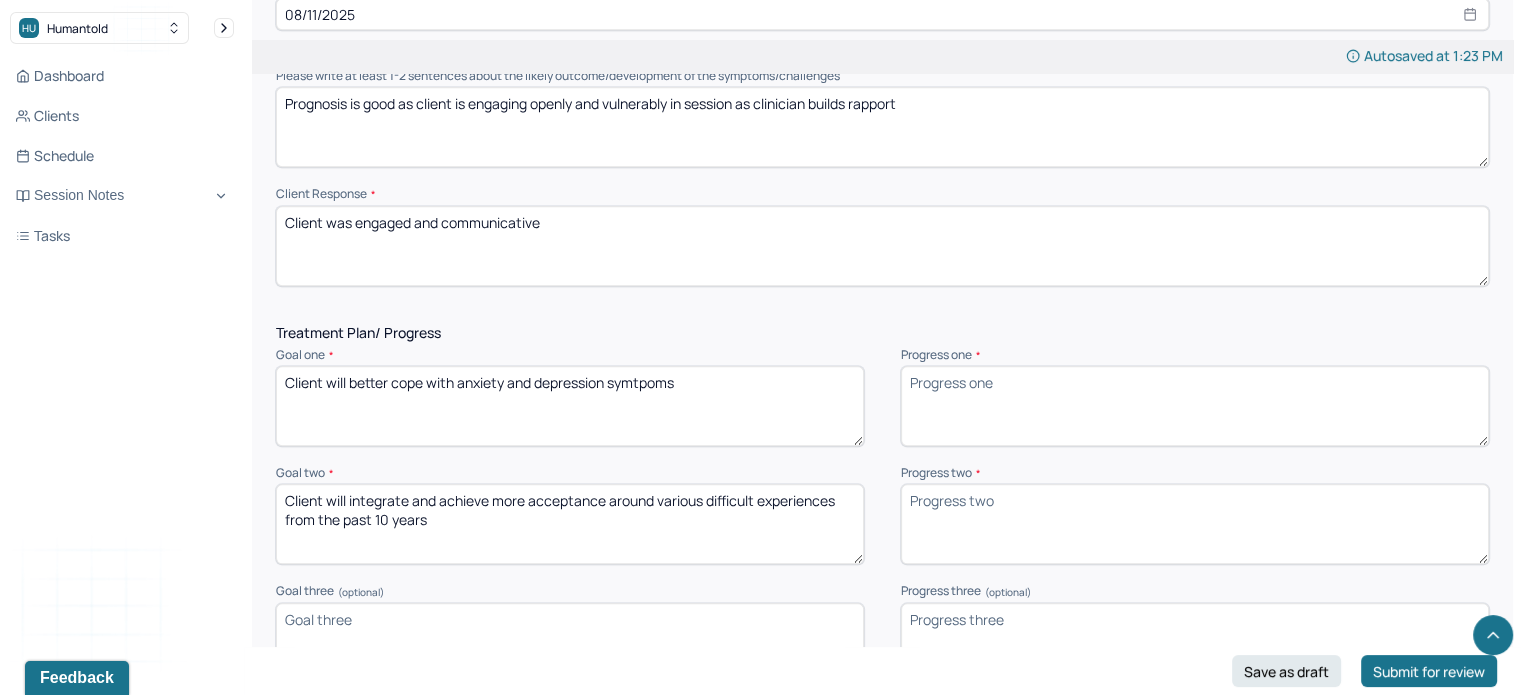 paste on "Help client feel more in tune with herself, both with her body and in regards to decision making" 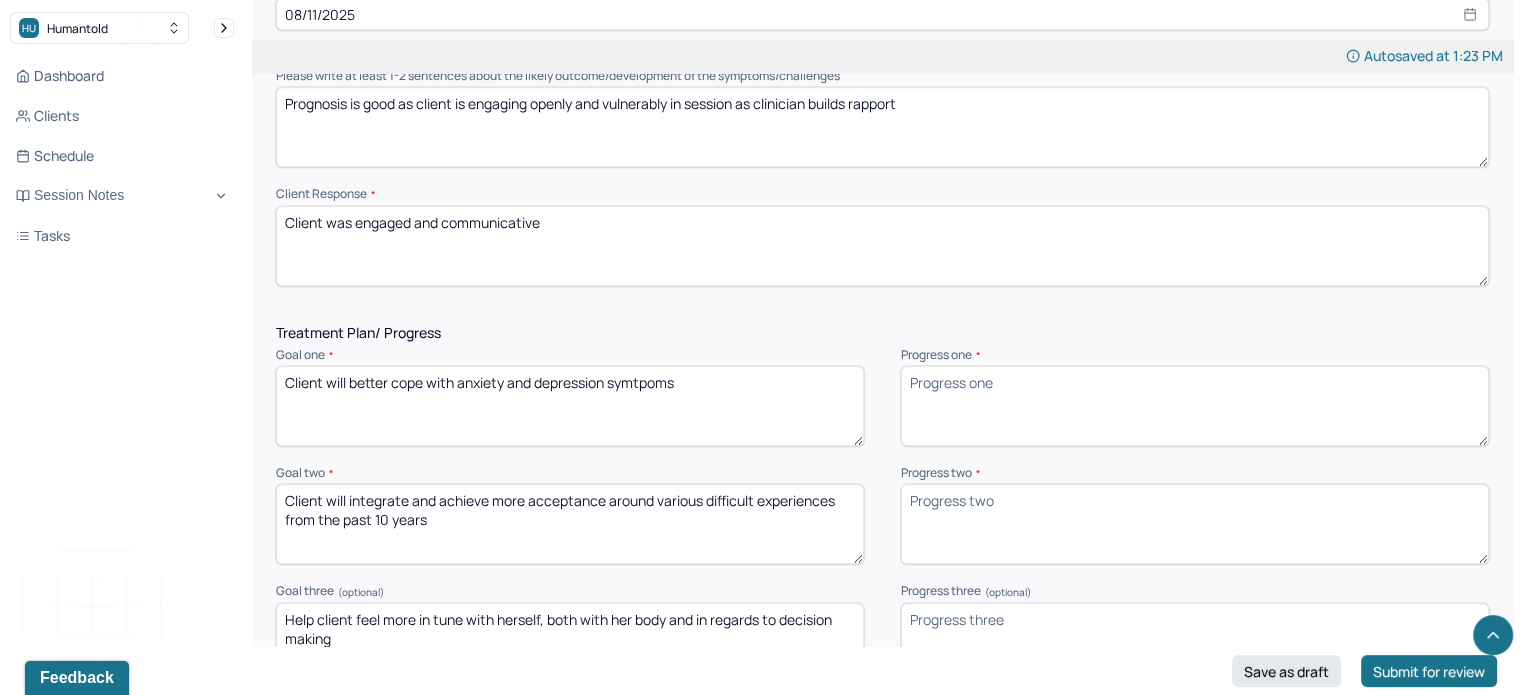 scroll, scrollTop: 2224, scrollLeft: 0, axis: vertical 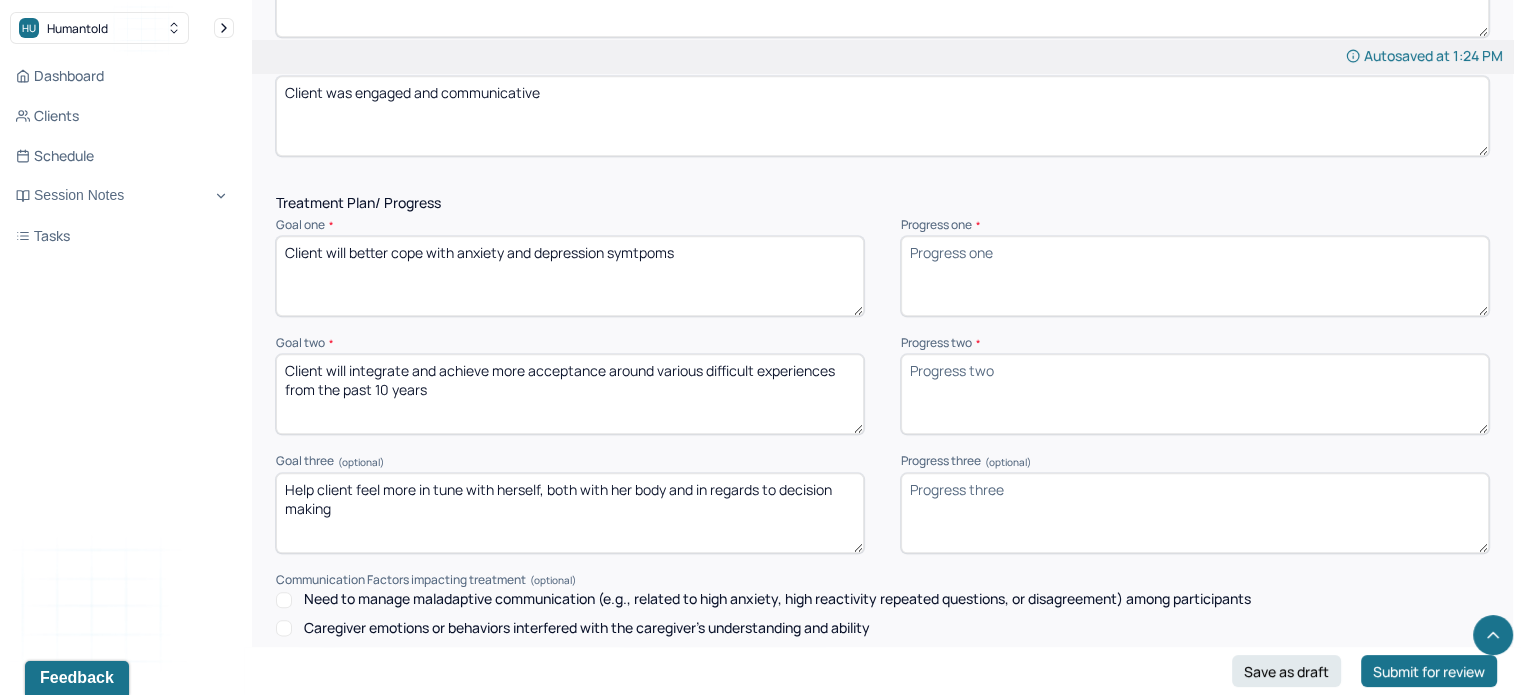 drag, startPoint x: 356, startPoint y: 442, endPoint x: 262, endPoint y: 447, distance: 94.13288 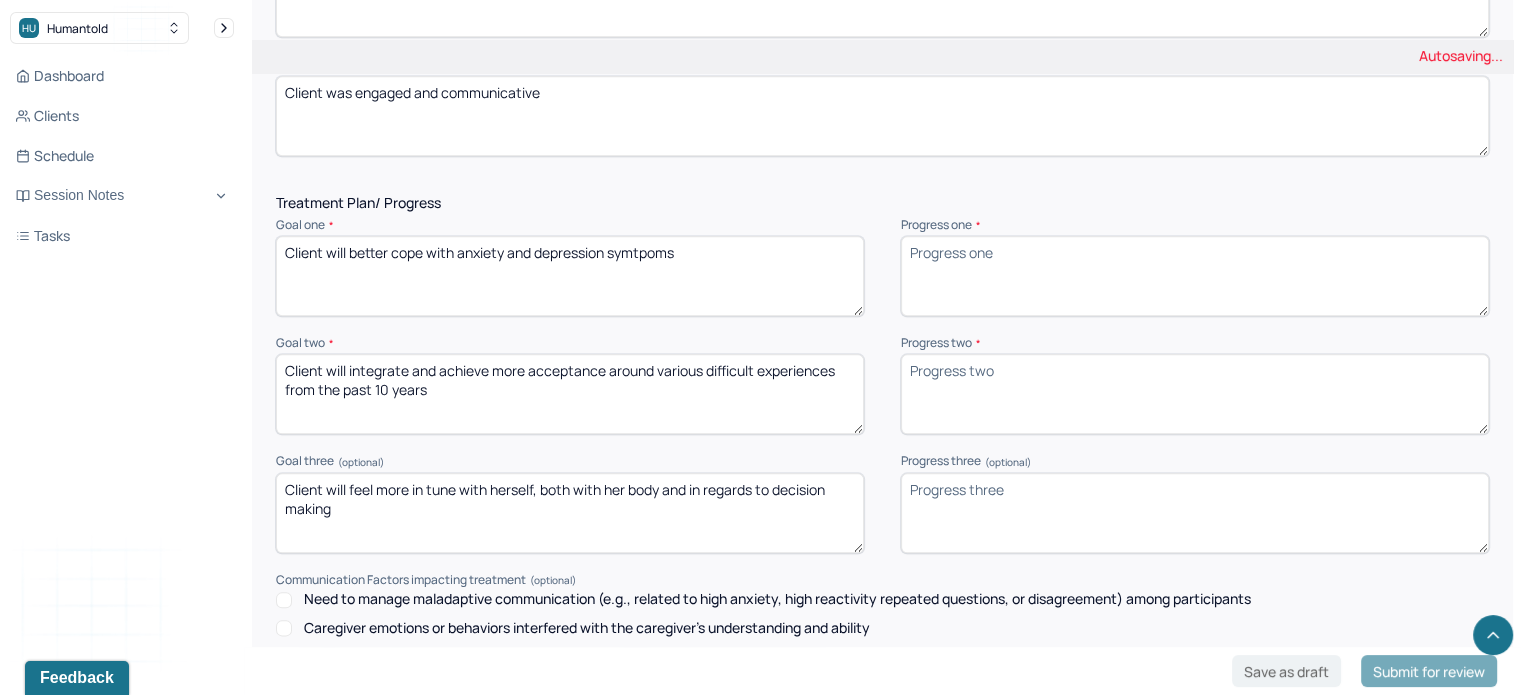 type on "Client will feel more in tune with herself, both with her body and in regards to decision making" 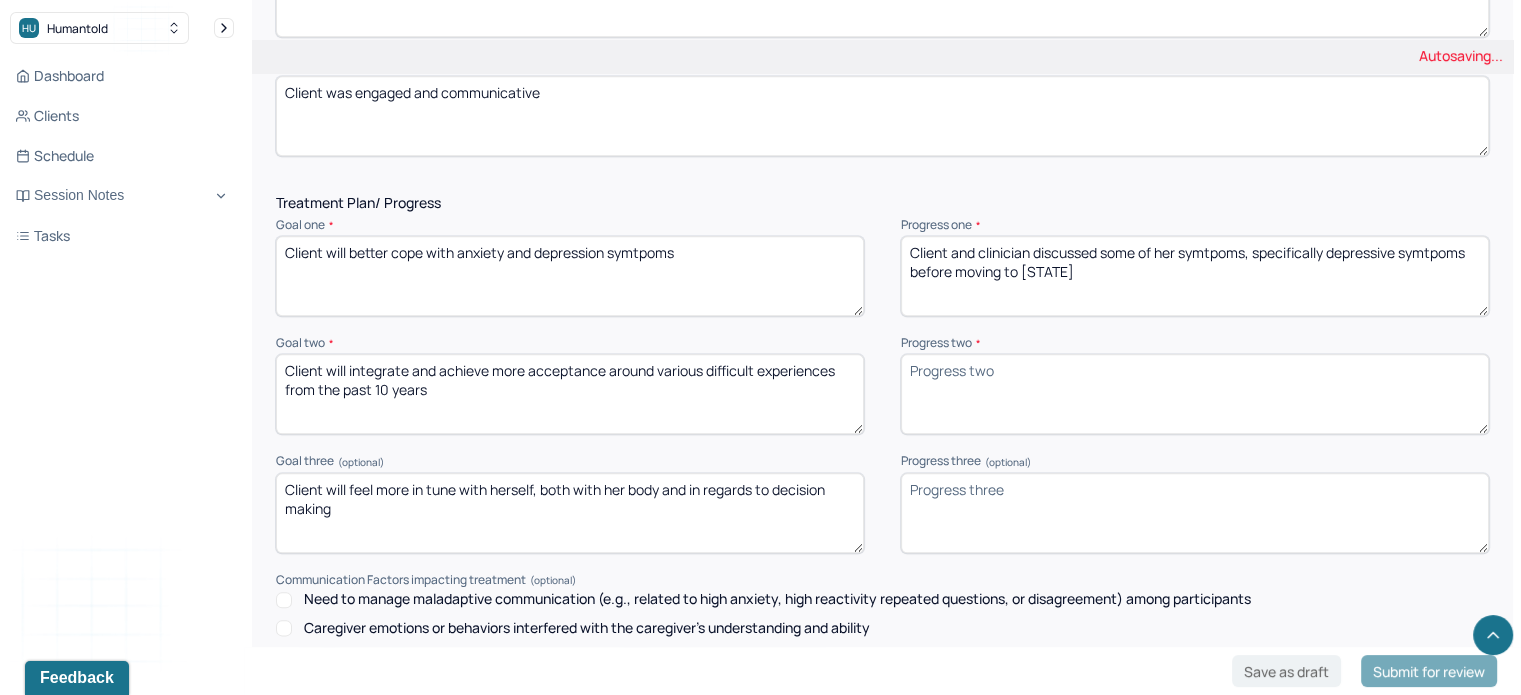 type on "Client and clinician discussed some of her symtpoms, specifically depressive symtpoms before moving to New York" 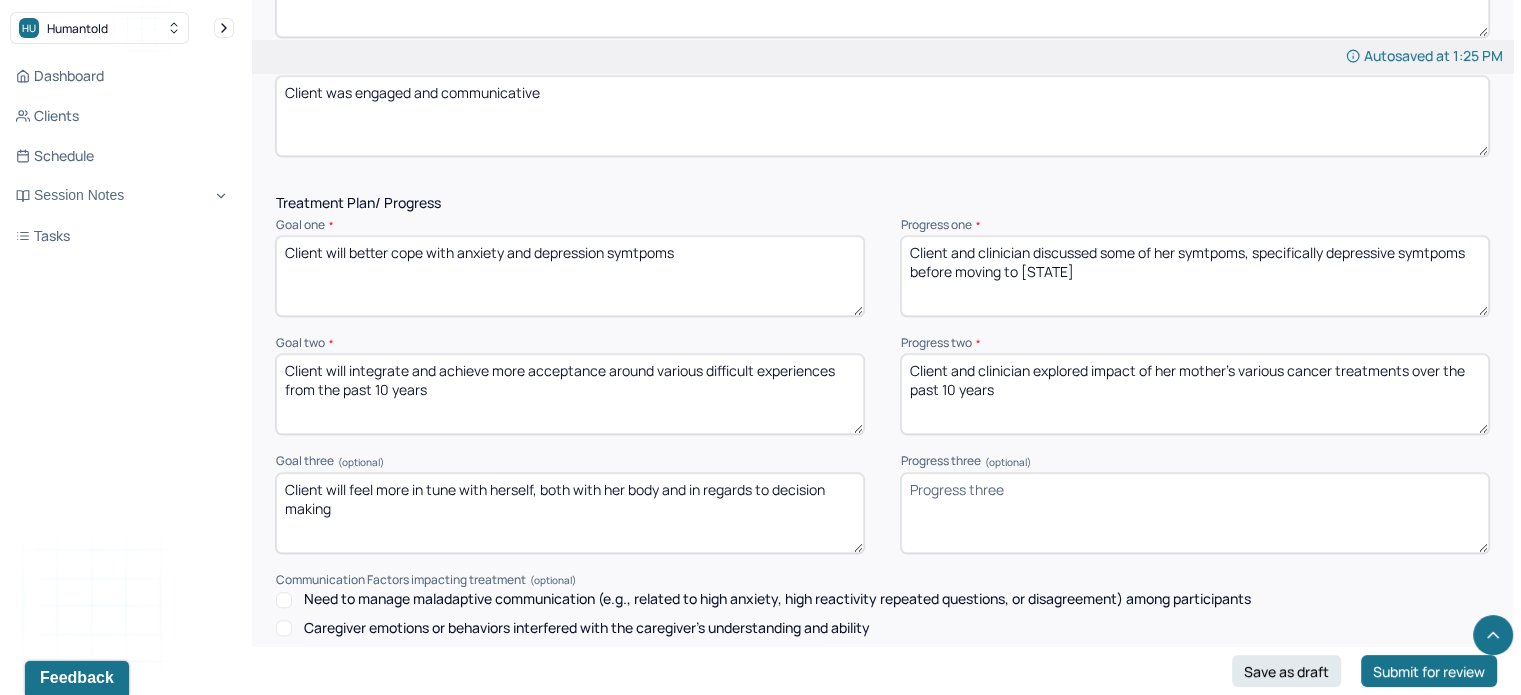 scroll, scrollTop: 2236, scrollLeft: 0, axis: vertical 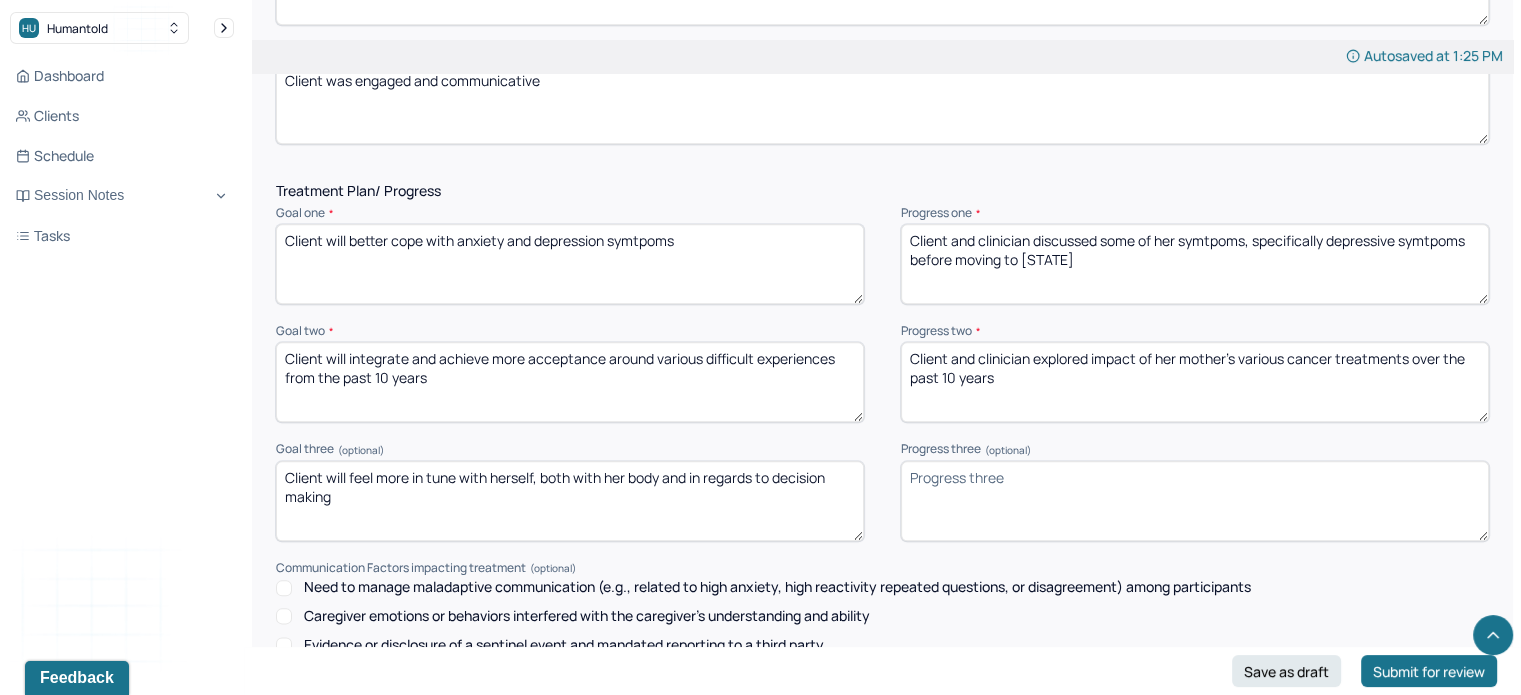 type on "Client and clinician explored impact of her mother's various cancer treatments over the past 10 years" 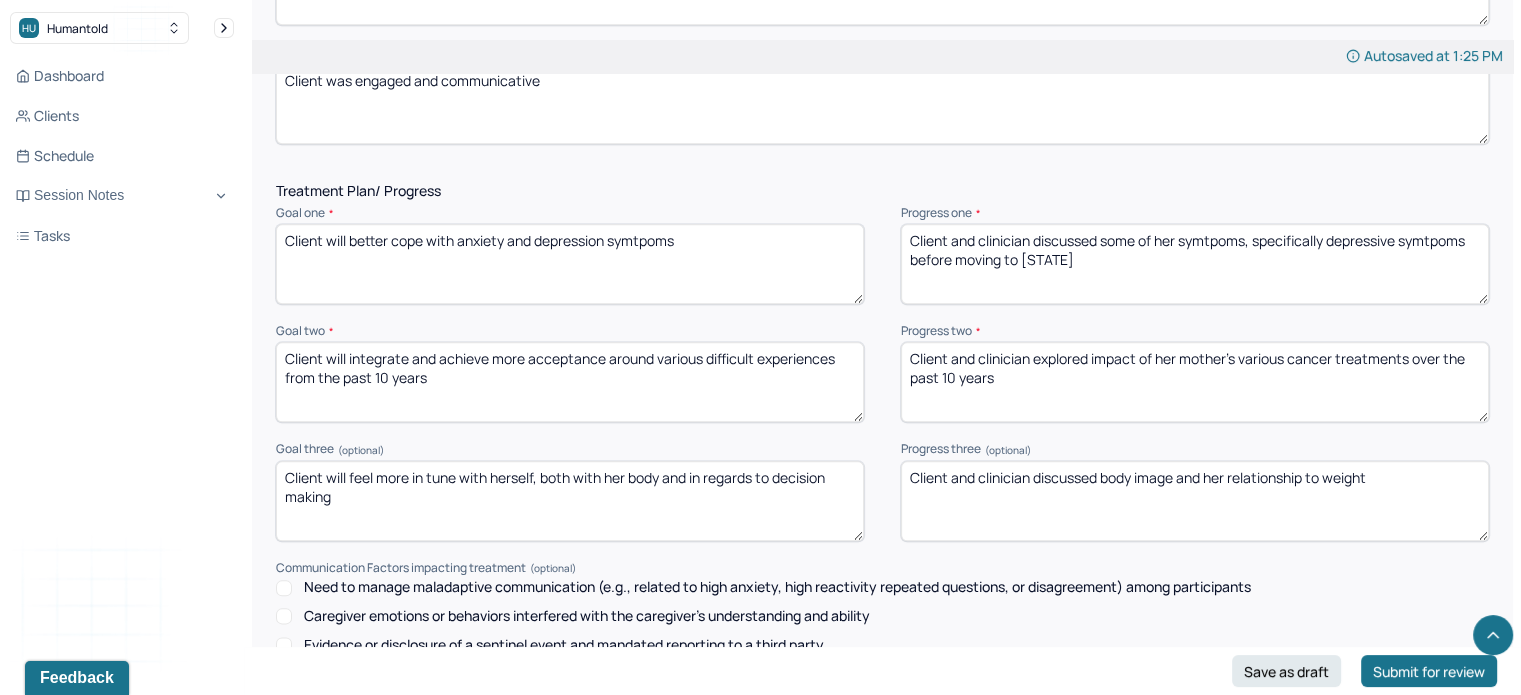 scroll, scrollTop: 2572, scrollLeft: 0, axis: vertical 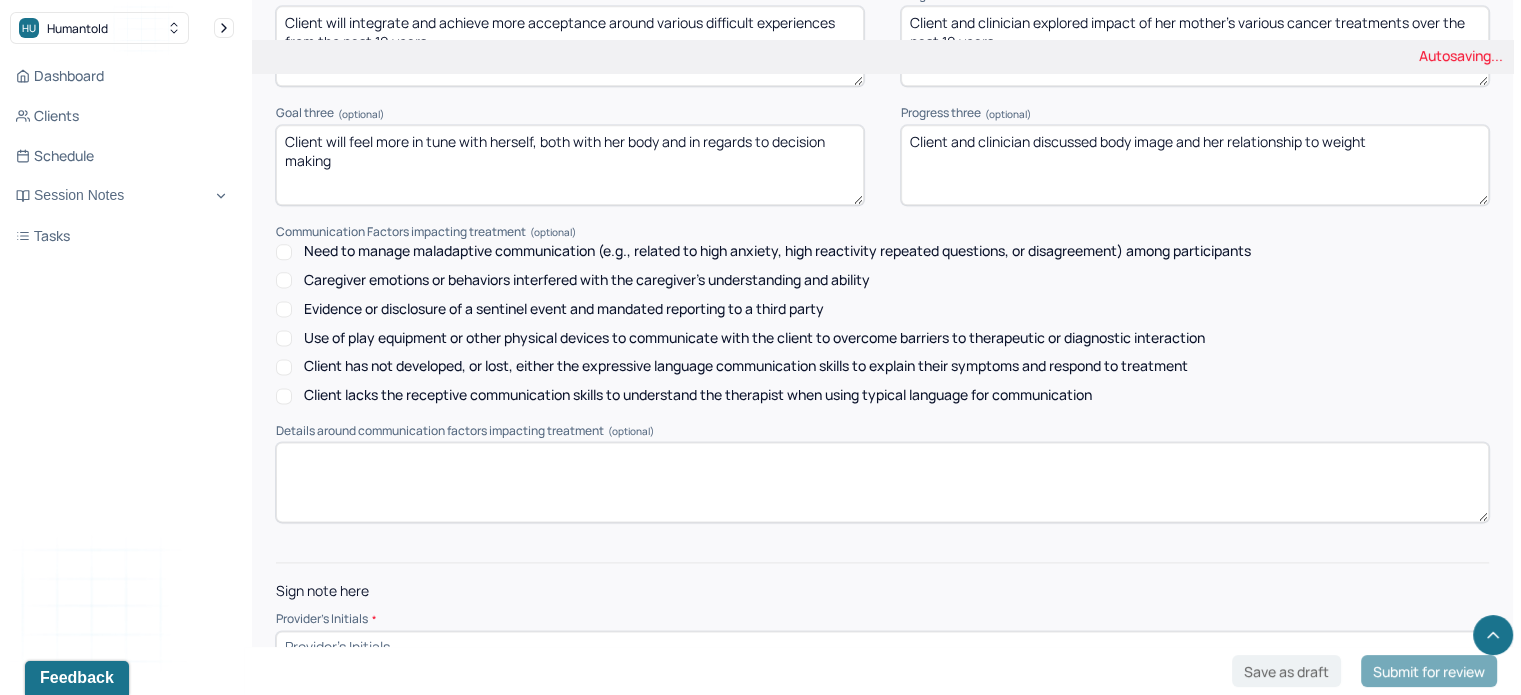 type on "Client and clinician discussed body image and her relationship to weight" 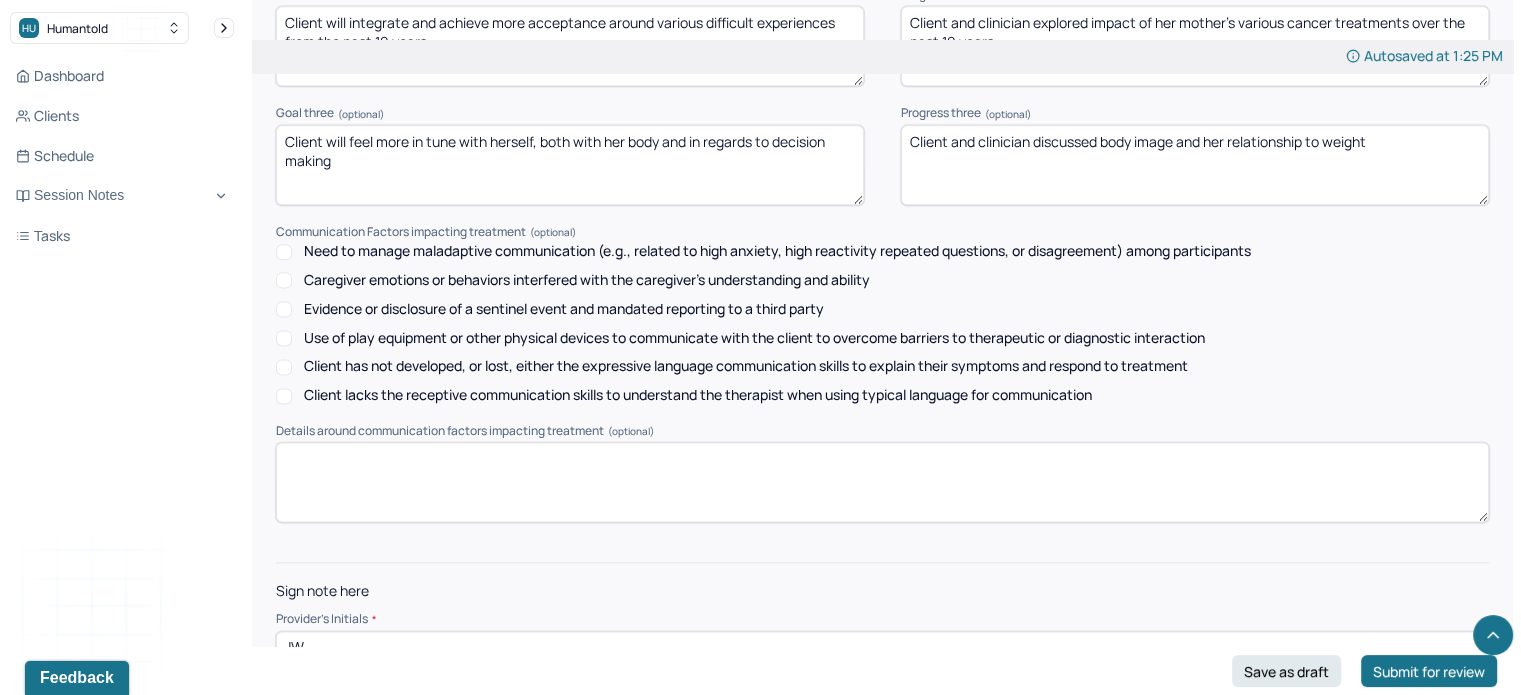 type on "JW" 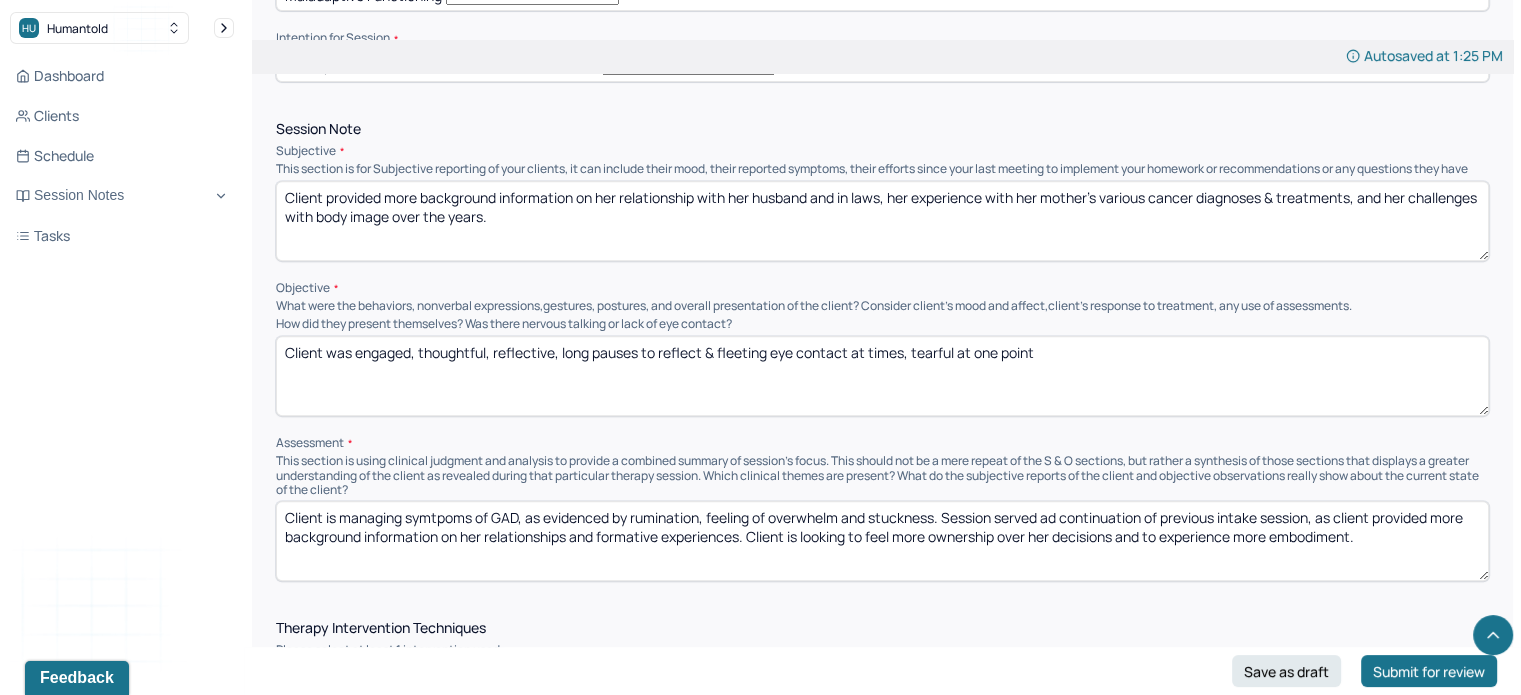 scroll, scrollTop: 866, scrollLeft: 0, axis: vertical 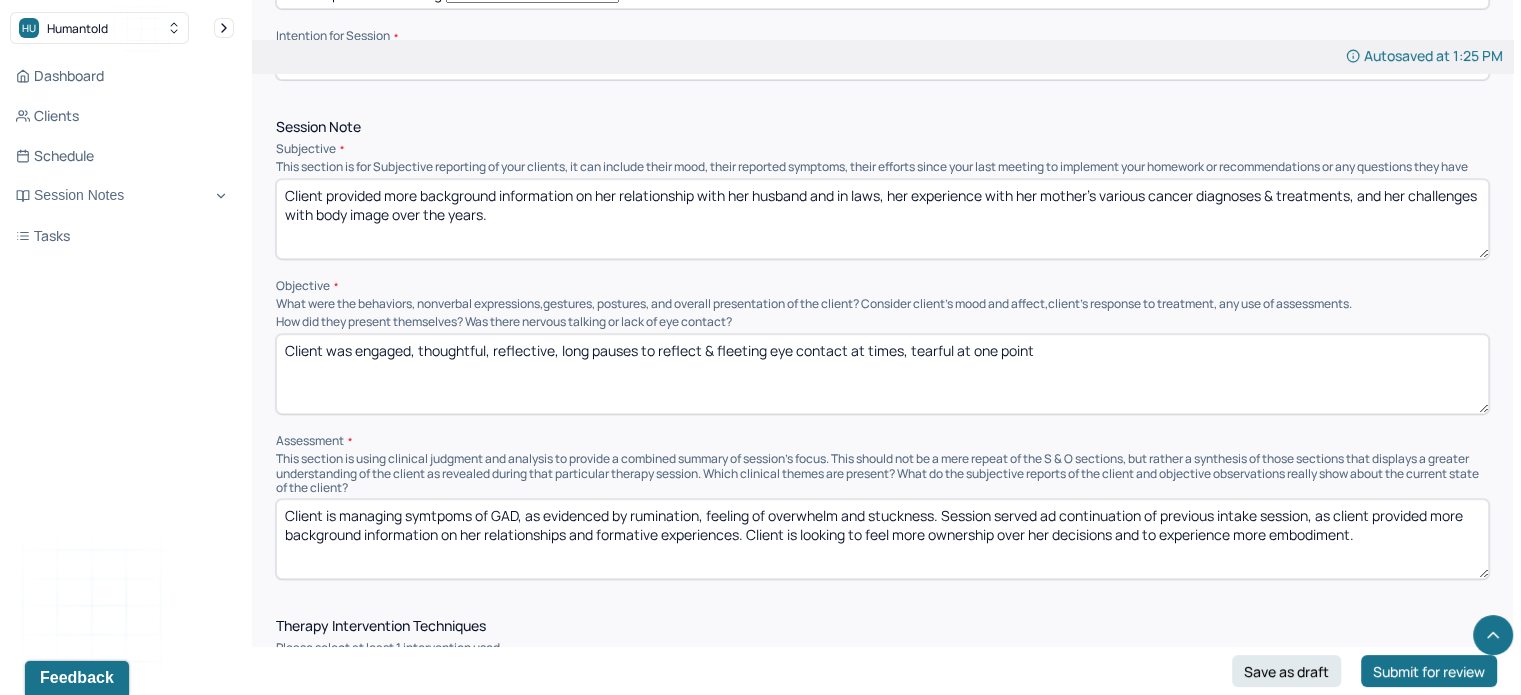 click on "Client provided more background information on her relationship with her husband and in laws, her experience with her mother's various cancer diagnoses & treatments, and her challenges with body image over the years." at bounding box center (882, 219) 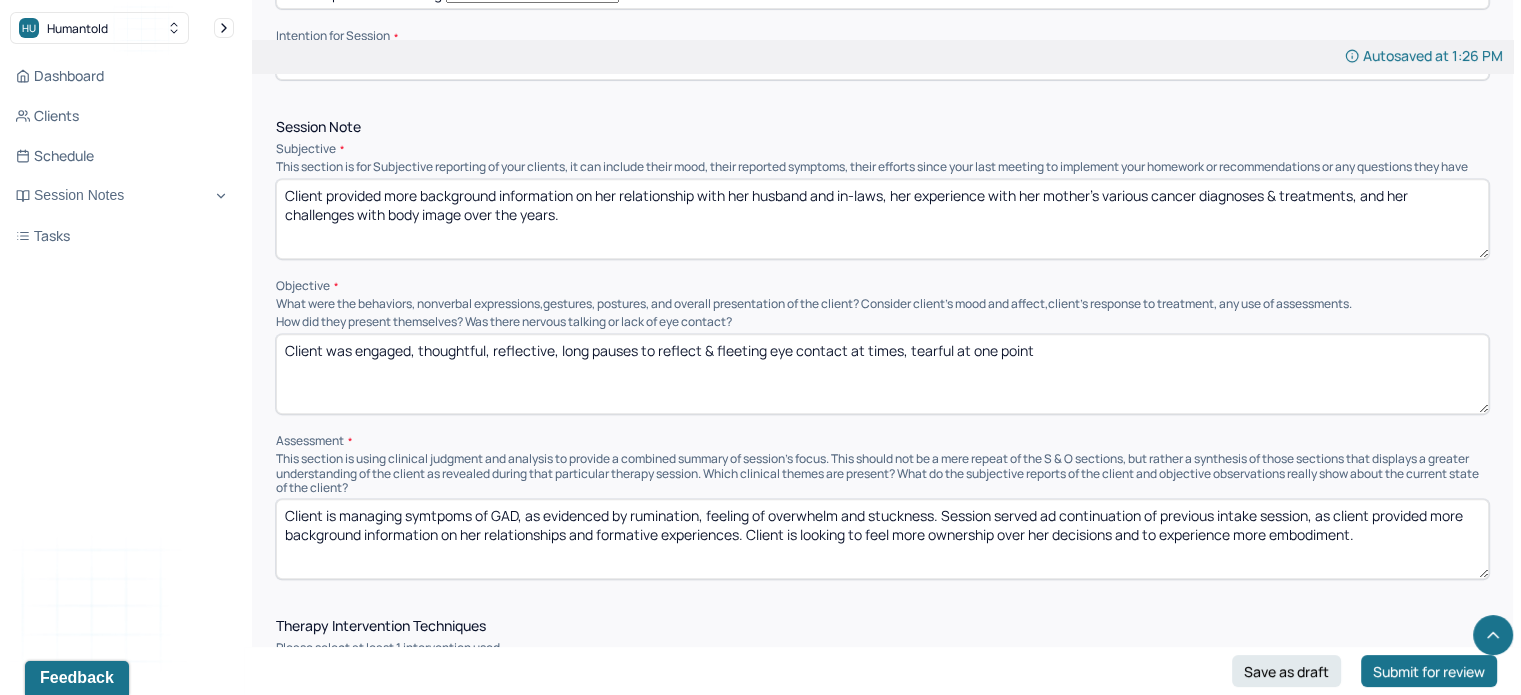 type on "Client provided more background information on her relationship with her husband and in-laws, her experience with her mother's various cancer diagnoses & treatments, and her challenges with body image over the years." 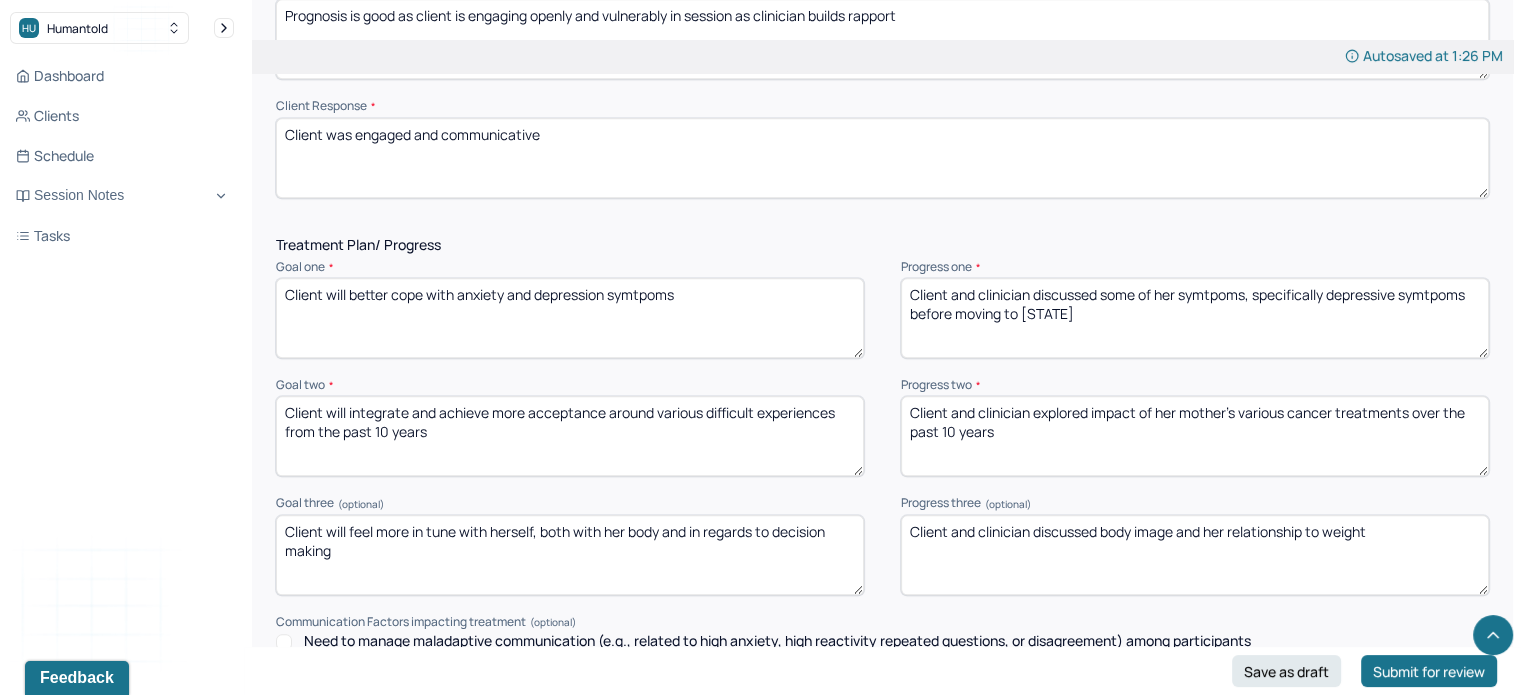 scroll, scrollTop: 2572, scrollLeft: 0, axis: vertical 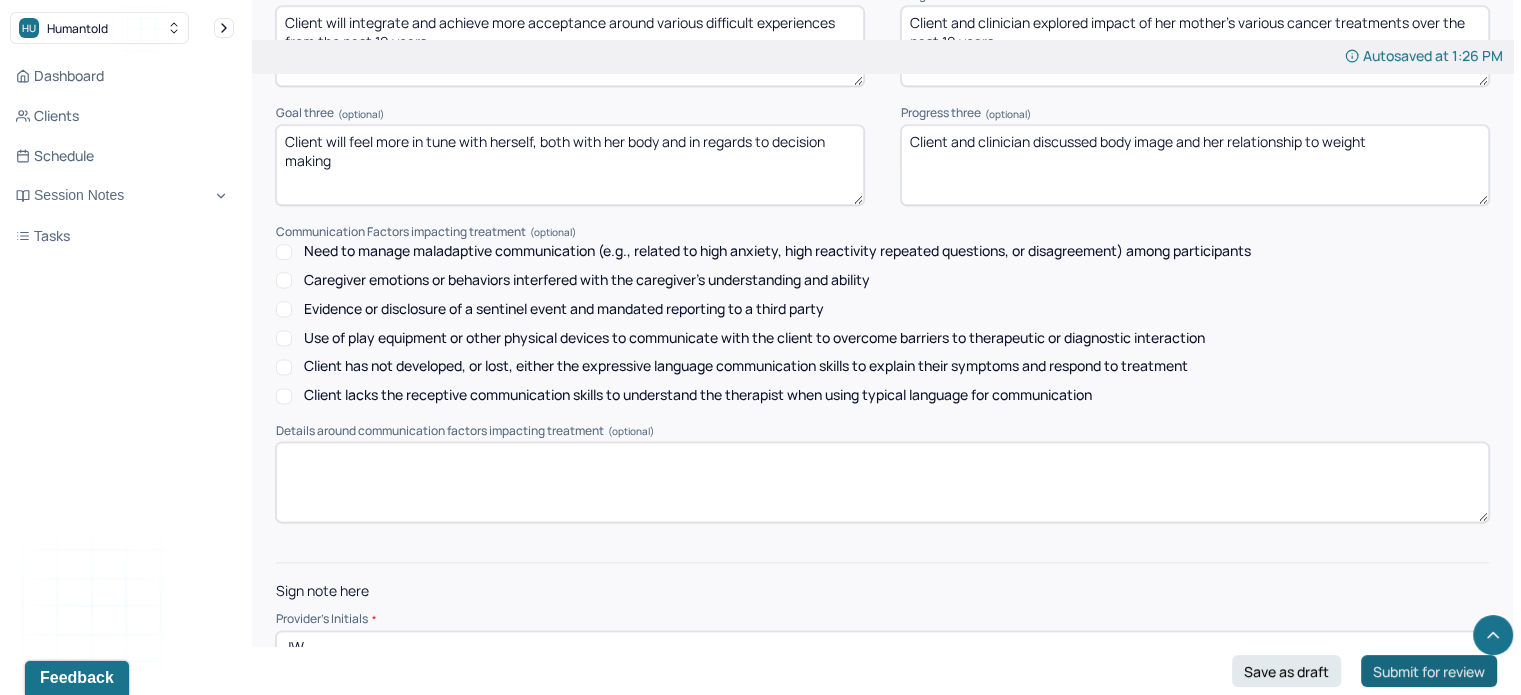 type on "Client was engaged, thoughtful, long pauses to reflect & fleeting eye contact at times, tearful at one point" 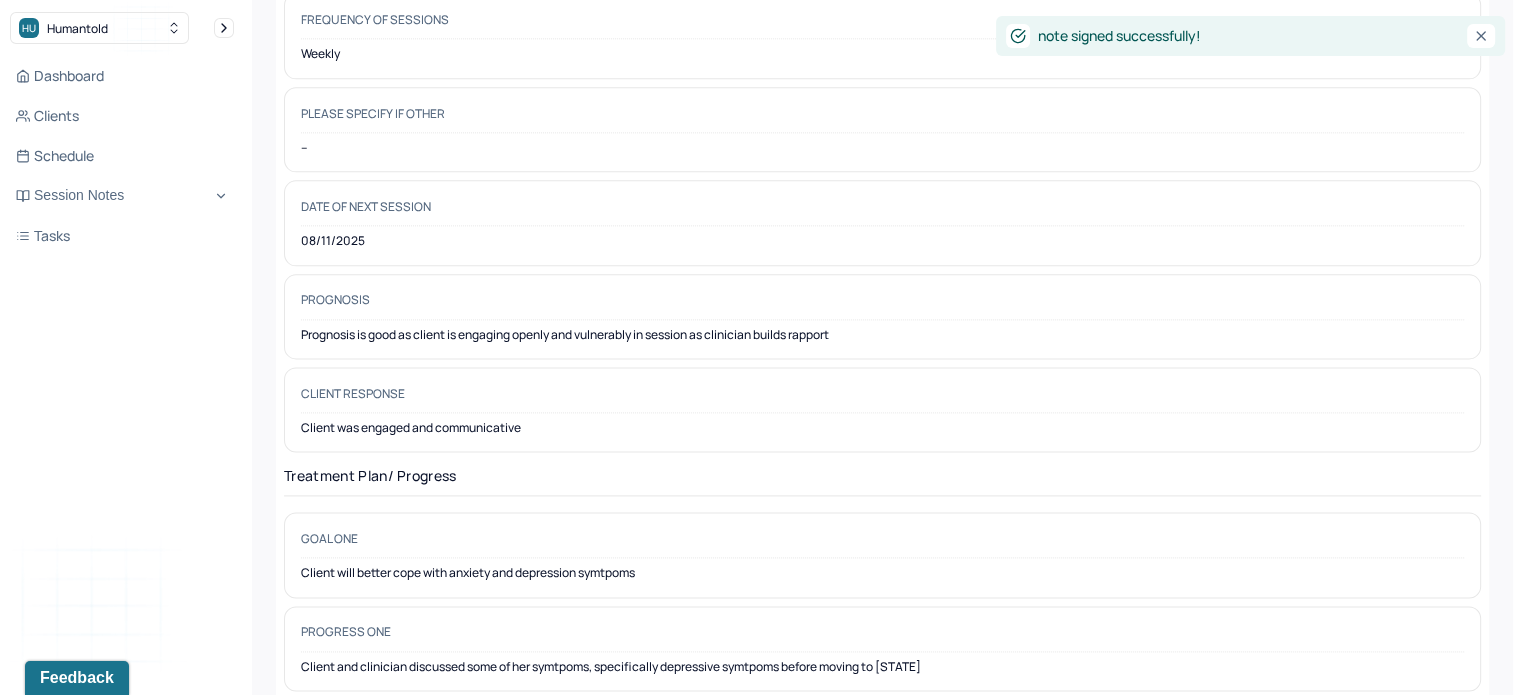 scroll, scrollTop: 0, scrollLeft: 0, axis: both 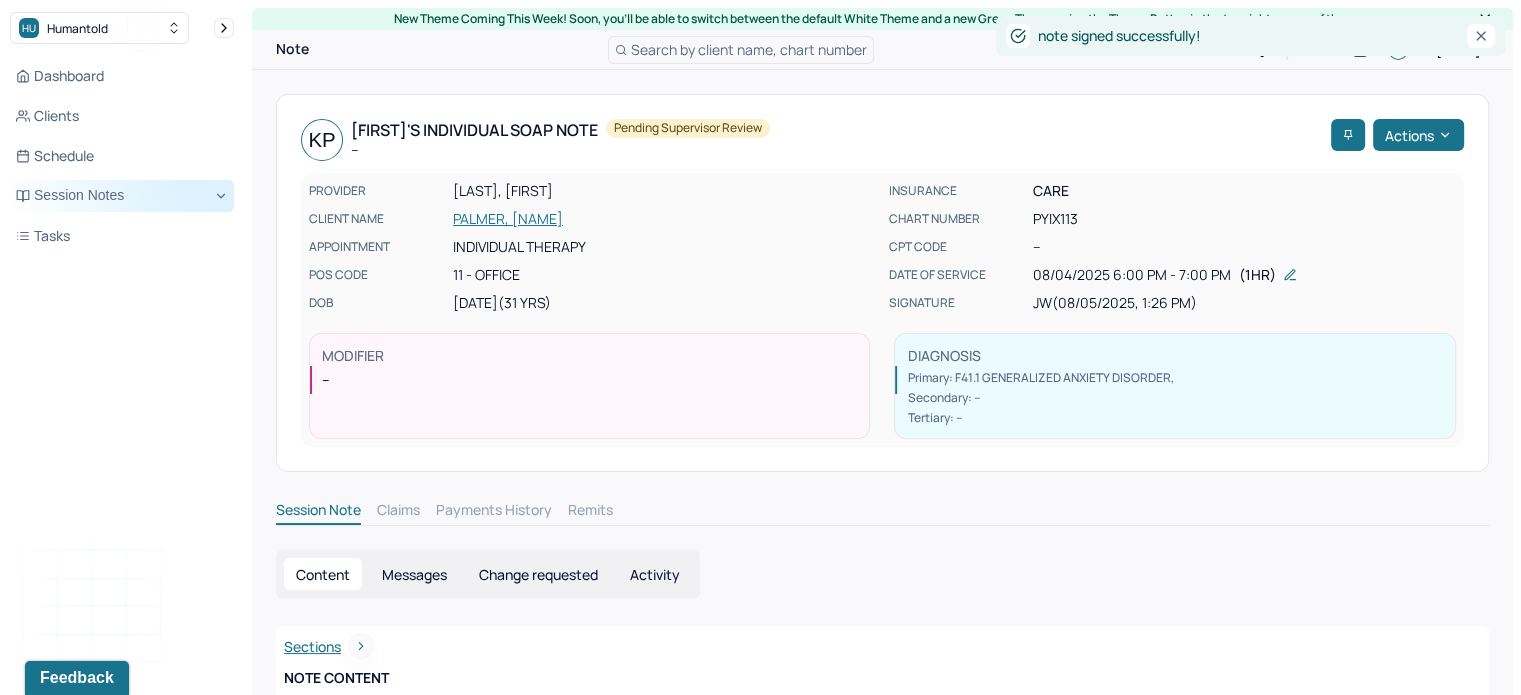 click on "Session Notes" at bounding box center (122, 196) 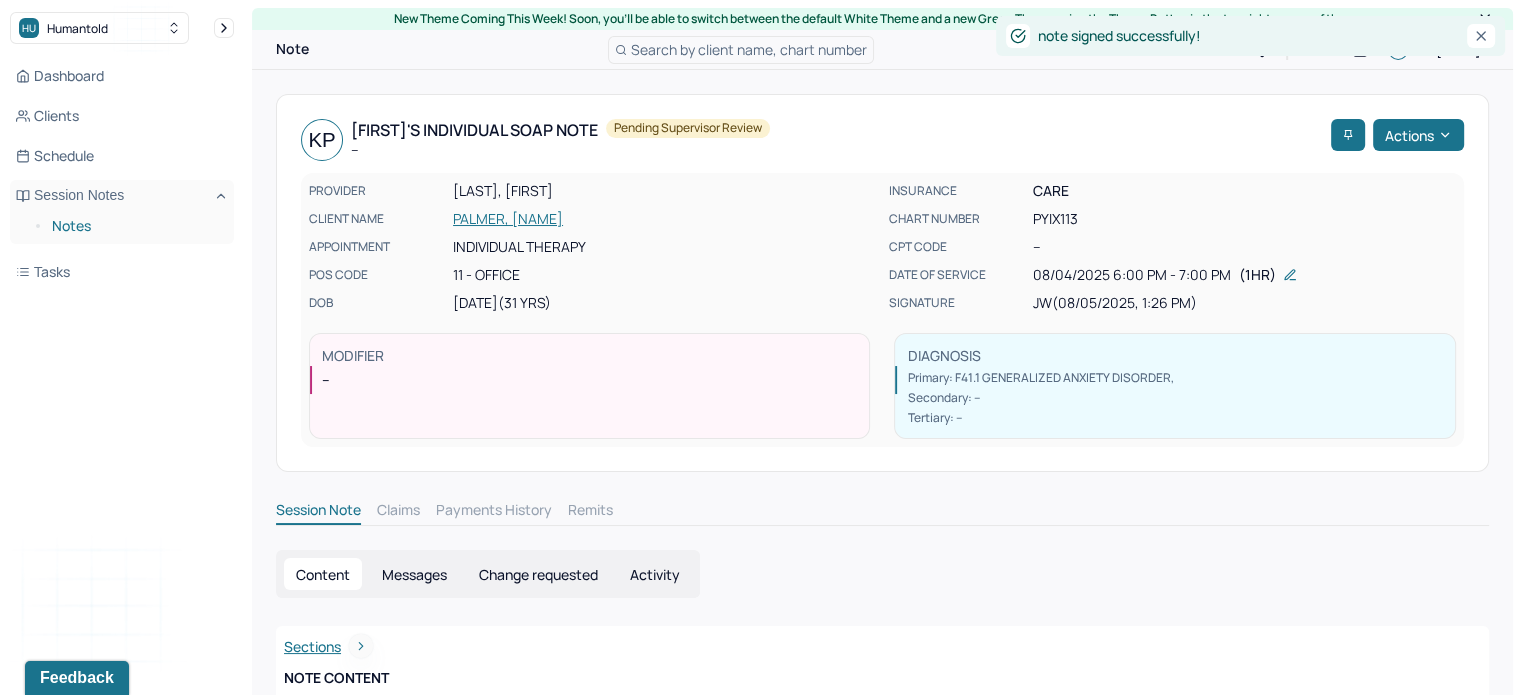 click on "Notes" at bounding box center (135, 226) 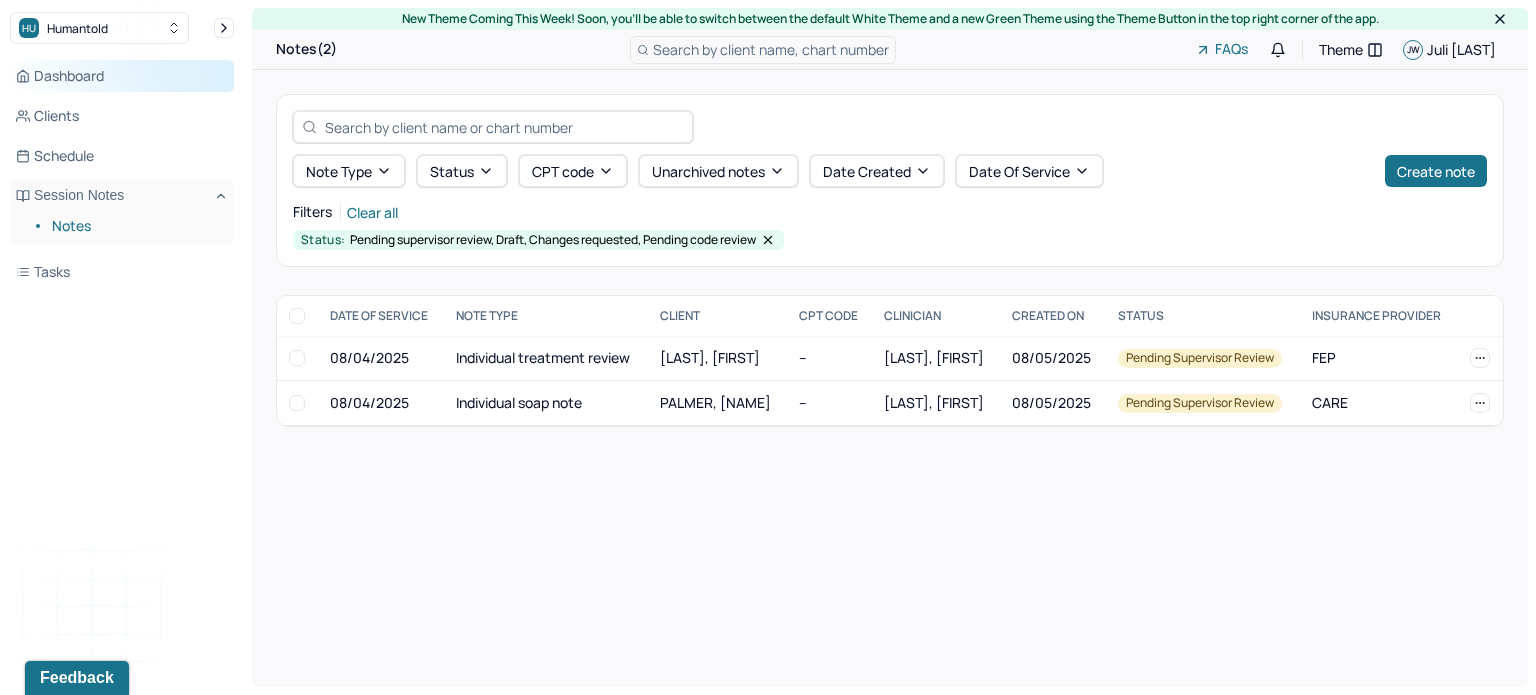 click on "Dashboard" at bounding box center (122, 76) 